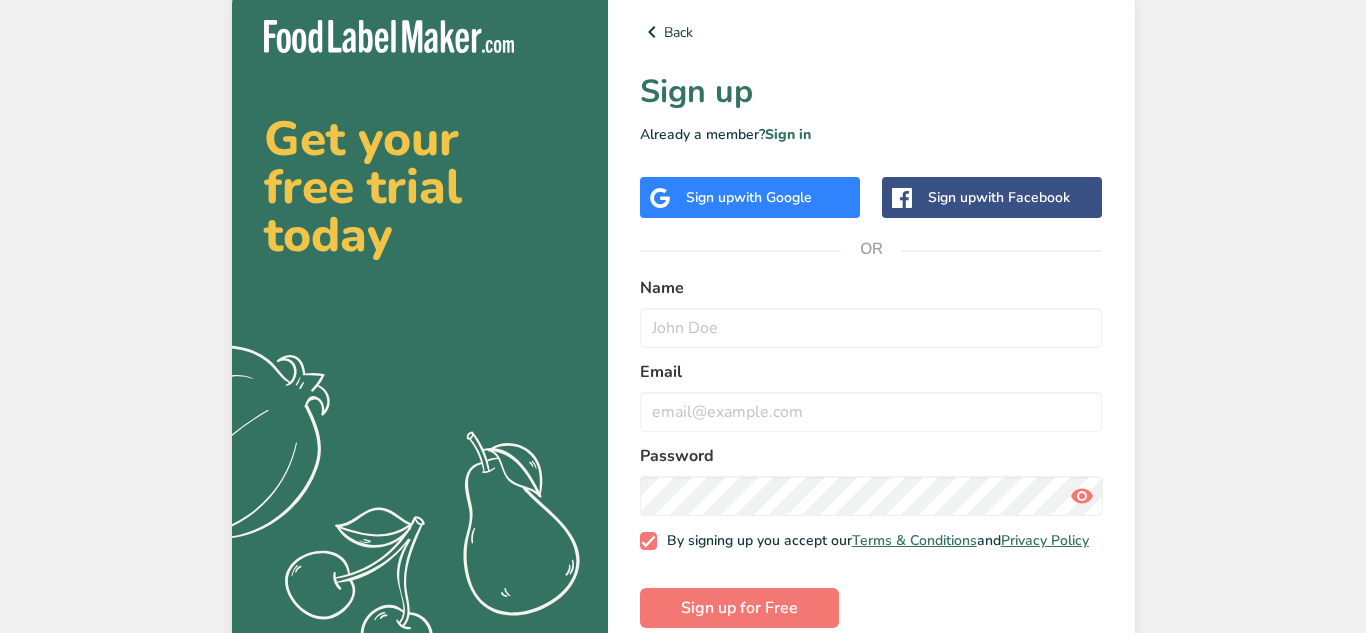scroll, scrollTop: 0, scrollLeft: 0, axis: both 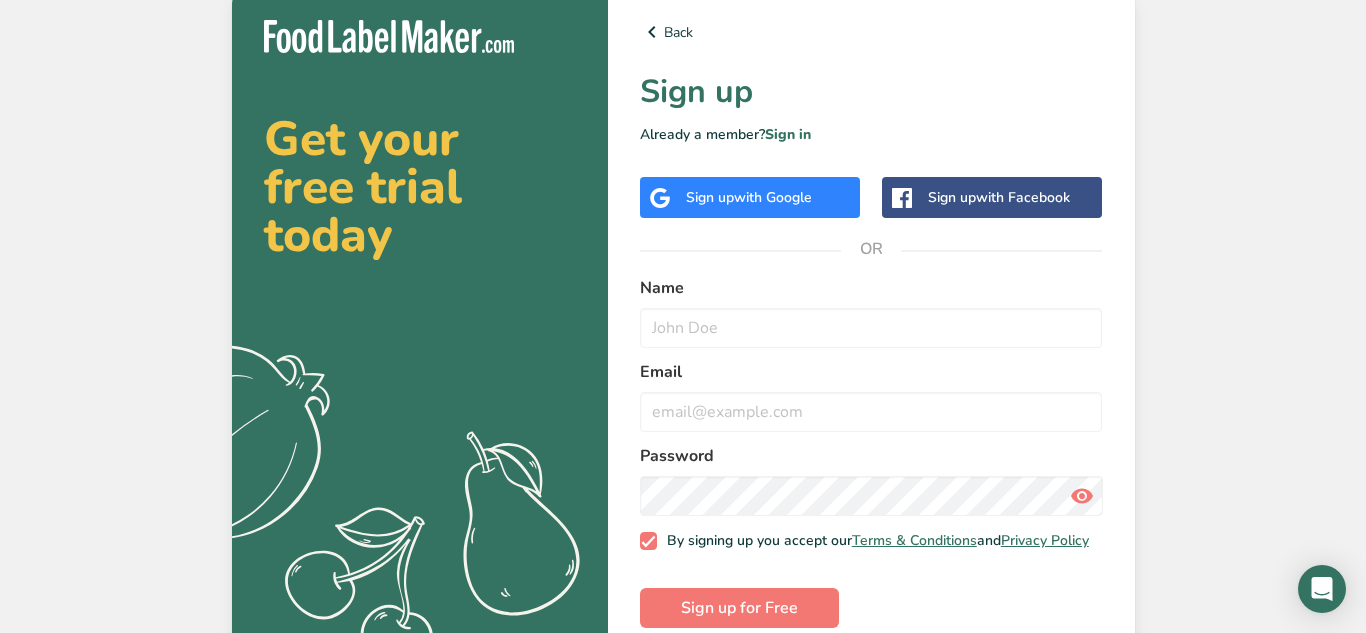 click on "Sign up  with Google" at bounding box center [749, 197] 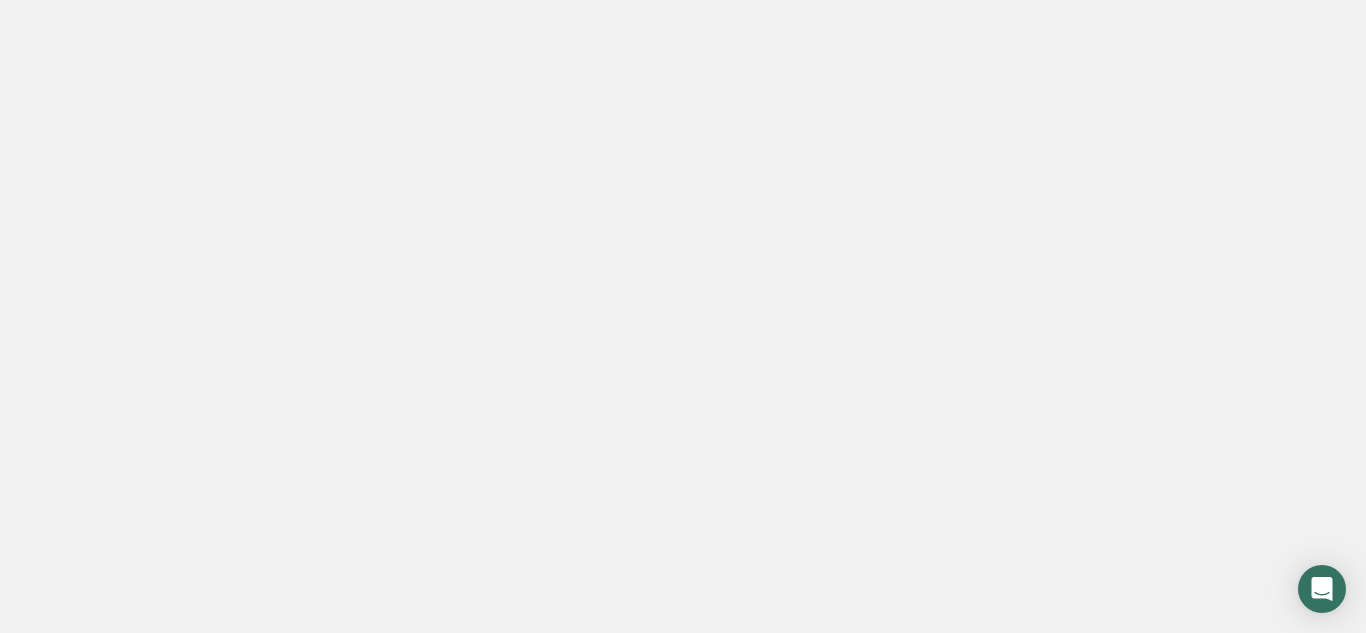 scroll, scrollTop: 0, scrollLeft: 0, axis: both 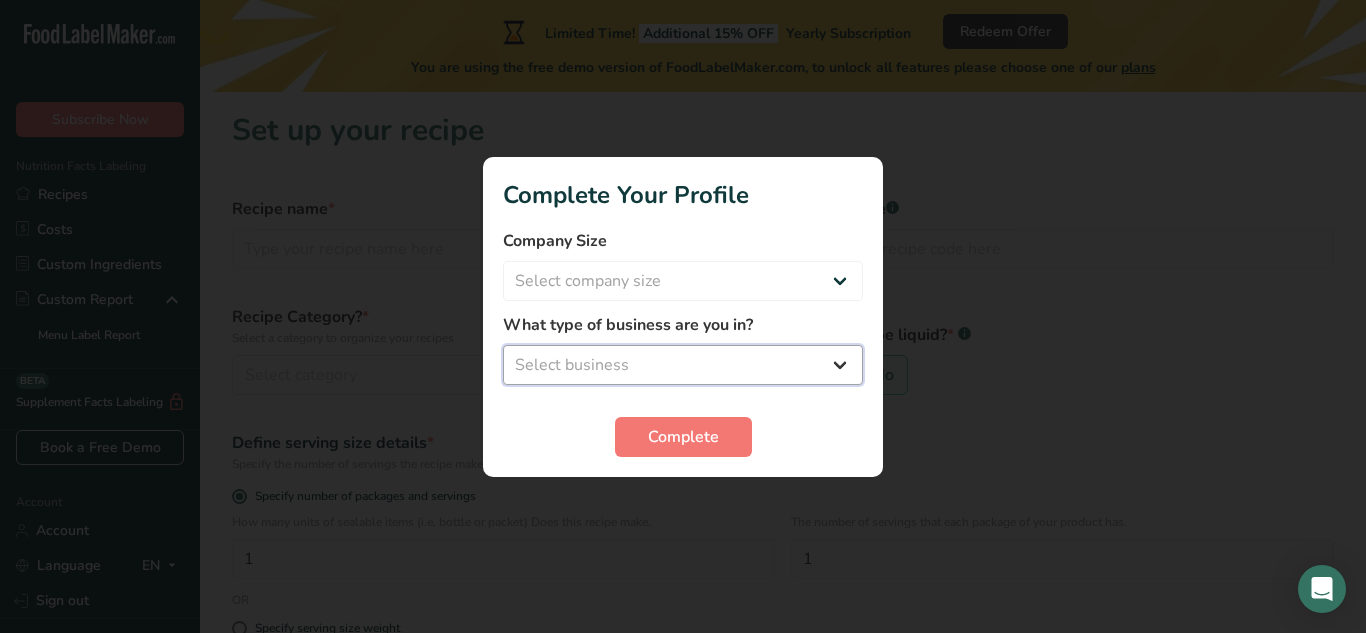 click on "Select business
Packaged Food Manufacturer
Restaurant & Cafe
Bakery
Meal Plans & Catering Company
Nutritionist
Food Blogger
Personal Trainer
Other" at bounding box center (683, 365) 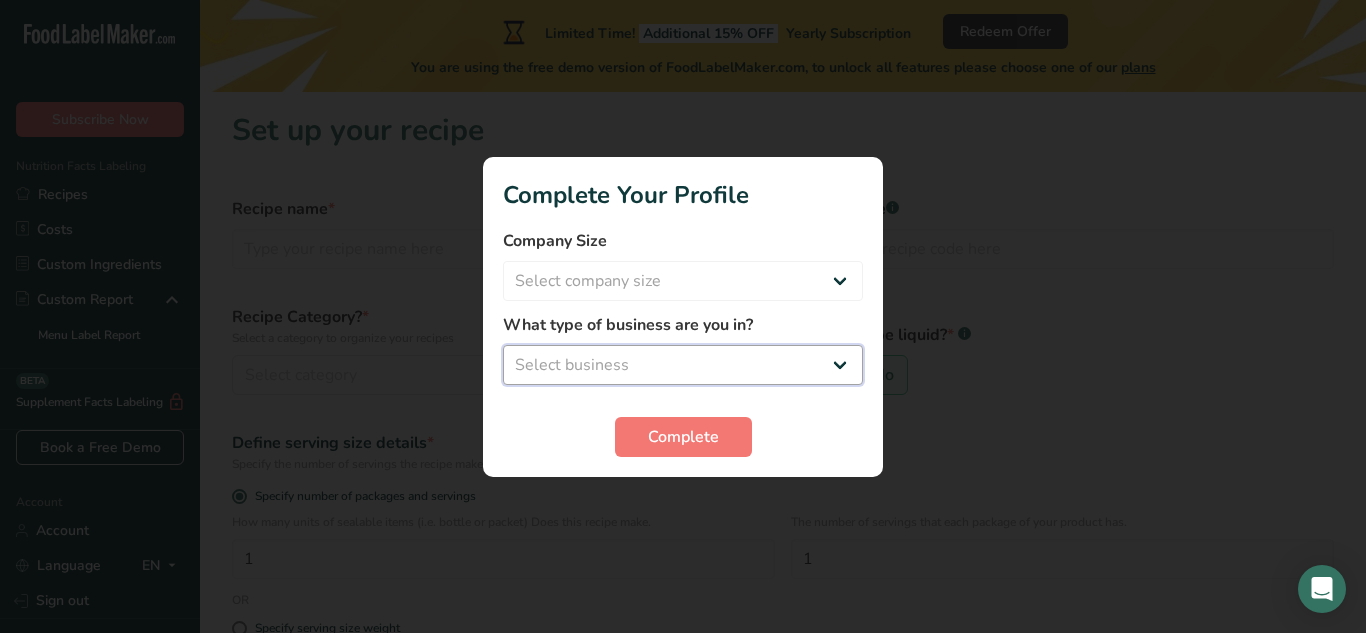 select on "1" 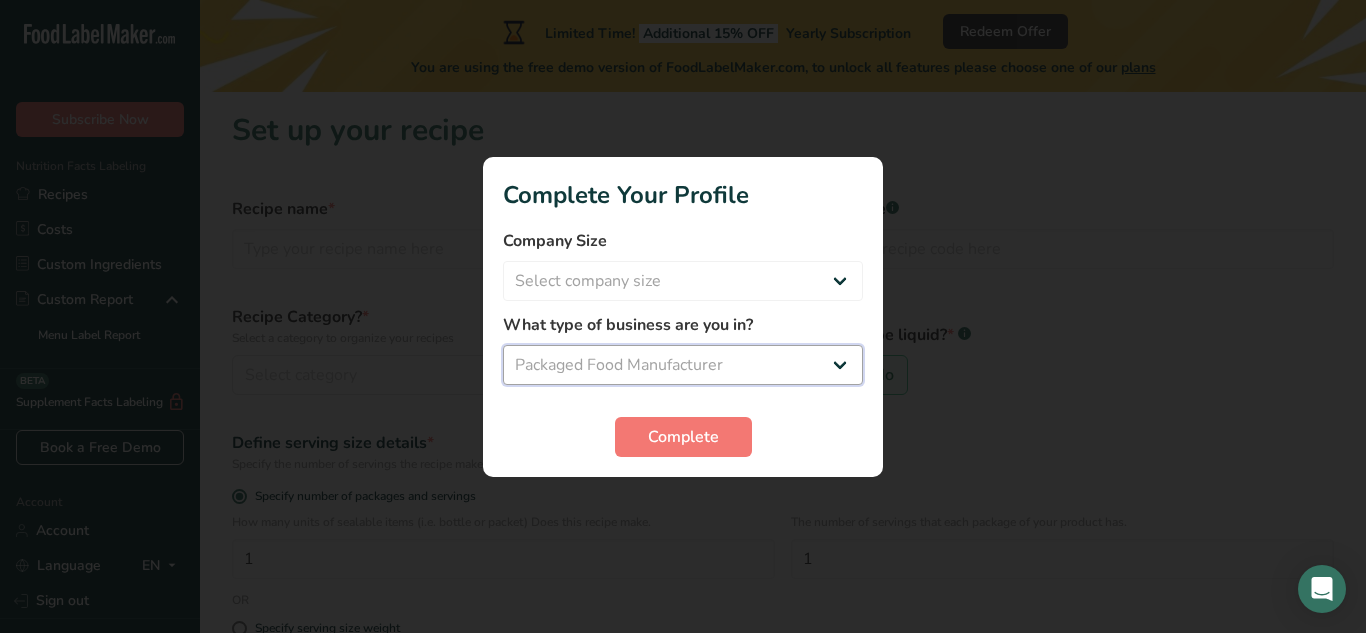 click on "Select business
Packaged Food Manufacturer
Restaurant & Cafe
Bakery
Meal Plans & Catering Company
Nutritionist
Food Blogger
Personal Trainer
Other" at bounding box center [683, 365] 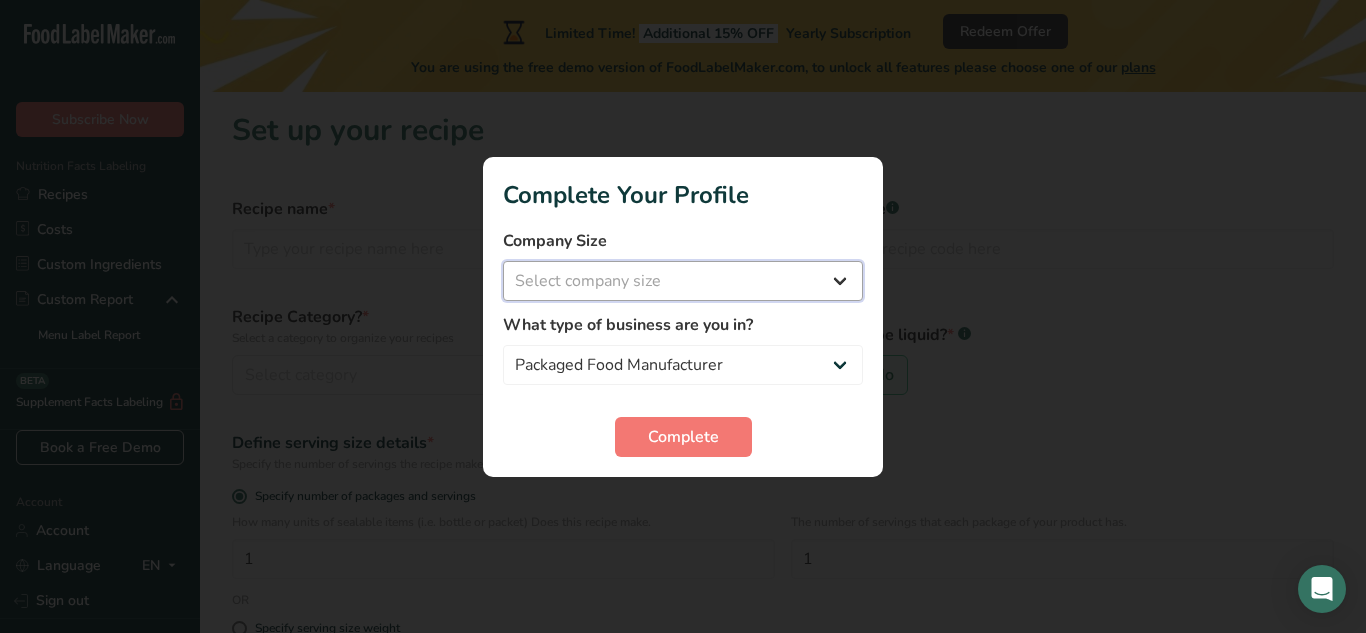 click on "Select company size
Fewer than 10 Employees
10 to 50 Employees
51 to 500 Employees
Over 500 Employees" at bounding box center (683, 281) 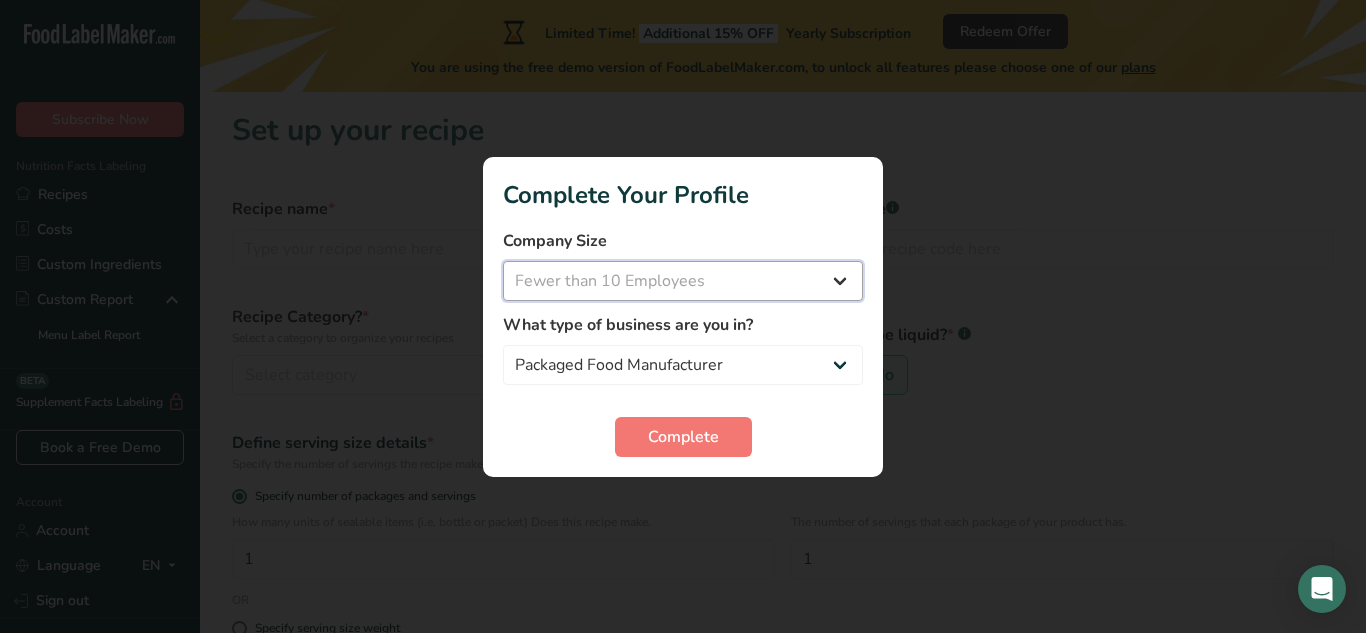 click on "Select company size
Fewer than 10 Employees
10 to 50 Employees
51 to 500 Employees
Over 500 Employees" at bounding box center [683, 281] 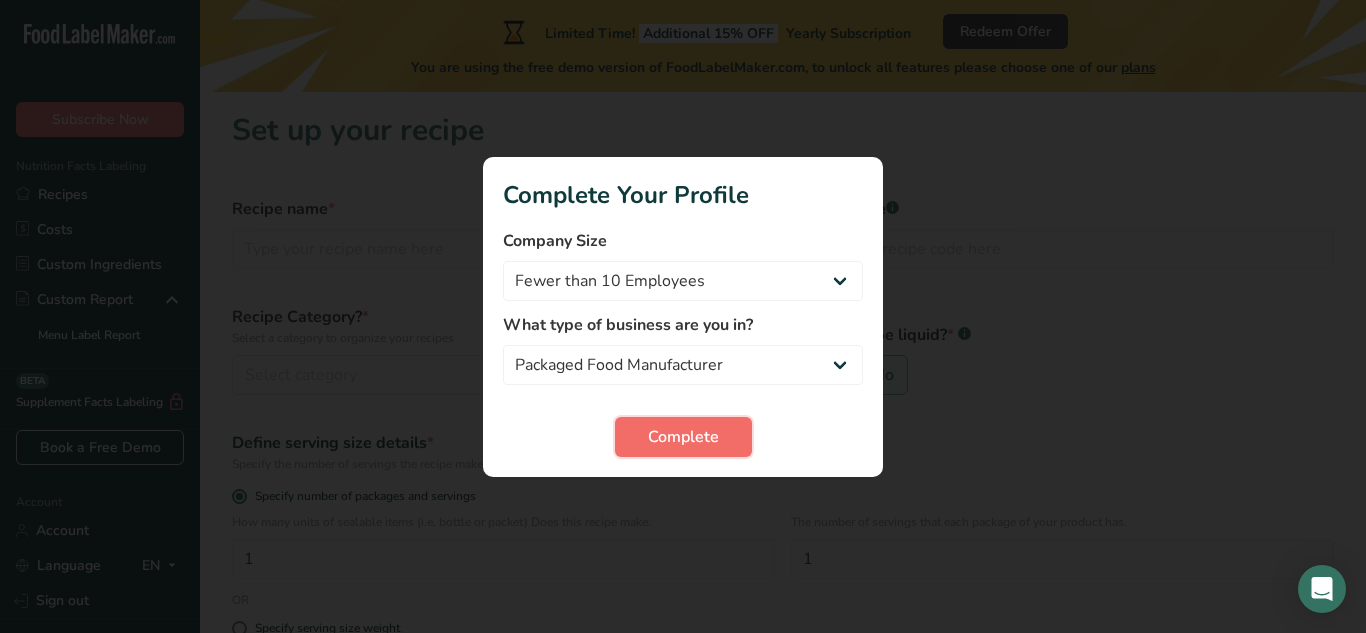 click on "Complete" at bounding box center [683, 437] 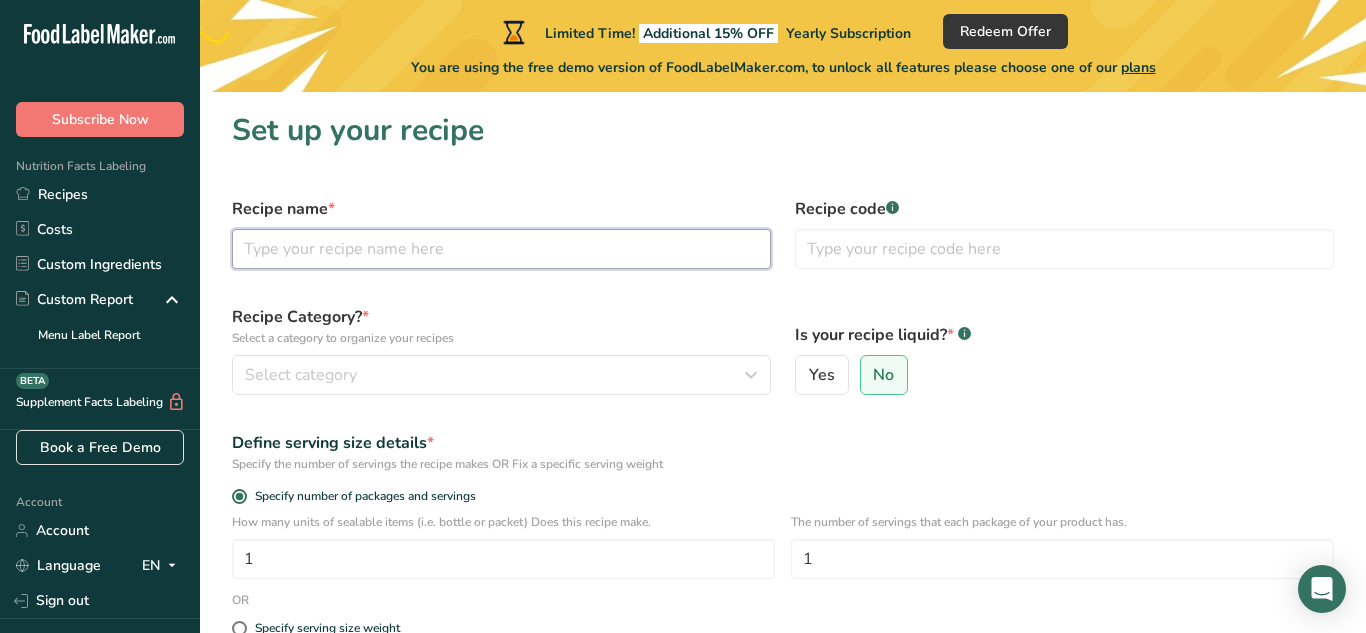 click at bounding box center (501, 249) 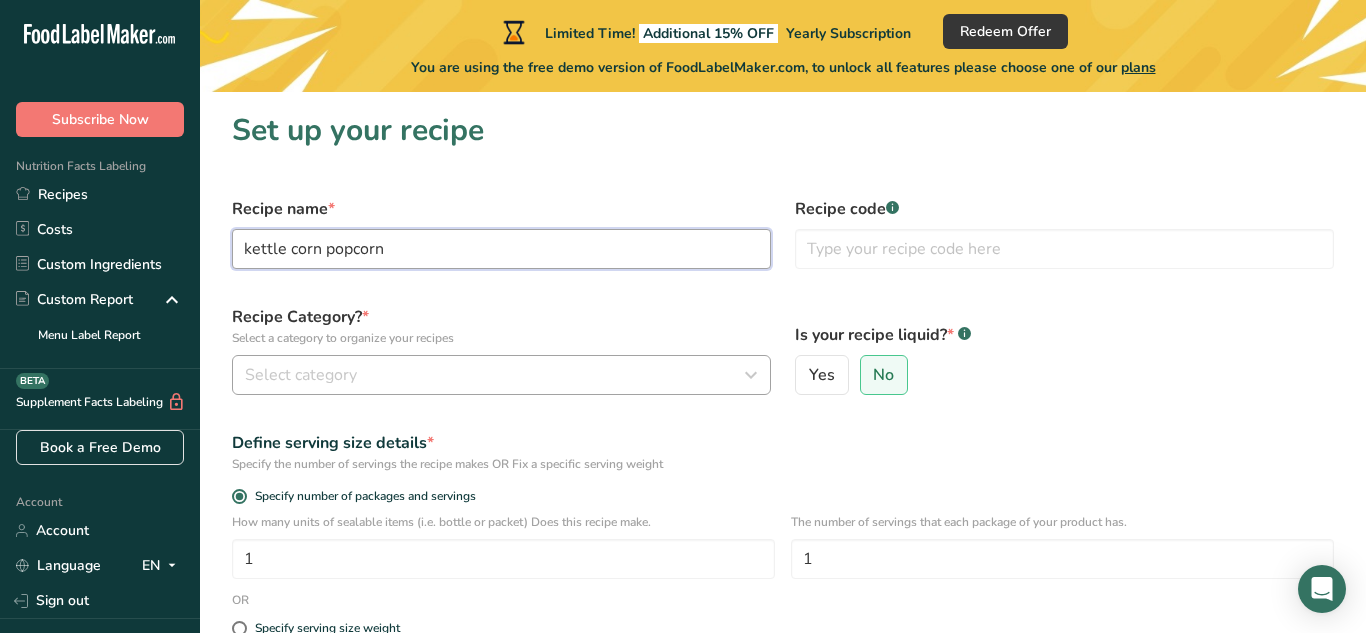 type on "kettle corn popcorn" 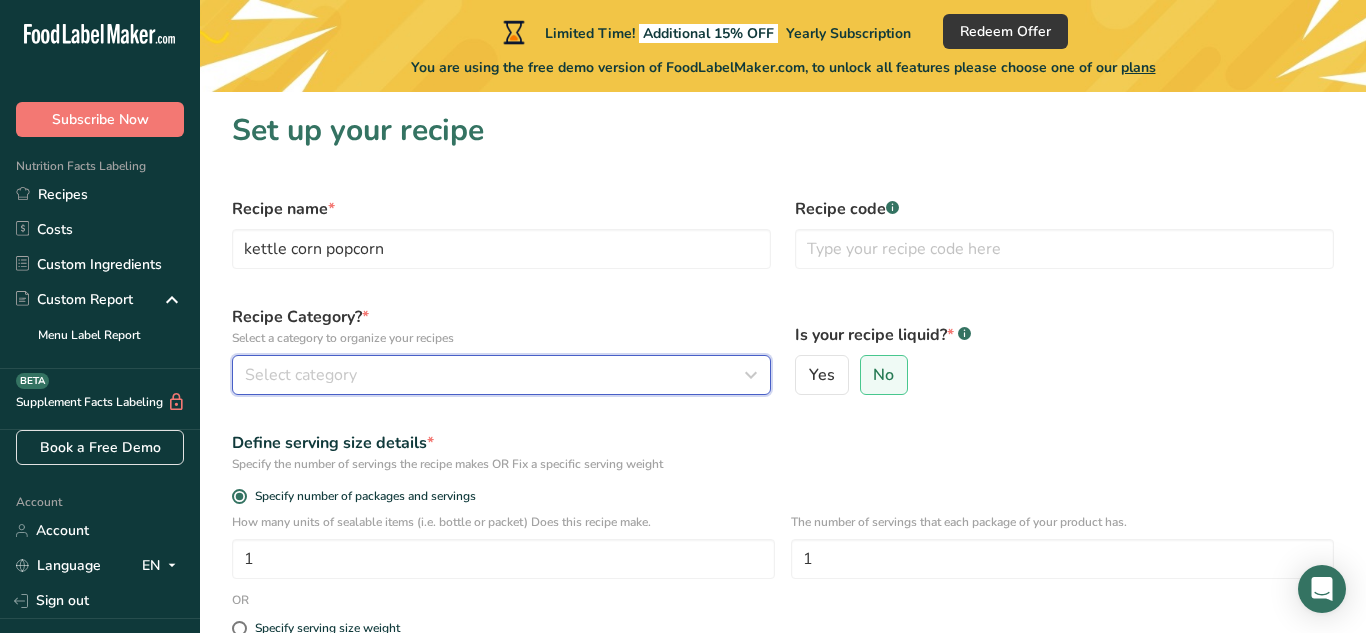 click on "Select category" at bounding box center (301, 375) 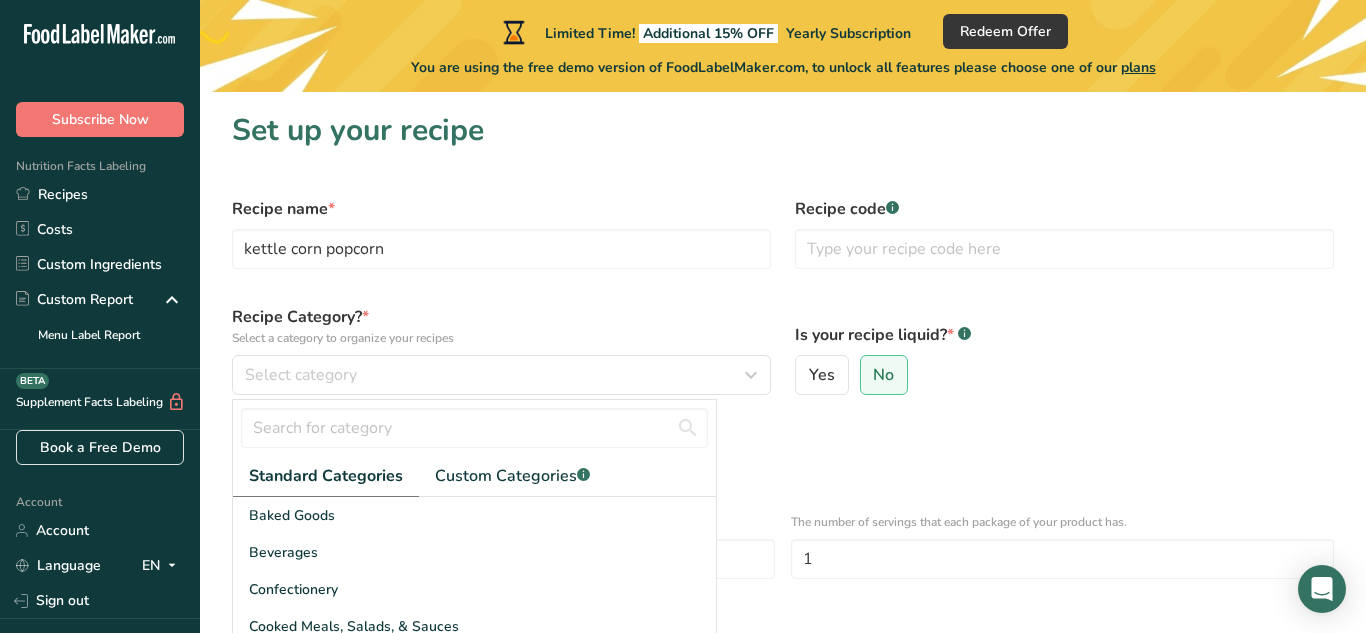 click on "Recipe name *   kettle corn popcorn" at bounding box center (501, 233) 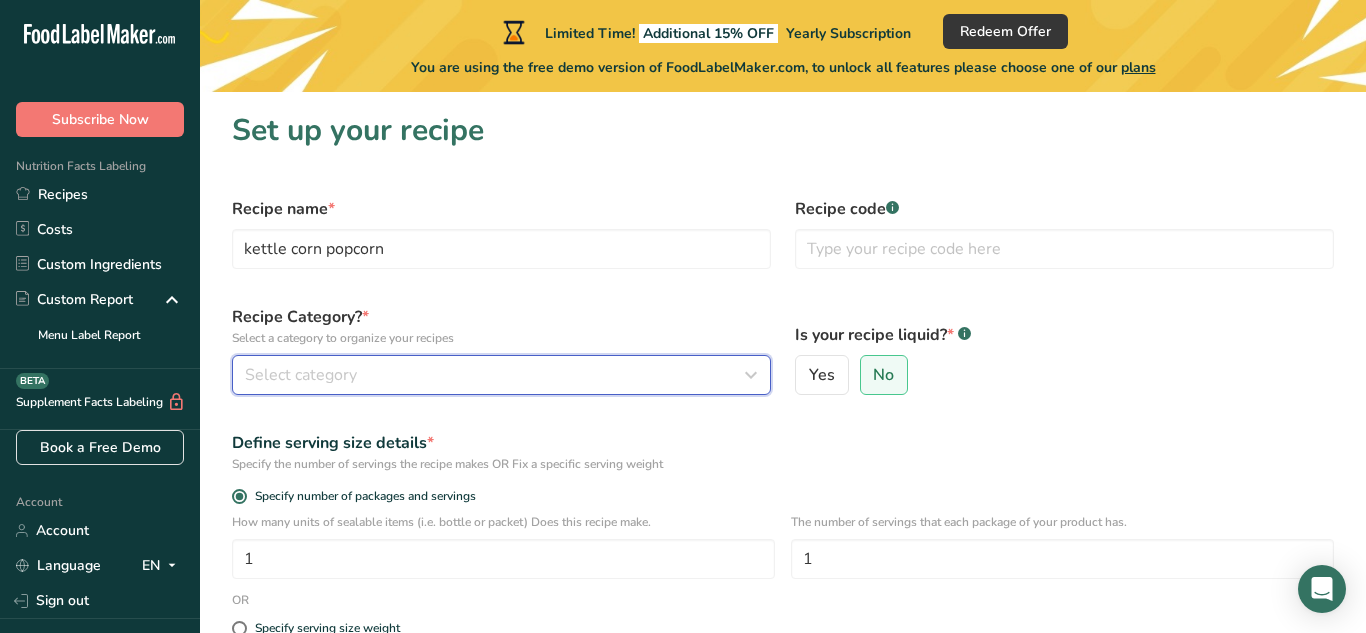 click at bounding box center (751, 375) 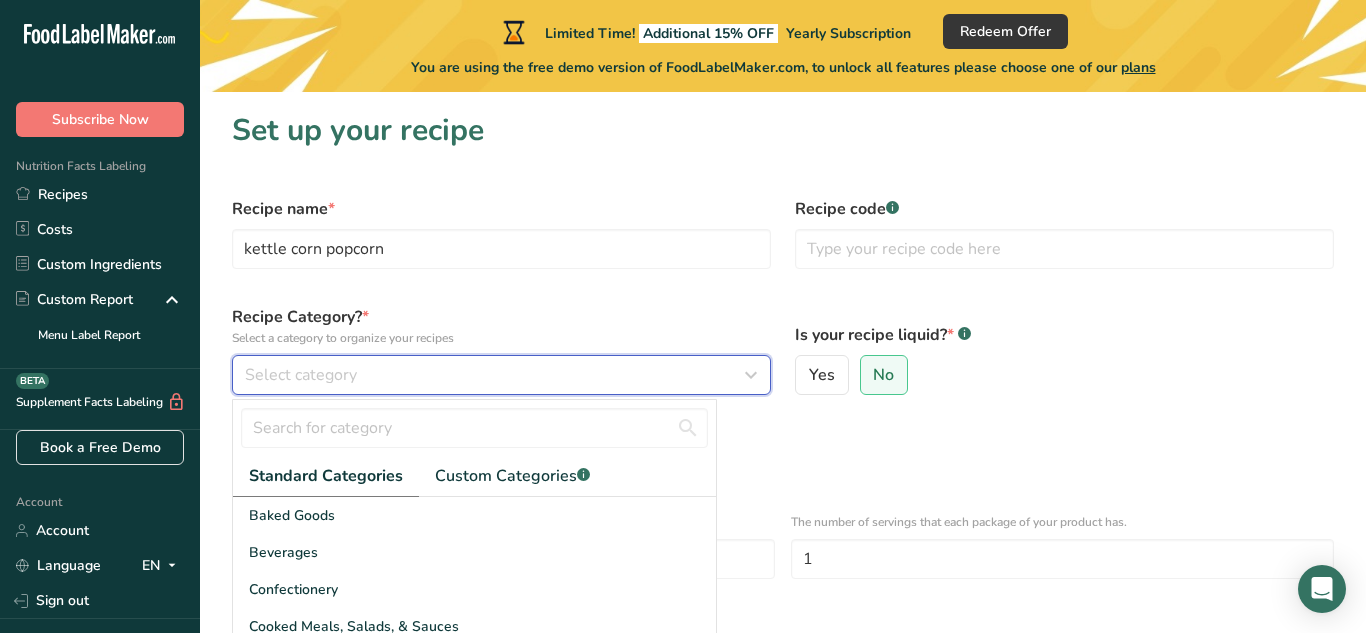 type 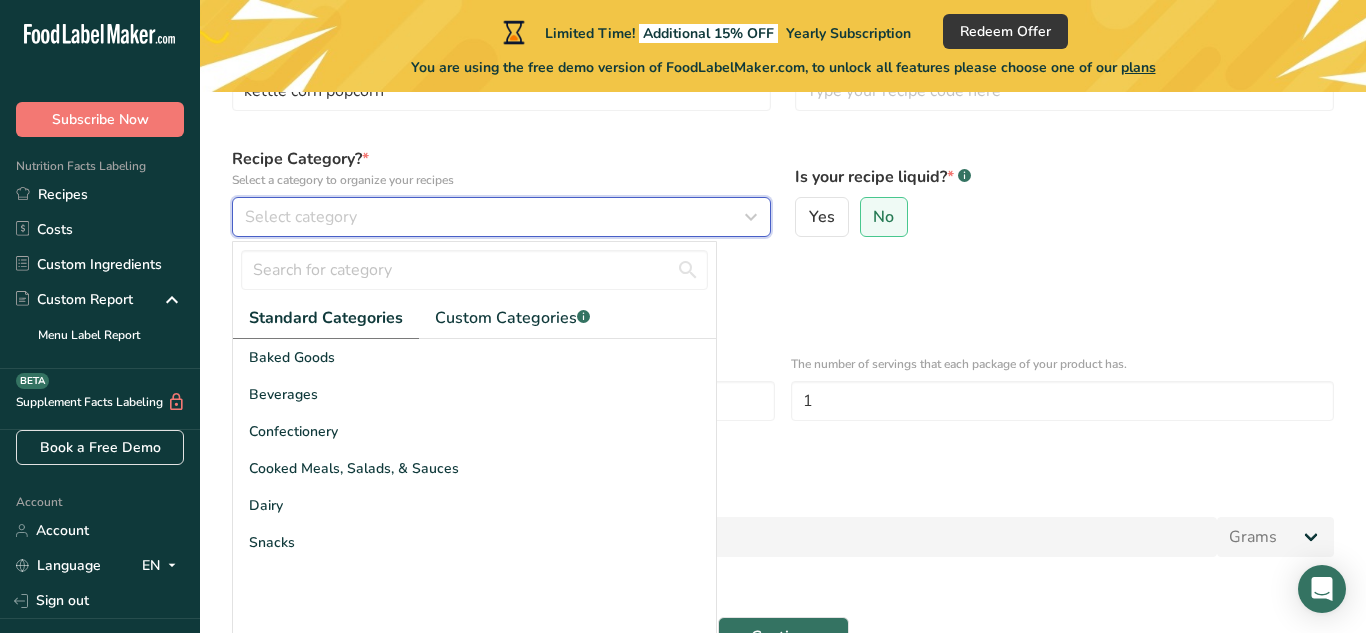 scroll, scrollTop: 160, scrollLeft: 0, axis: vertical 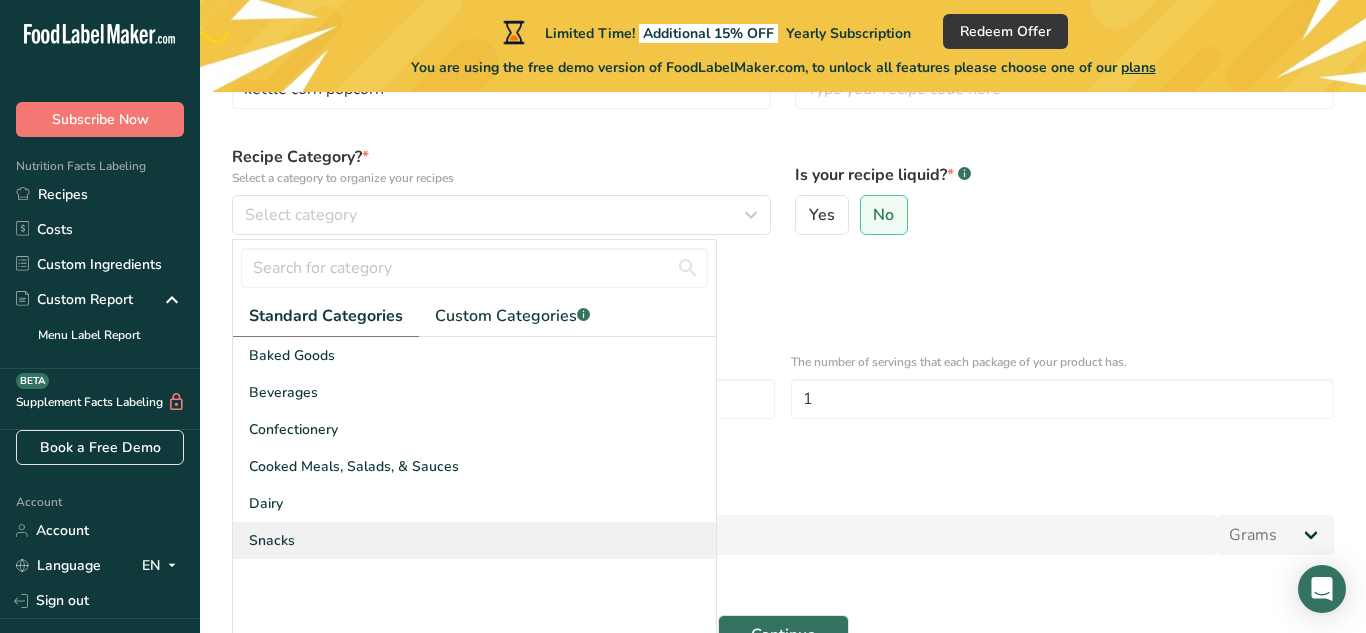 click on "Snacks" at bounding box center (474, 540) 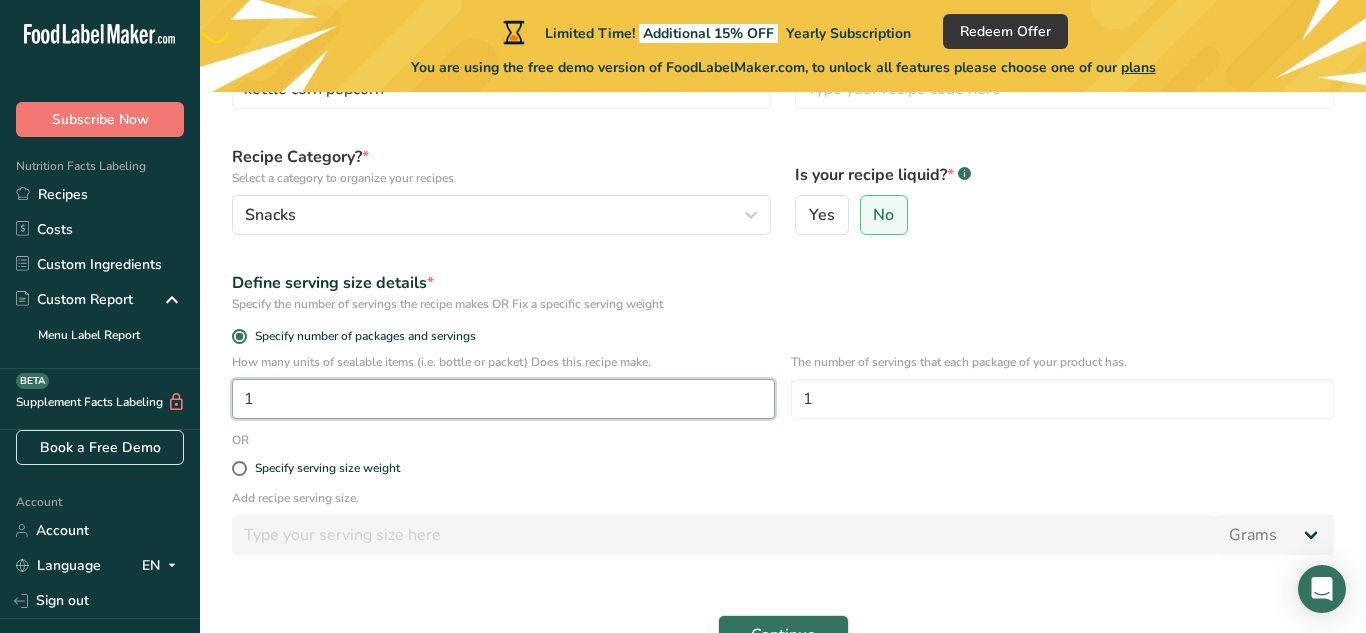click on "1" at bounding box center (503, 399) 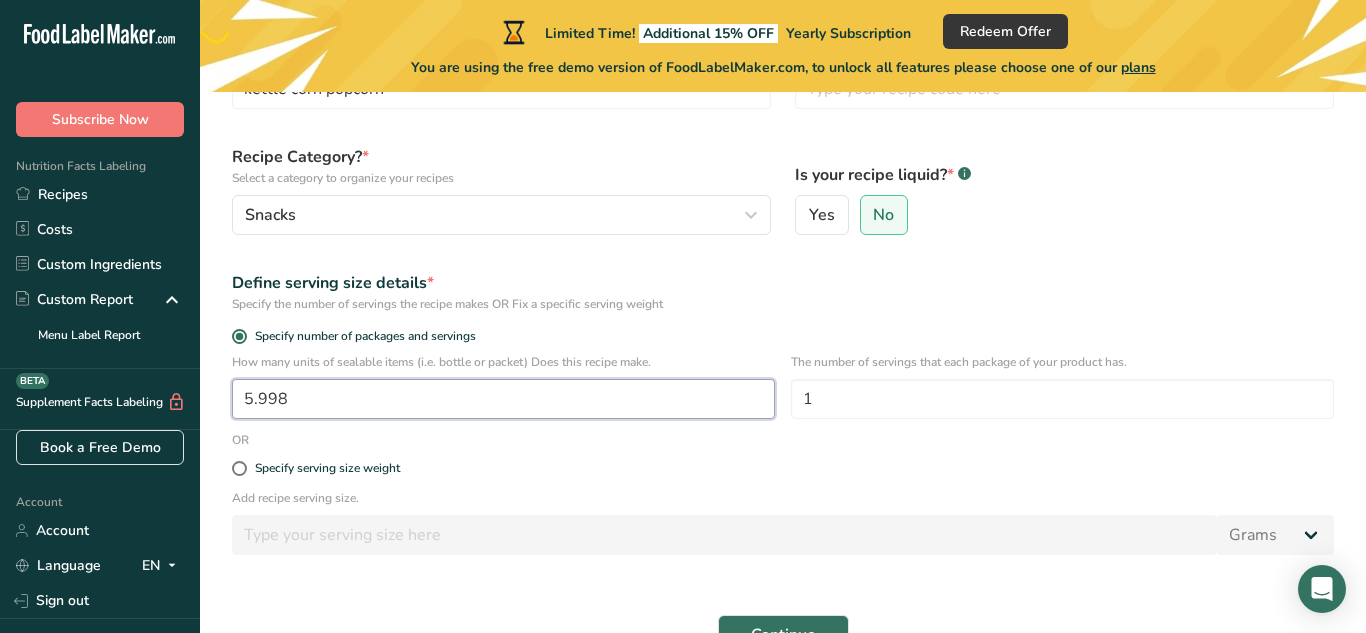 type on "5.997" 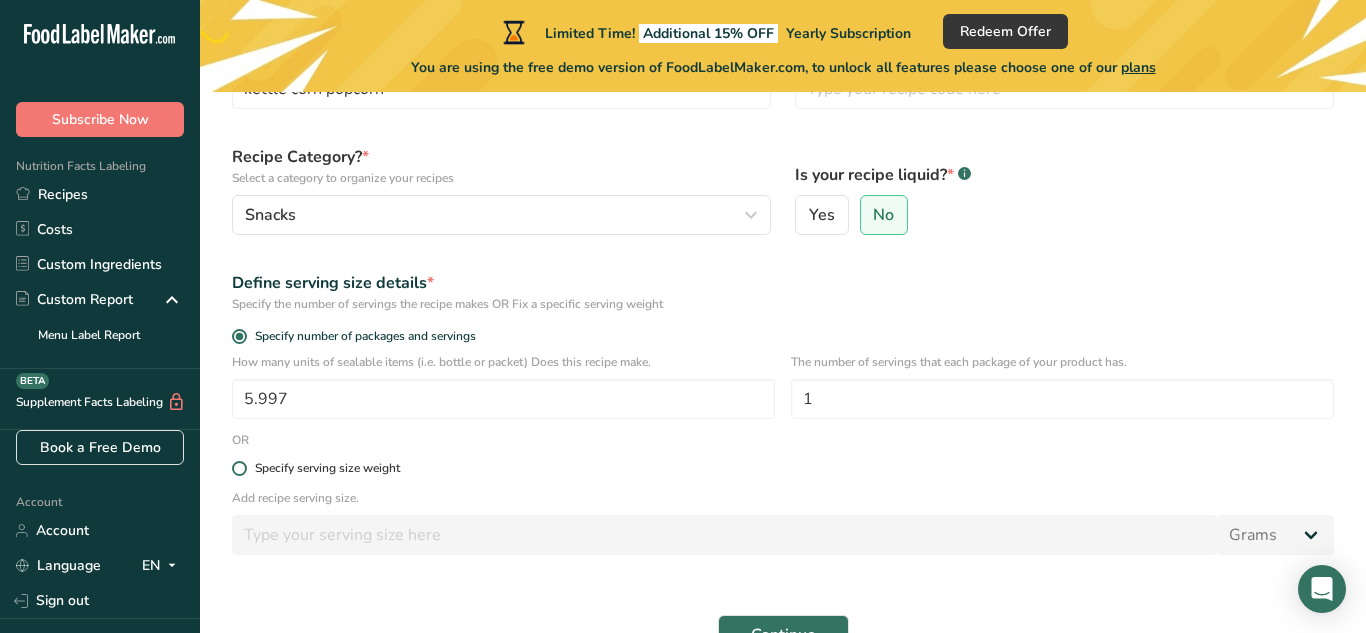 click at bounding box center (239, 468) 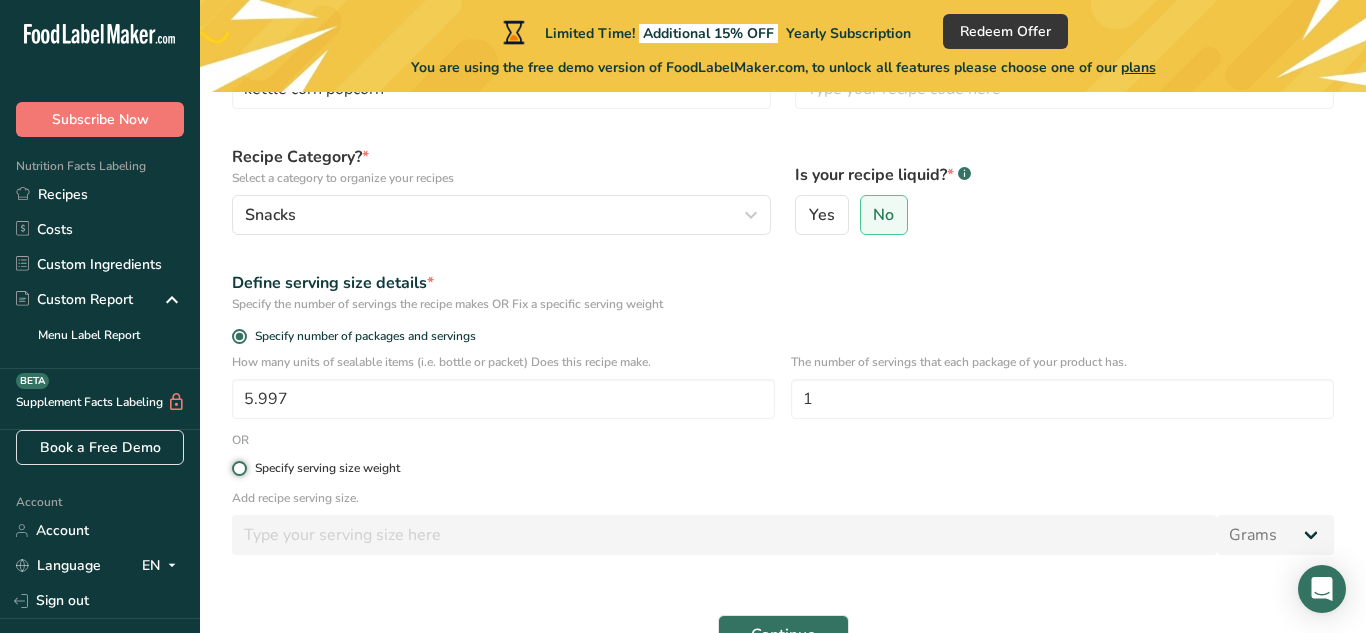 click on "Specify serving size weight" at bounding box center [238, 468] 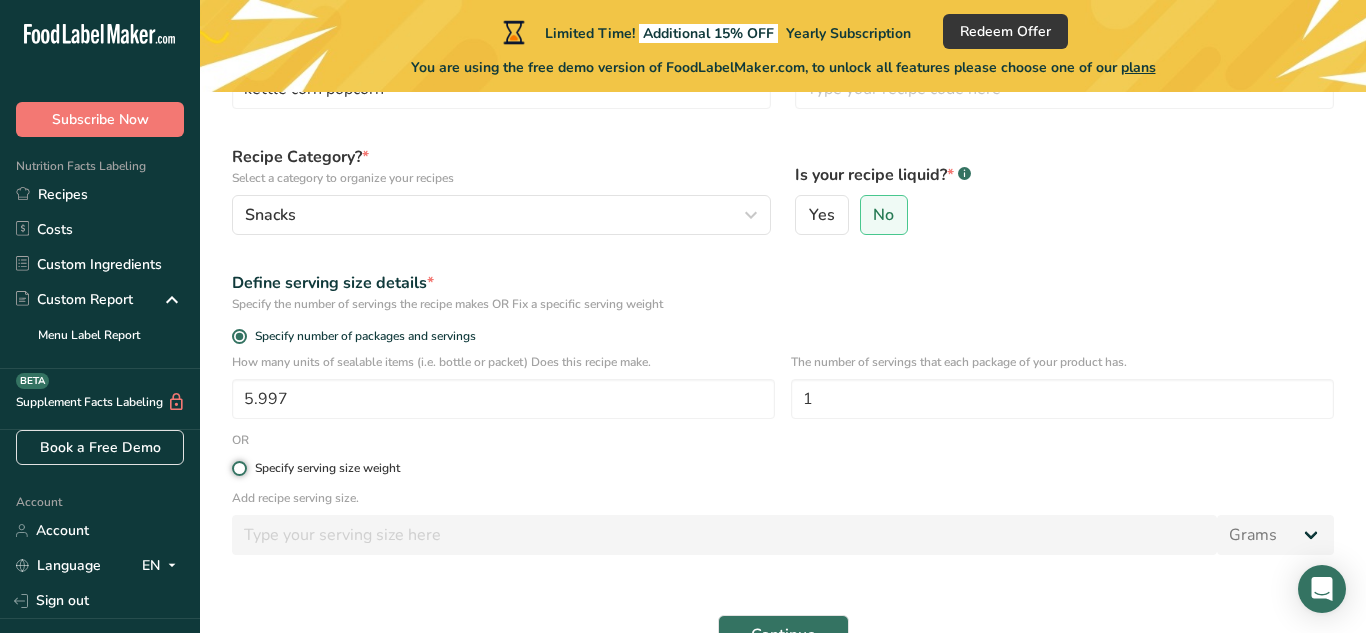 radio on "true" 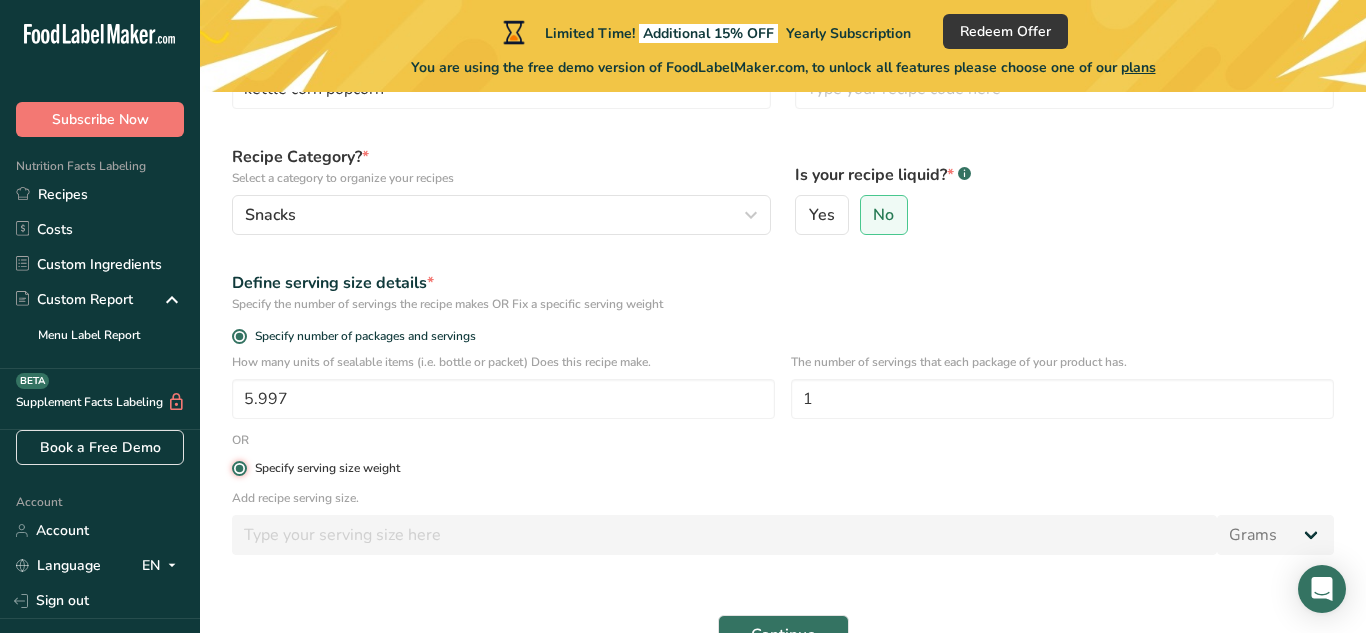 radio on "false" 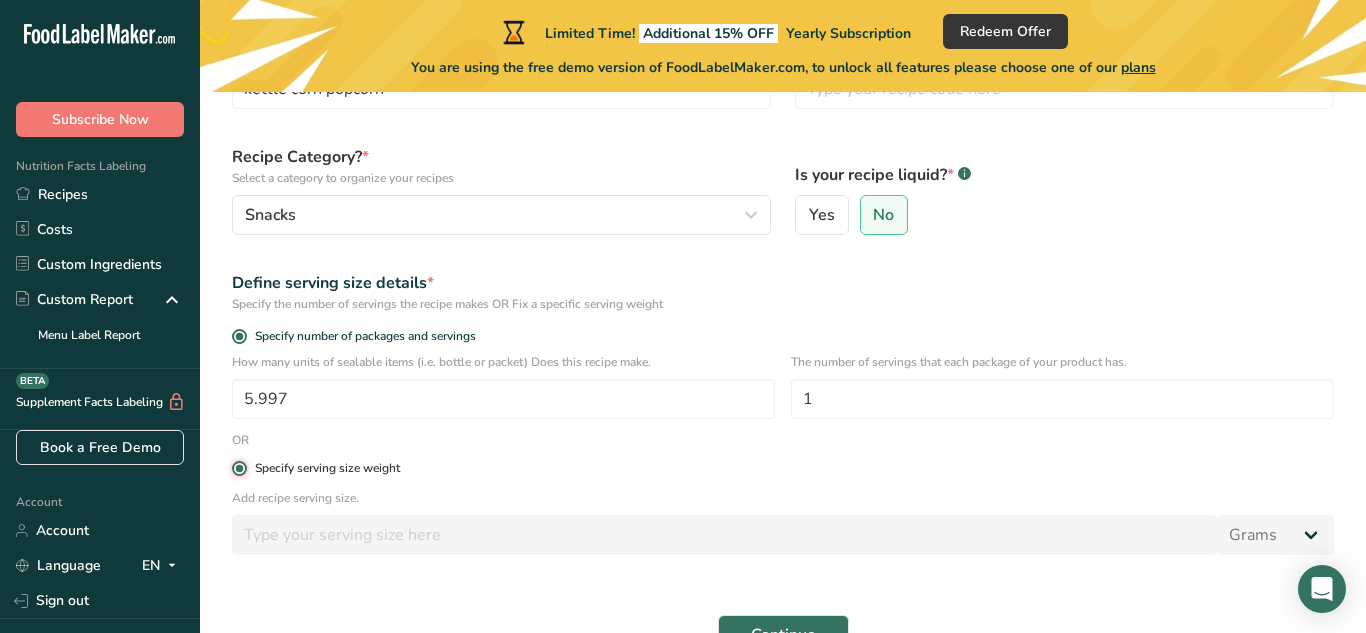 type 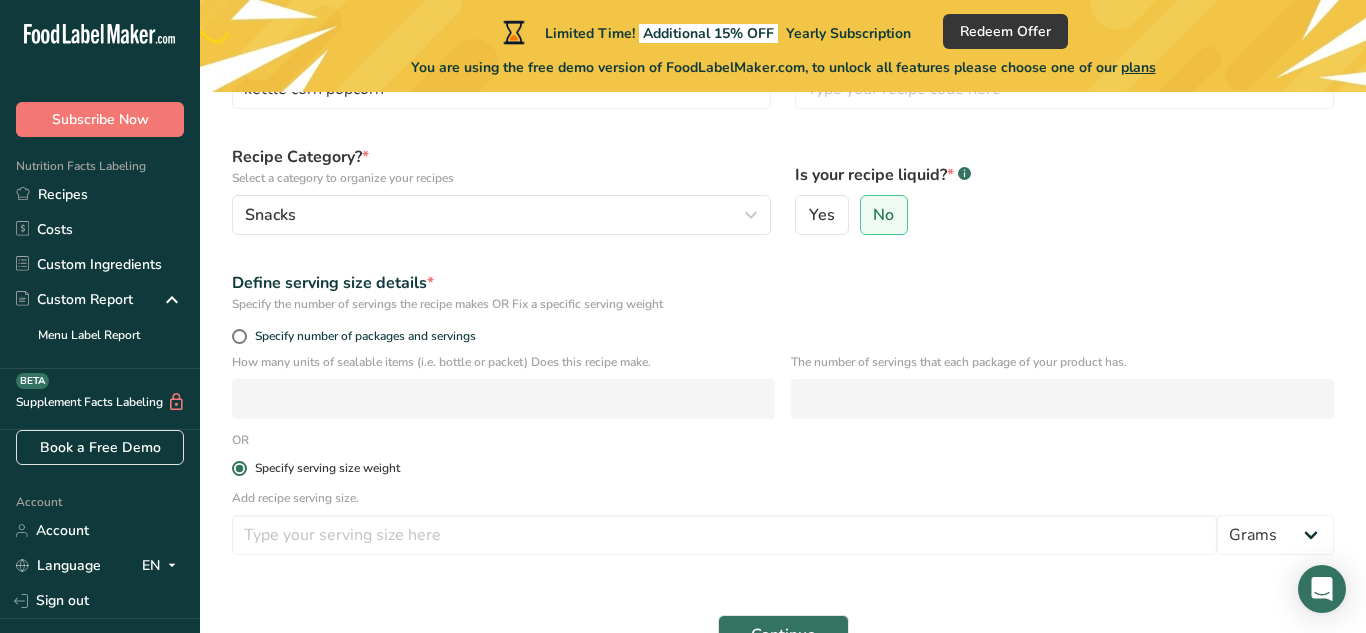 click on "Yes" at bounding box center [802, 215] 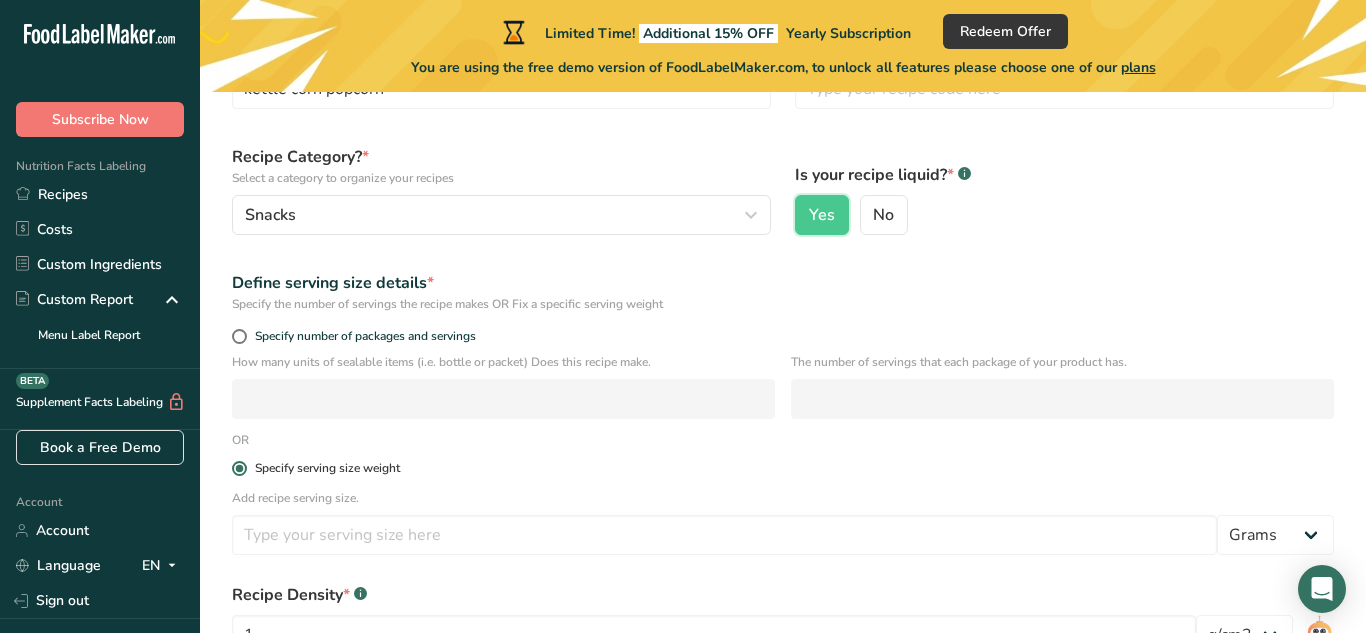 click on "No" at bounding box center [867, 215] 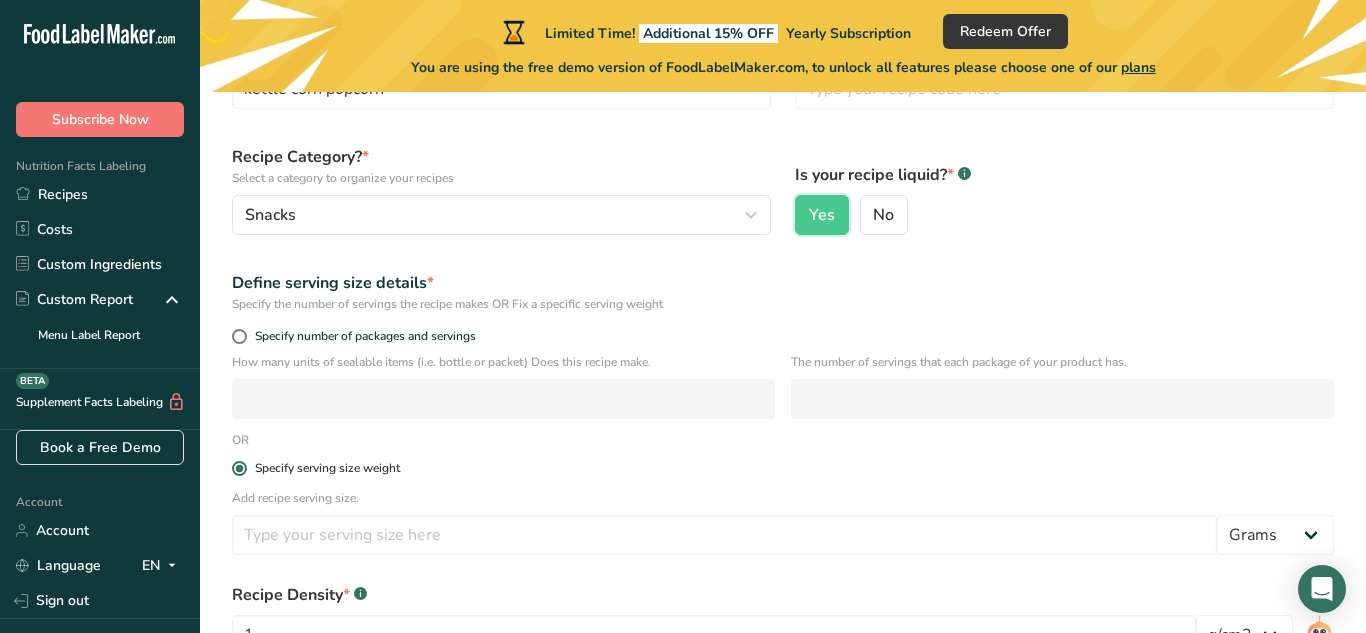 radio on "true" 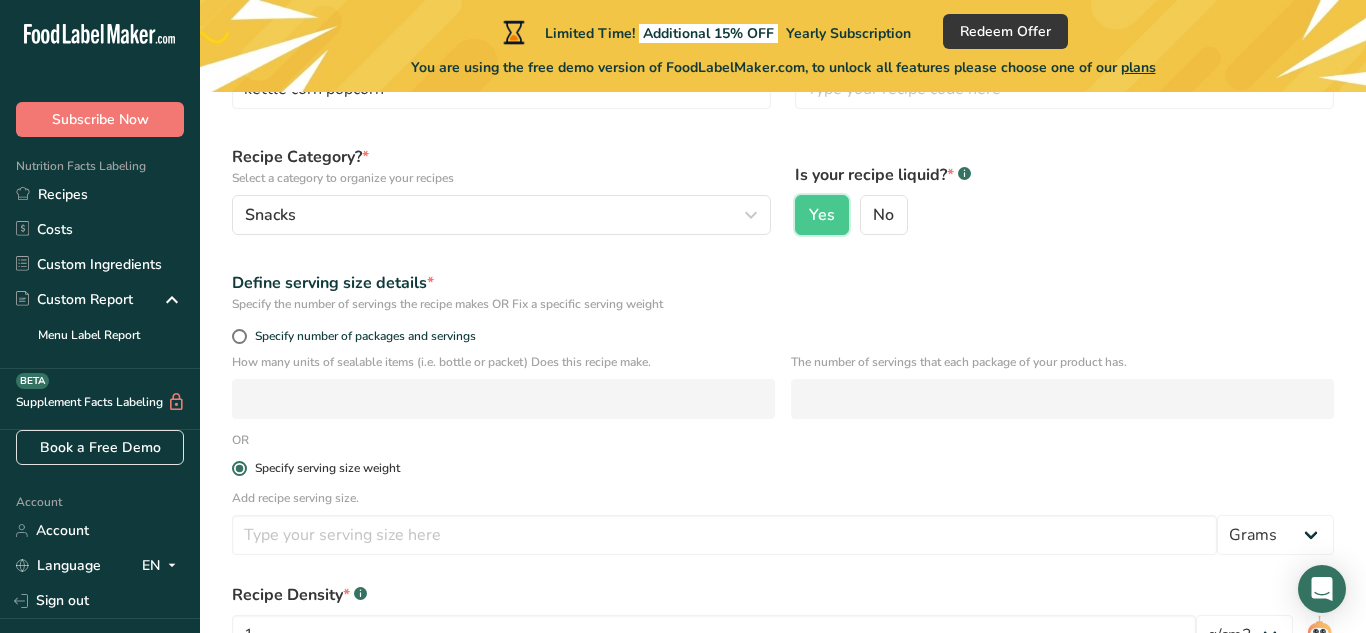 radio on "false" 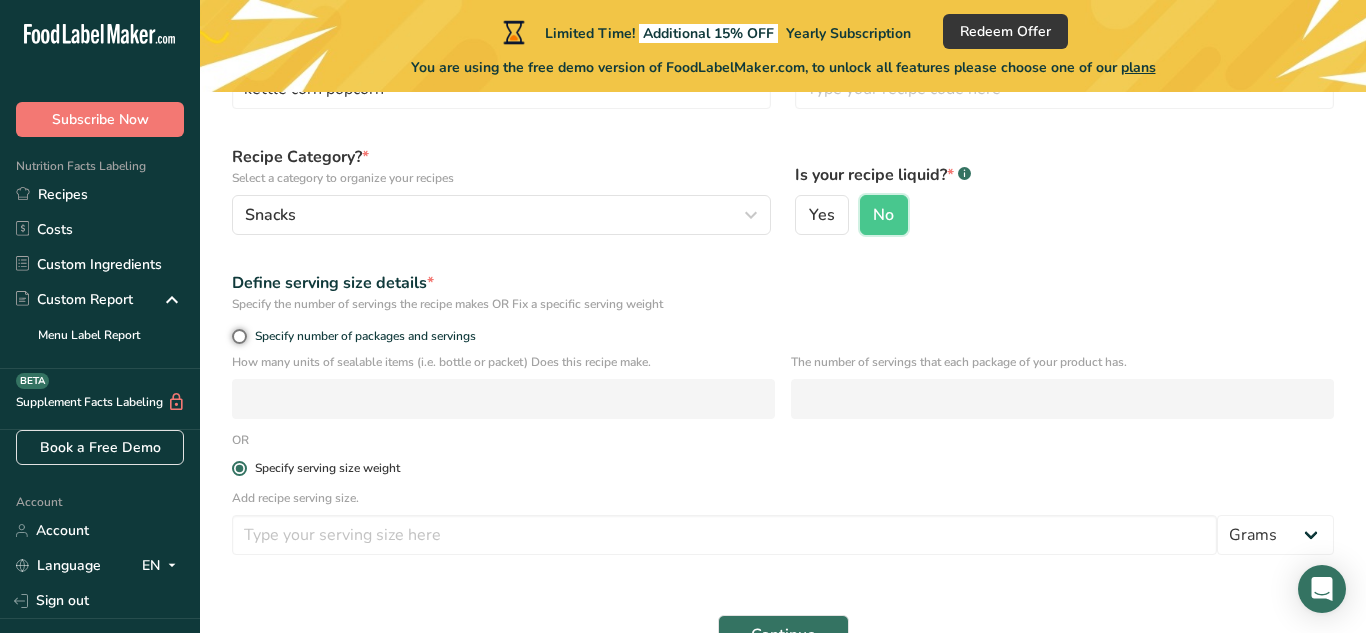 click on "Specify number of packages and servings" at bounding box center (238, 336) 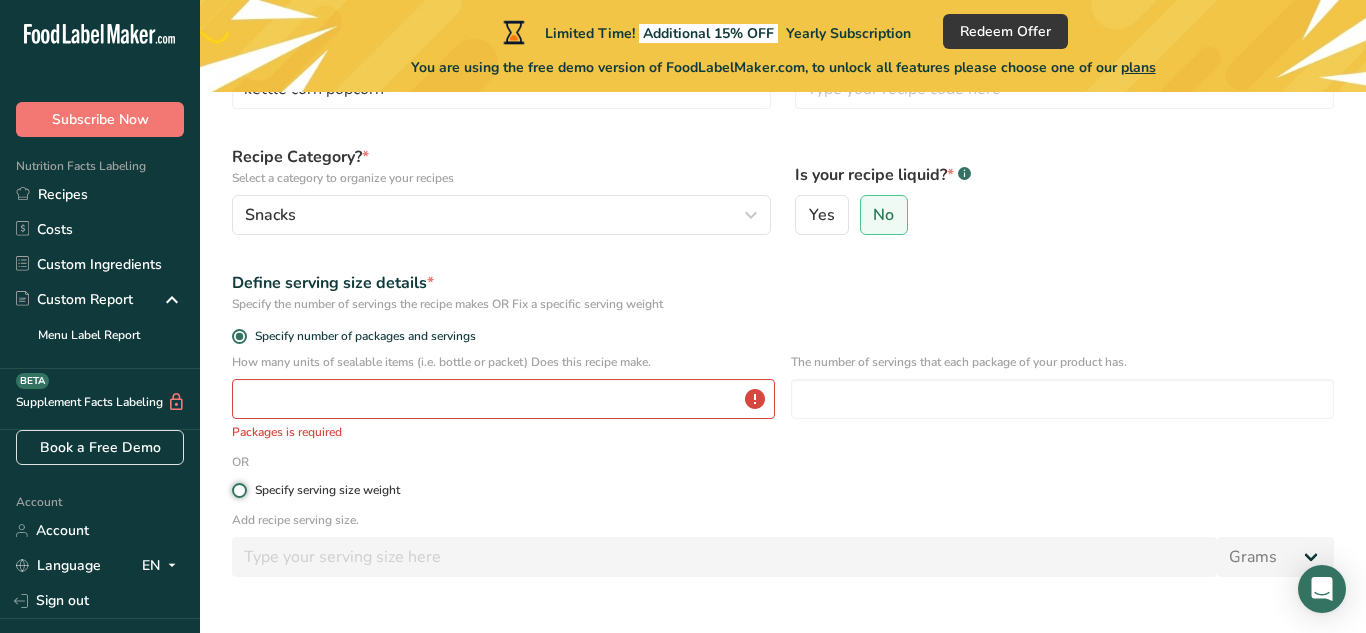click on "Specify serving size weight" at bounding box center [238, 490] 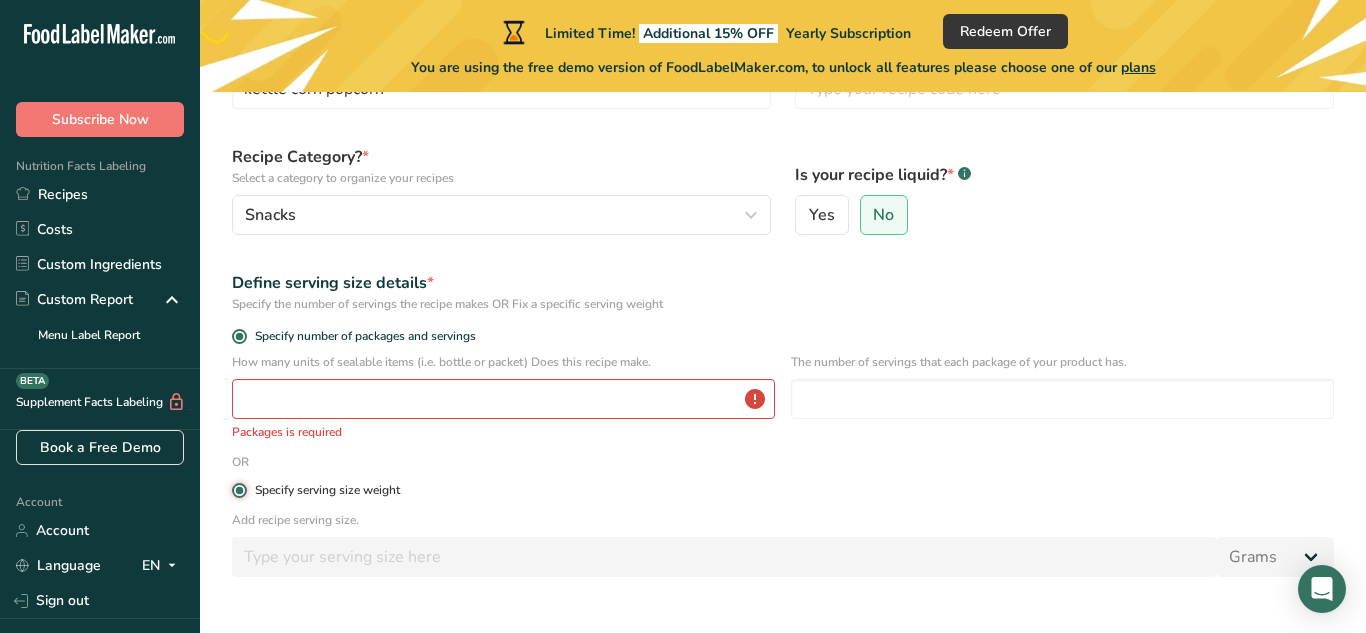 radio on "false" 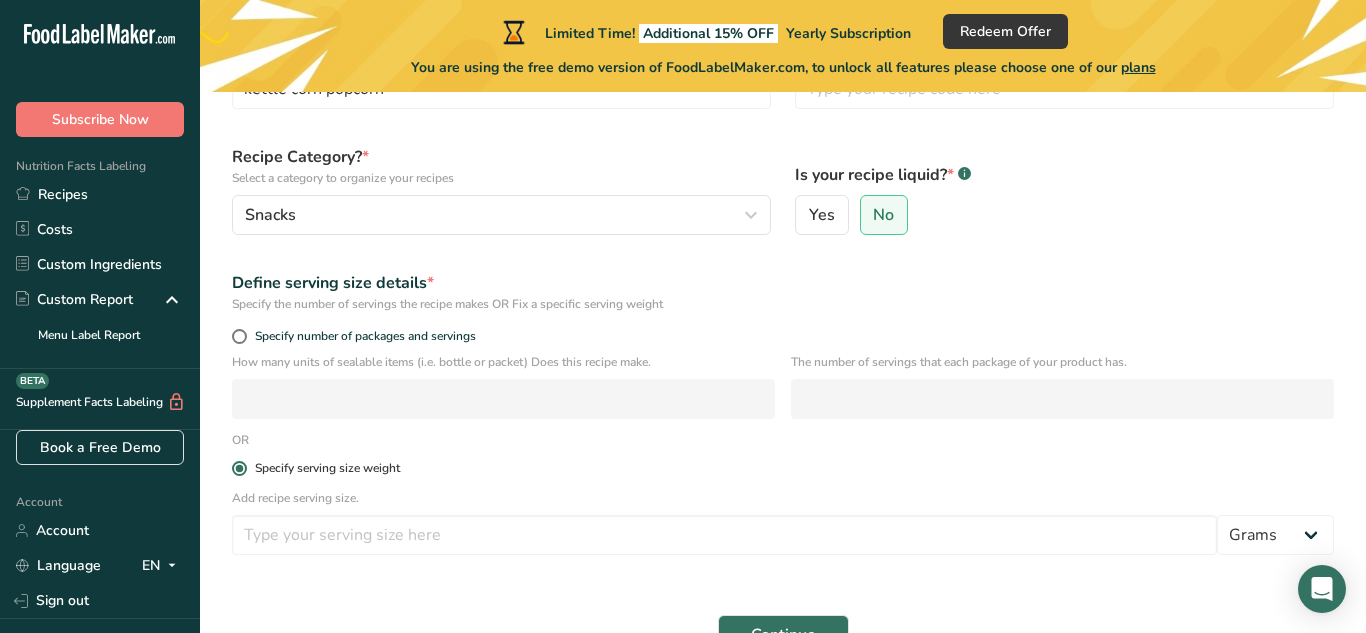 click on "Yes" at bounding box center [802, 215] 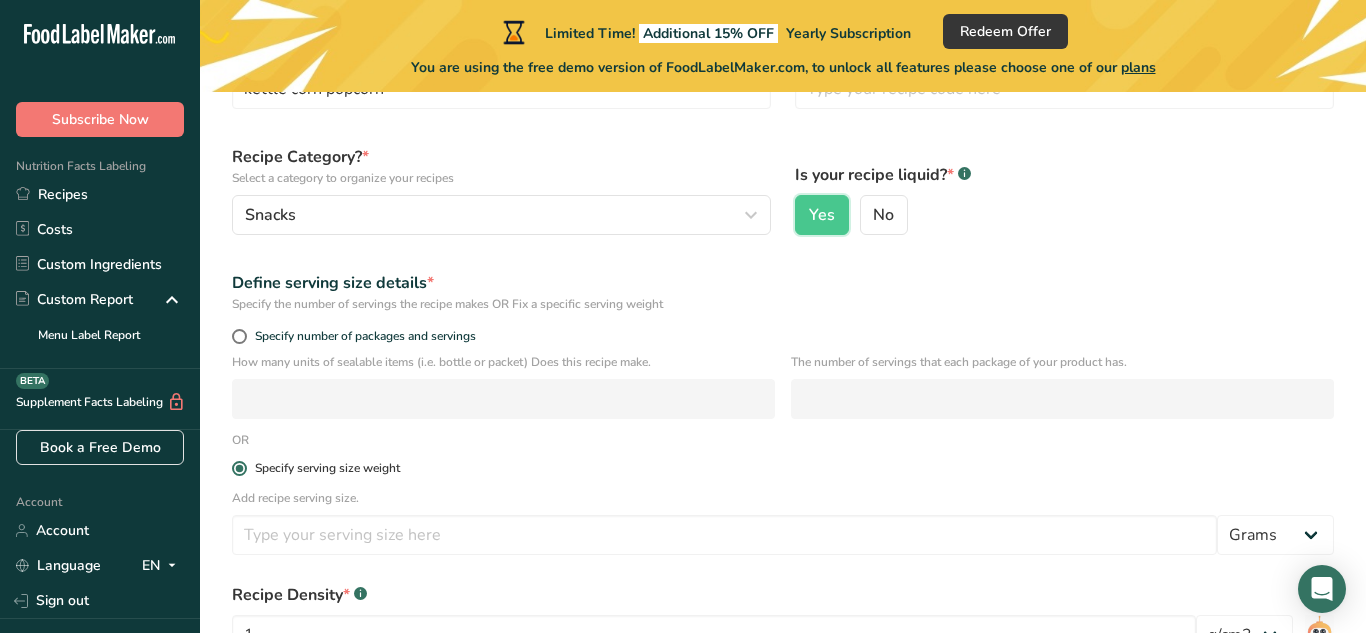 click on "No" at bounding box center (867, 215) 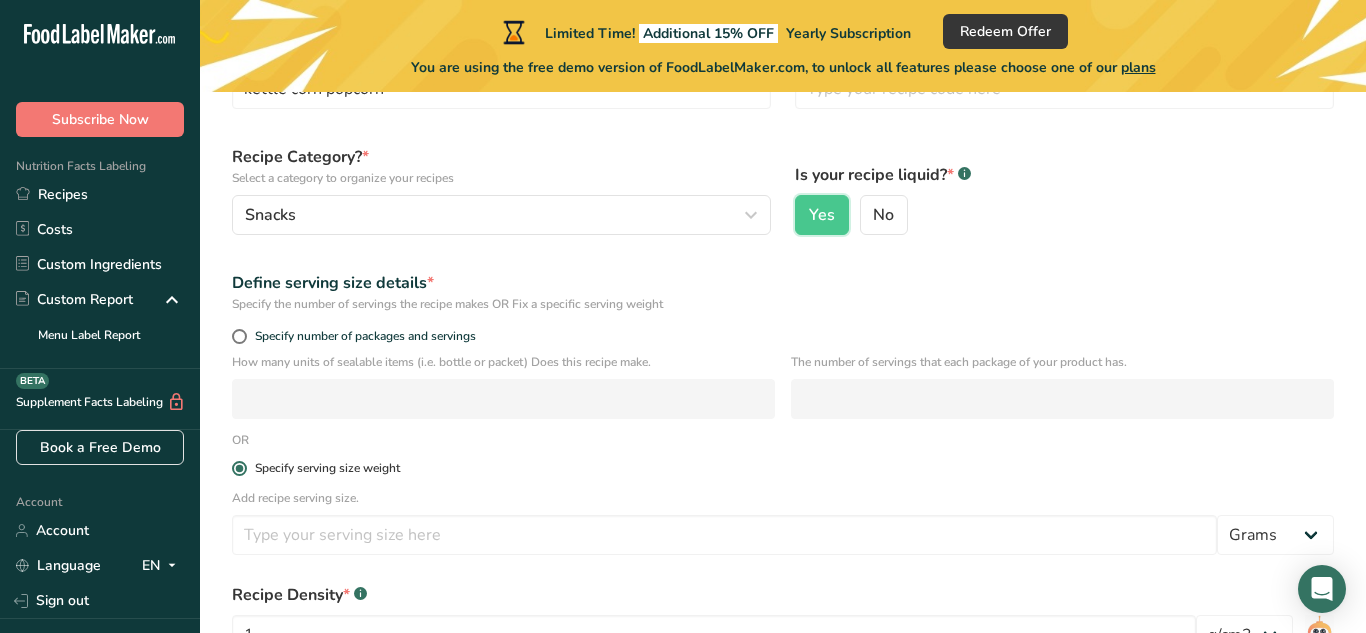 radio on "true" 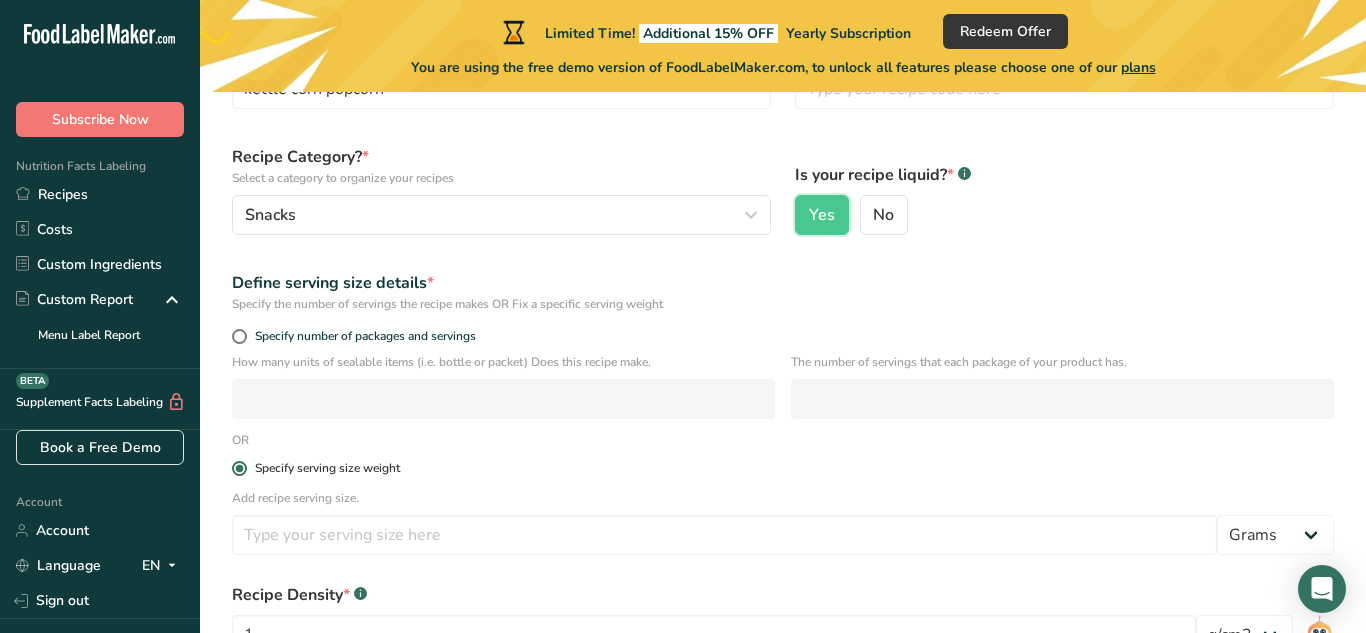 radio on "false" 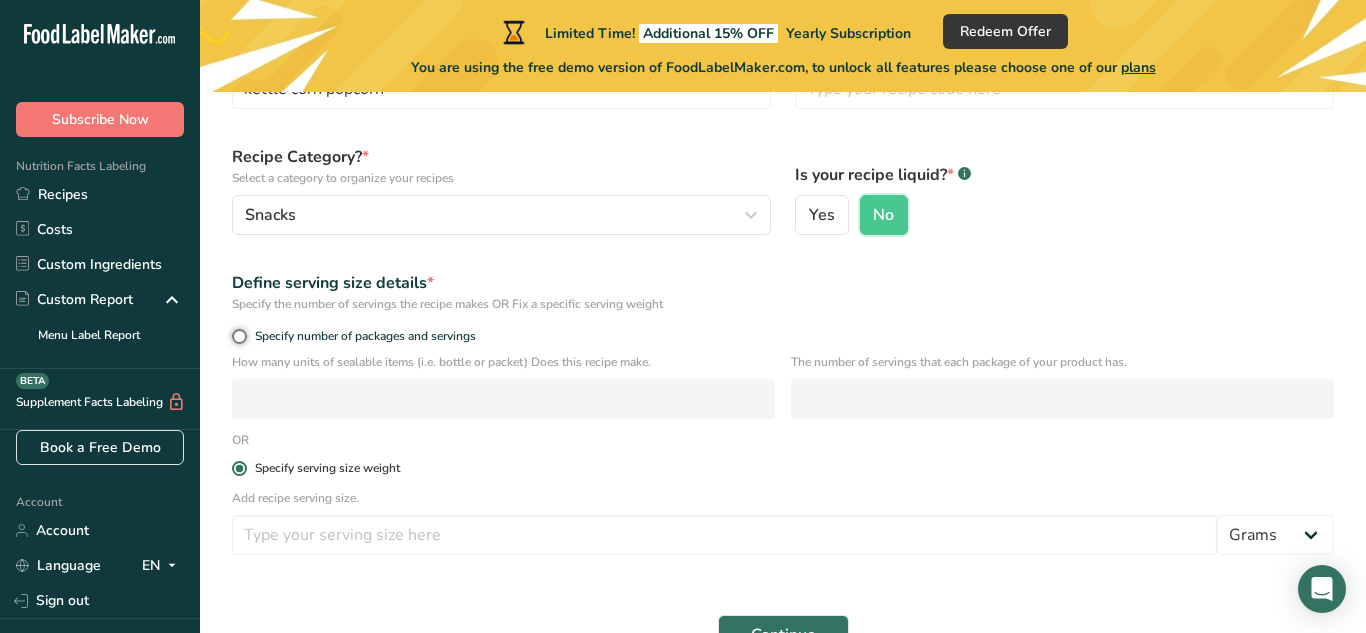 click on "Specify number of packages and servings" at bounding box center [238, 336] 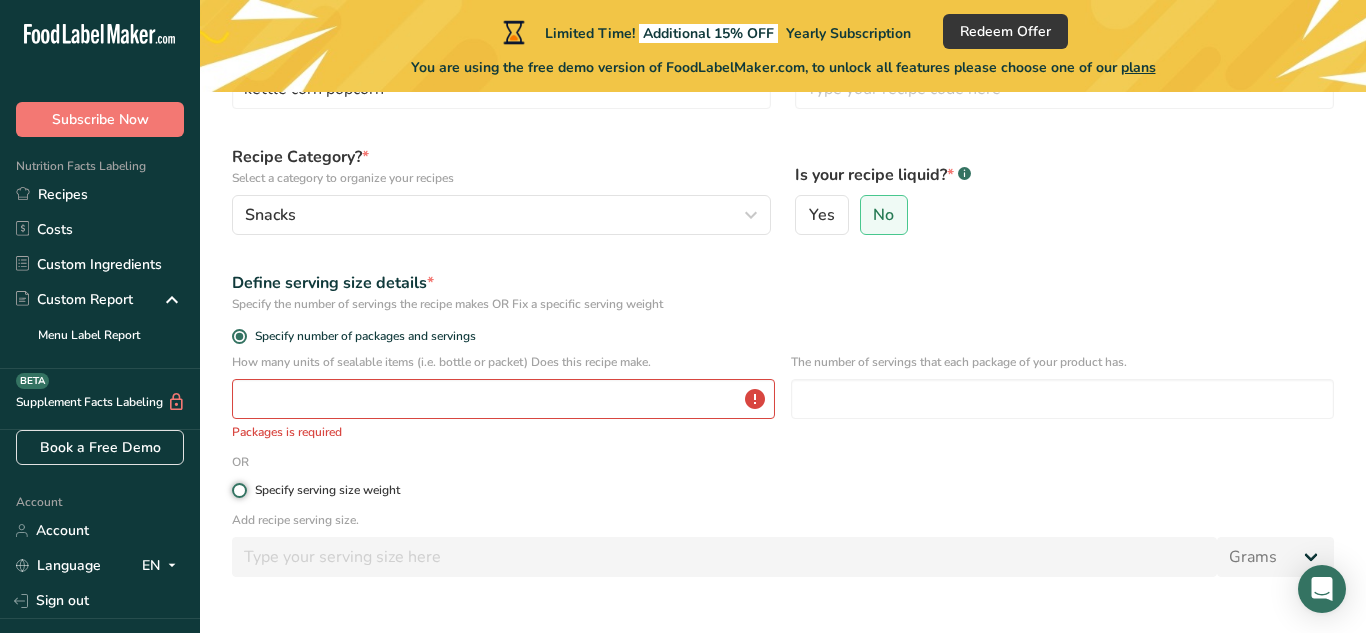 click on "Specify serving size weight" at bounding box center (238, 490) 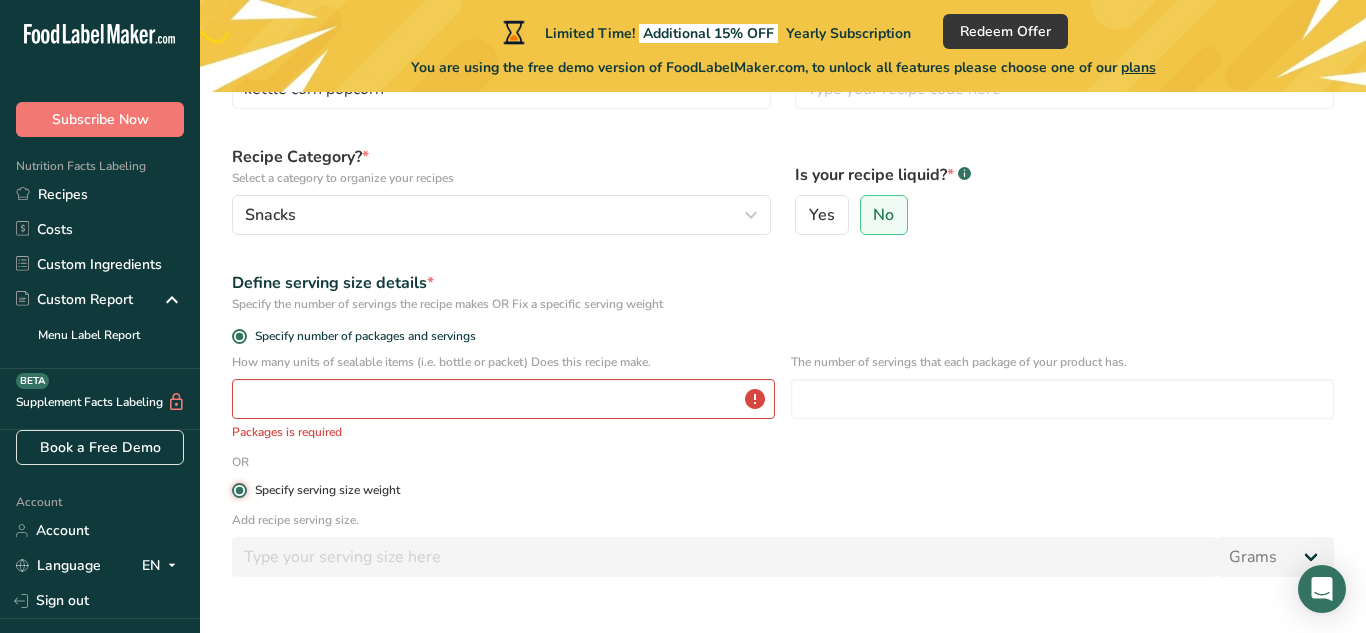 radio on "false" 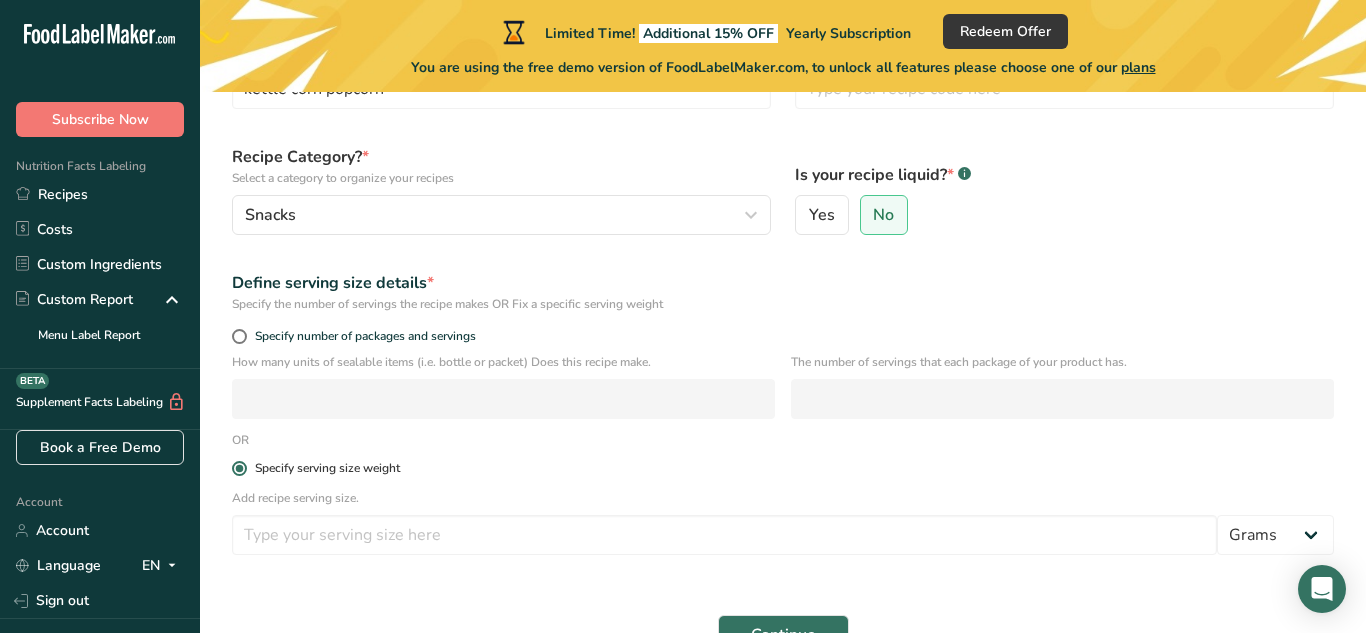 click on "Yes" at bounding box center (802, 215) 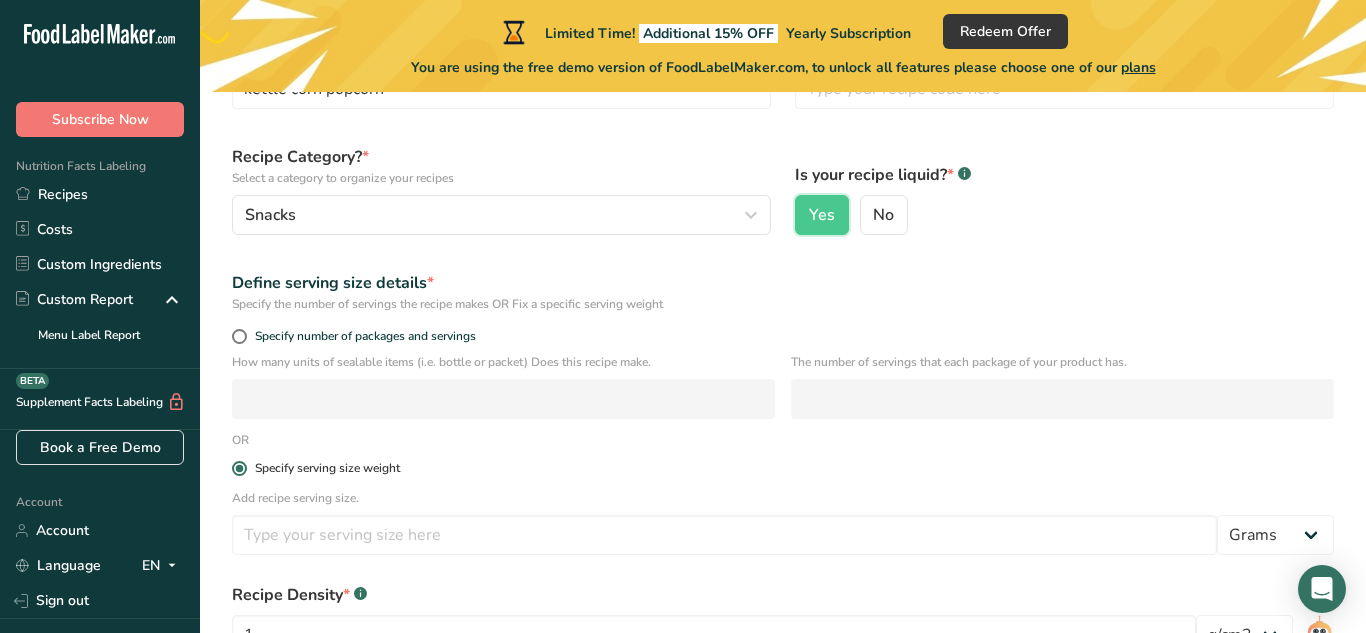 click on "No" at bounding box center [867, 215] 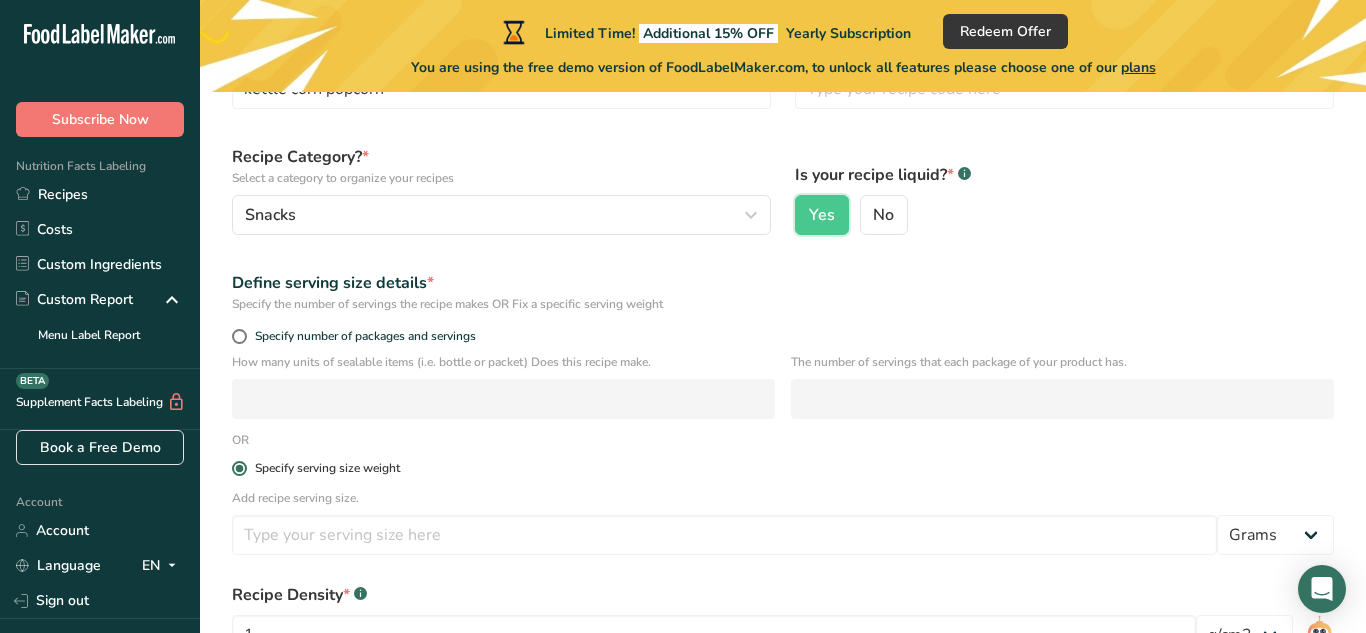 radio on "true" 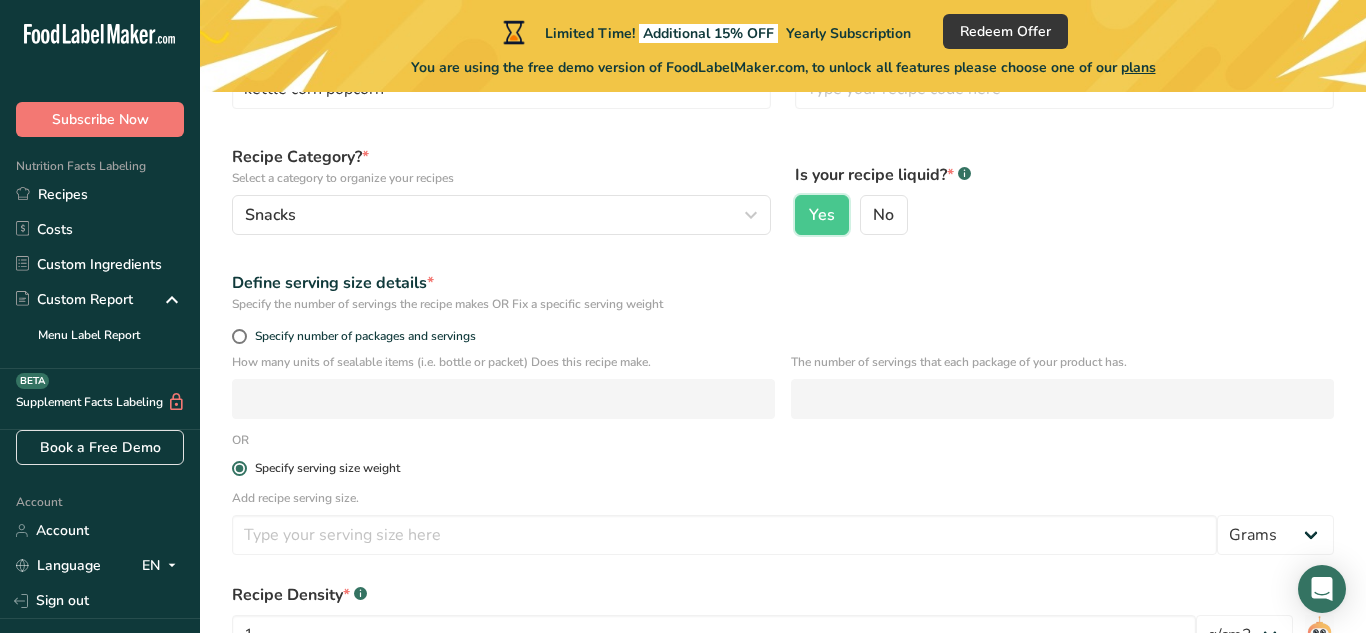 radio on "false" 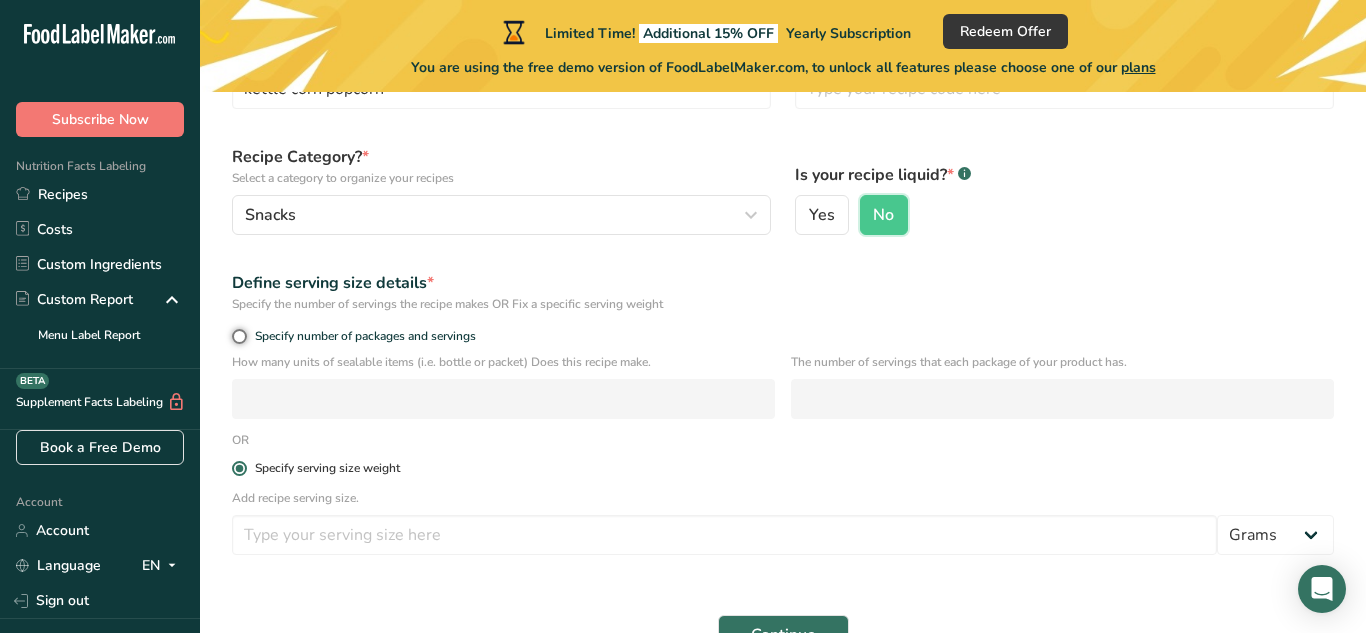click on "Specify number of packages and servings" at bounding box center [238, 336] 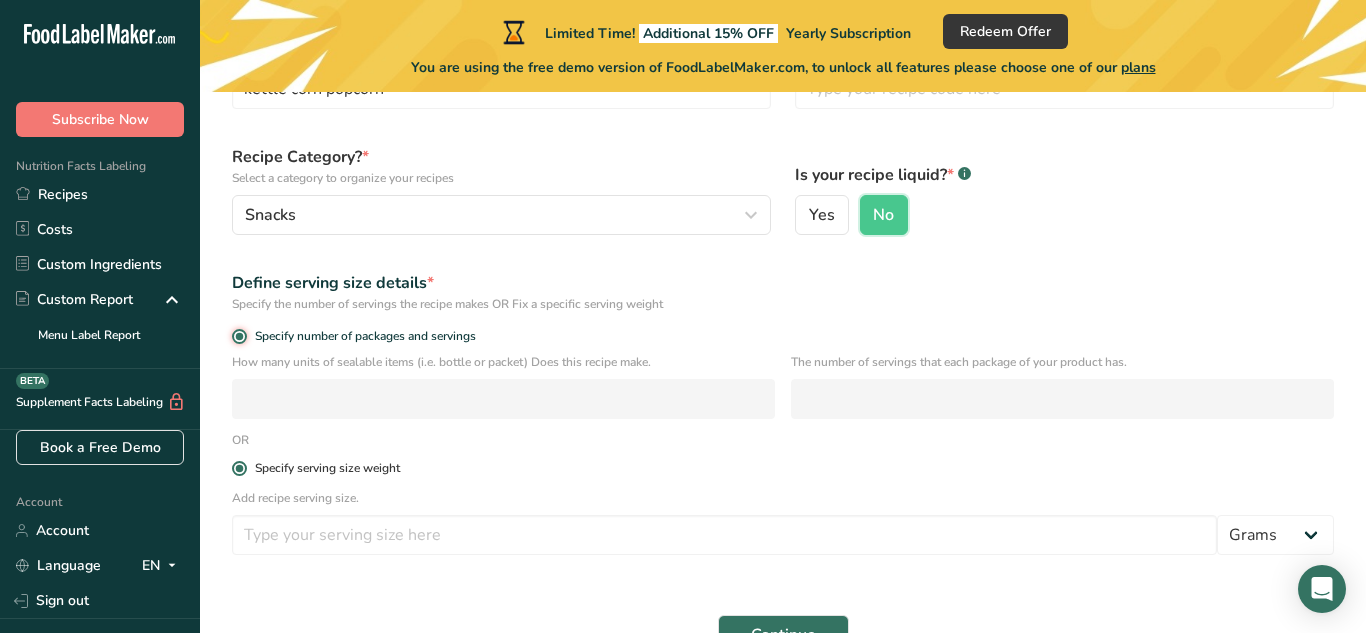 radio on "false" 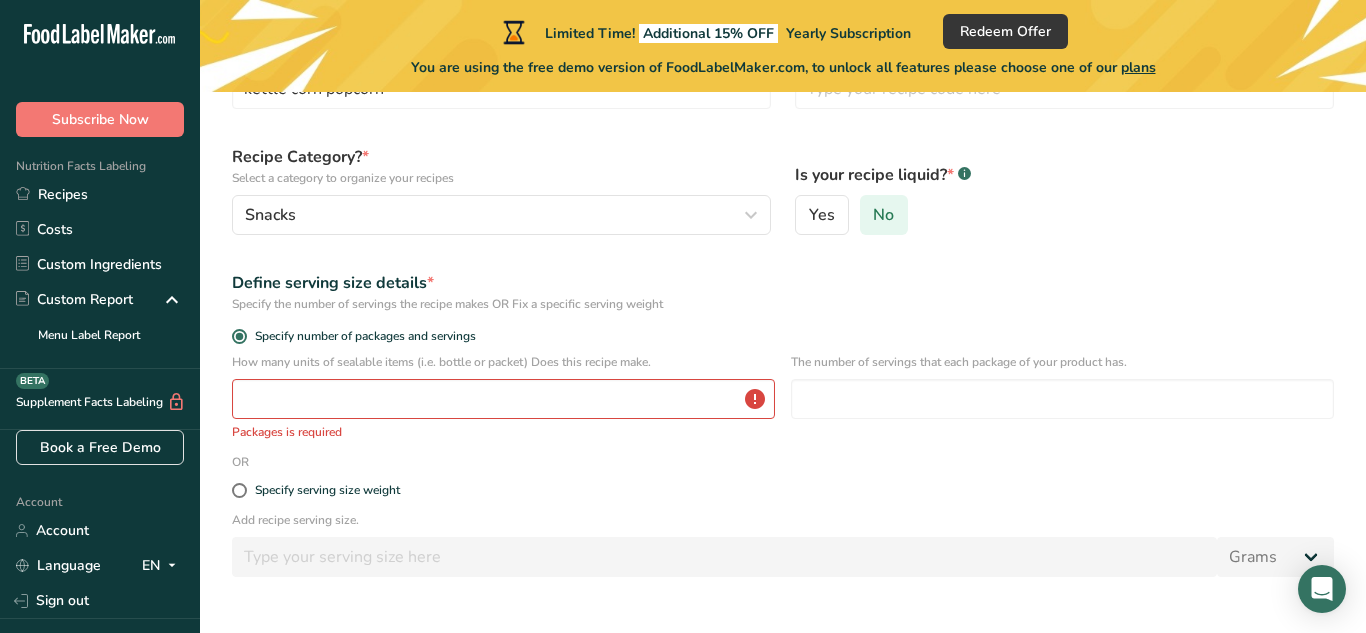 click on "No" at bounding box center [883, 215] 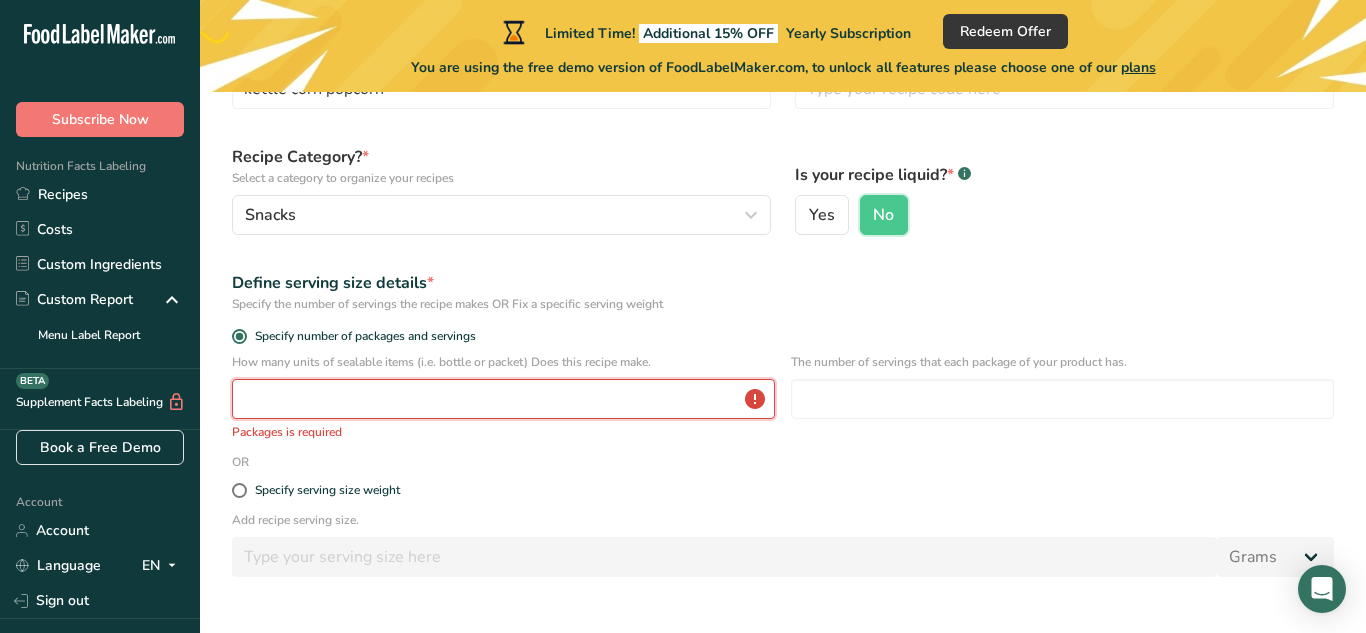 click at bounding box center [503, 399] 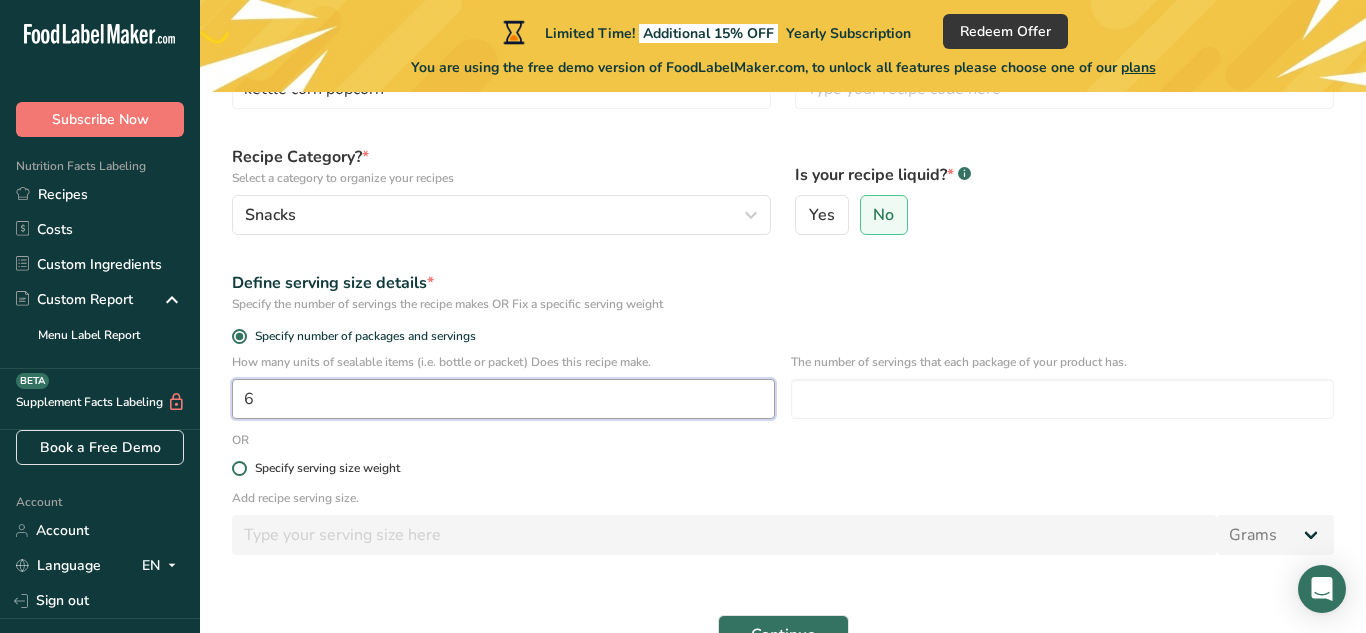 type on "6" 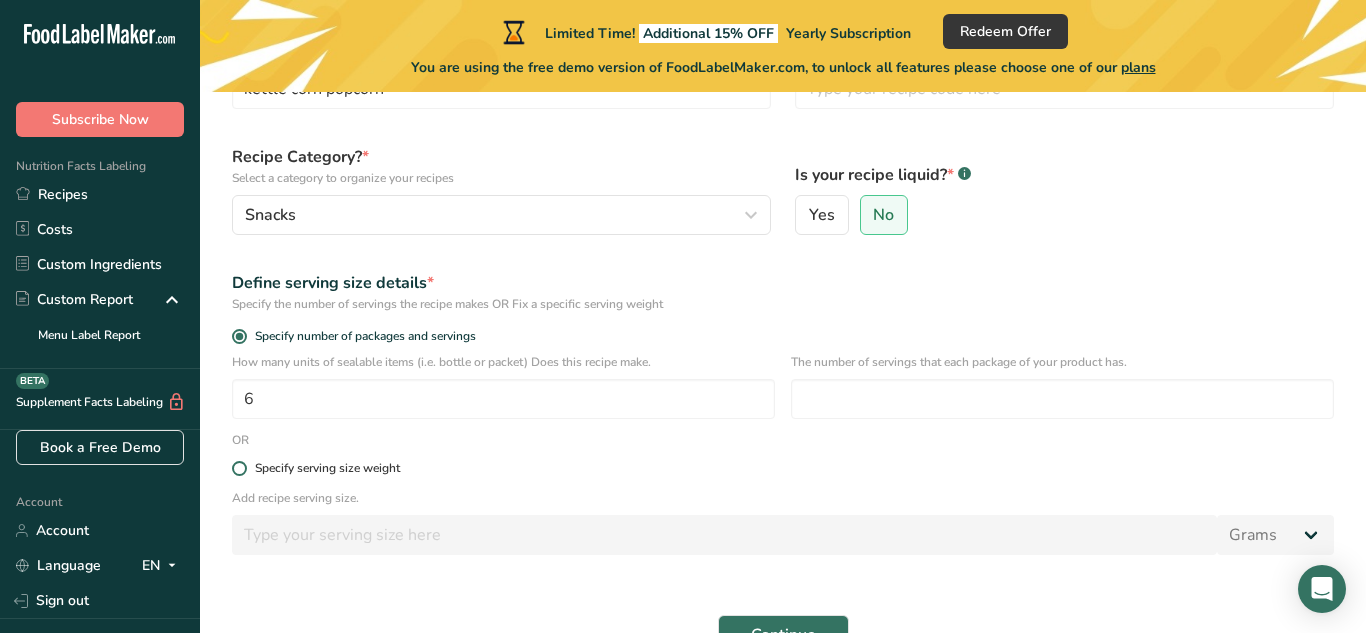 click at bounding box center [239, 468] 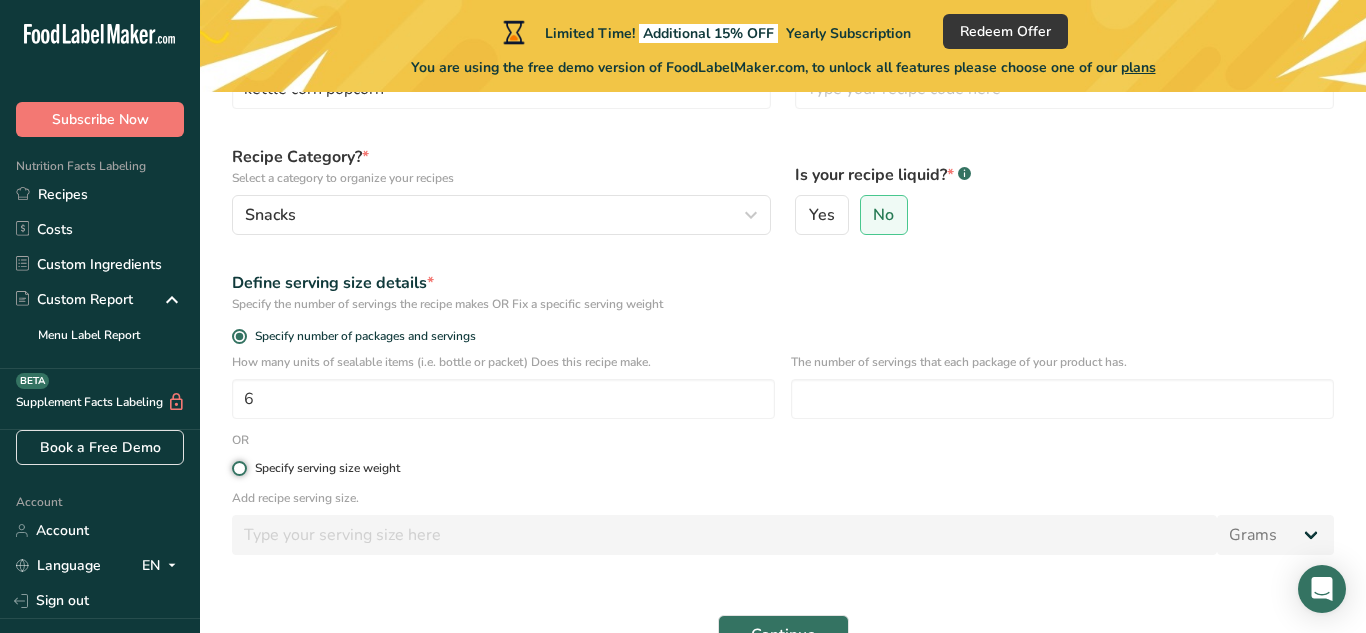 click on "Specify serving size weight" at bounding box center [238, 468] 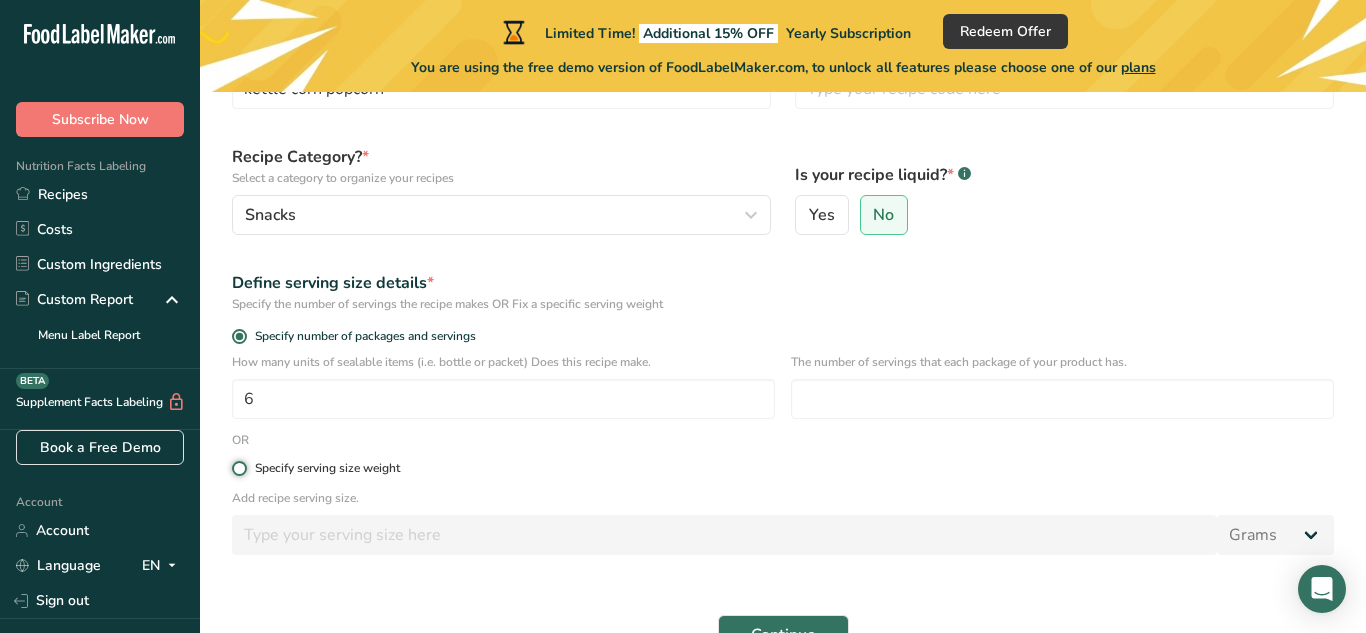 radio on "true" 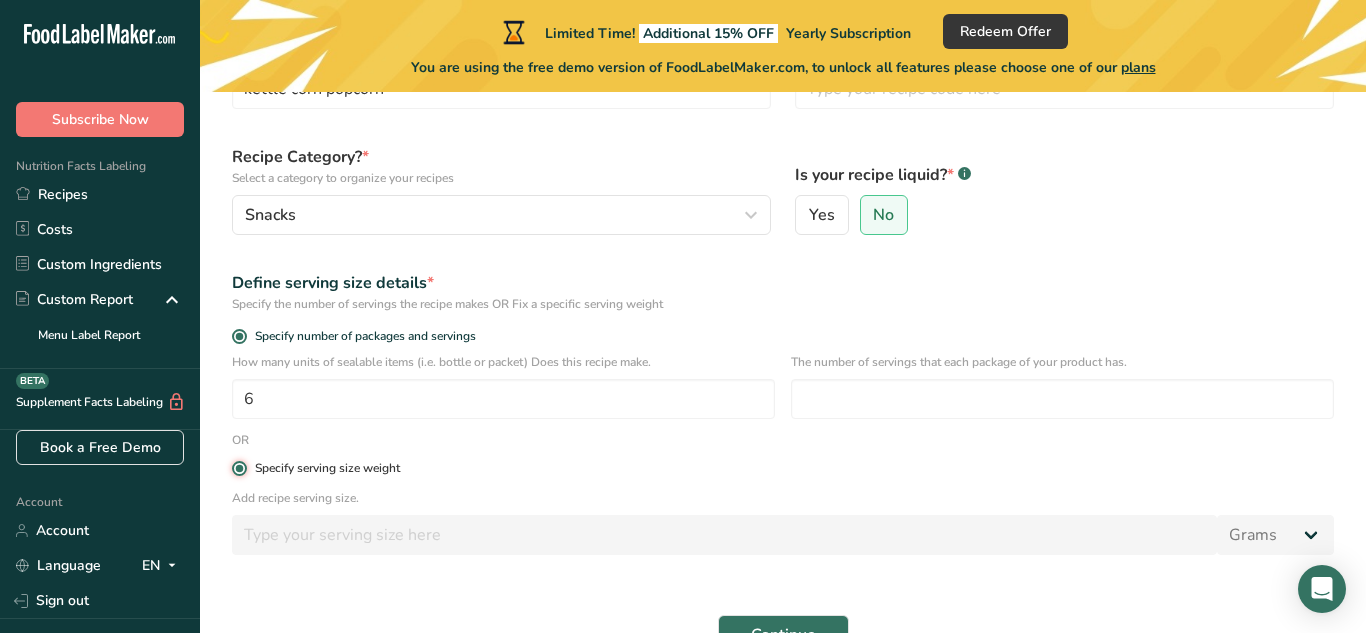 radio on "false" 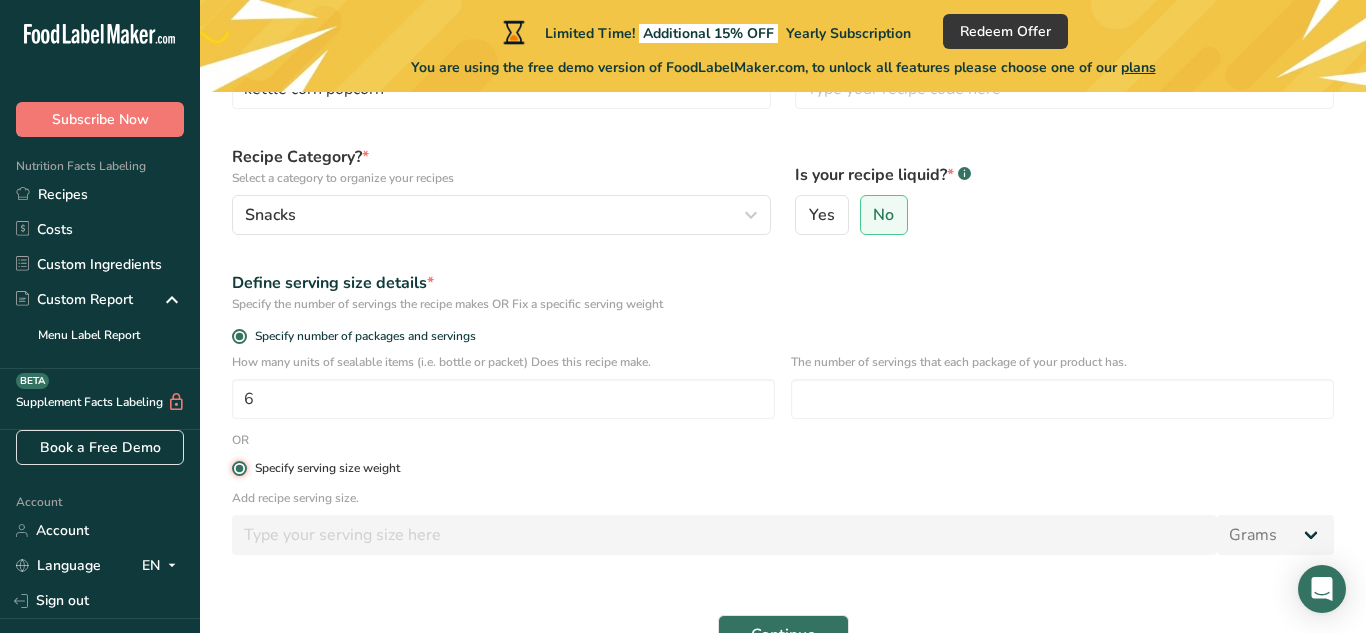 type 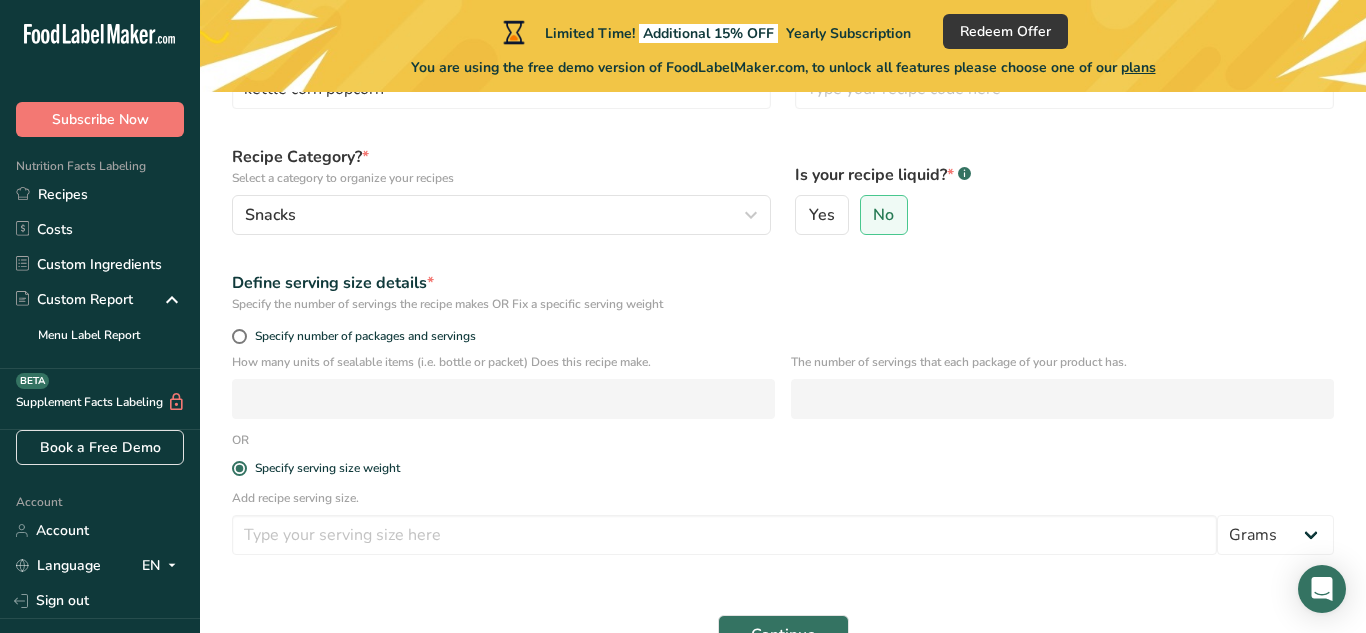 click on "How many units of sealable items (i.e. bottle or packet) Does this recipe make." at bounding box center (503, 362) 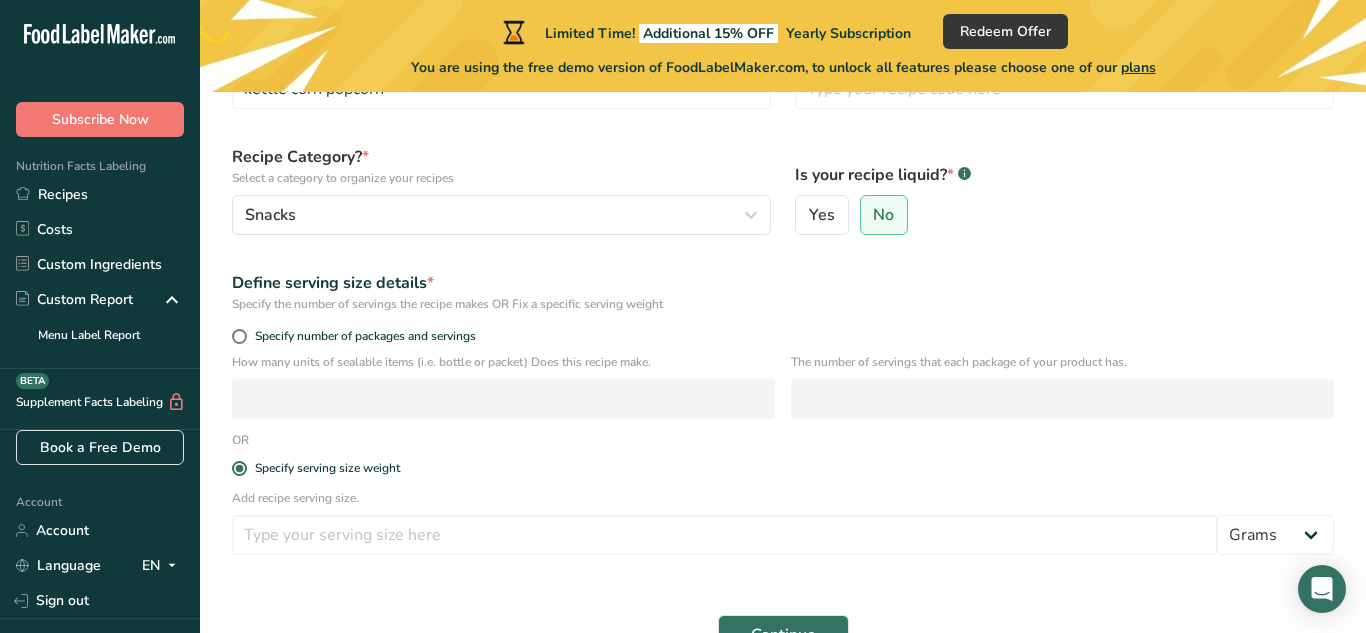 click on "How many units of sealable items (i.e. bottle or packet) Does this recipe make." at bounding box center (503, 386) 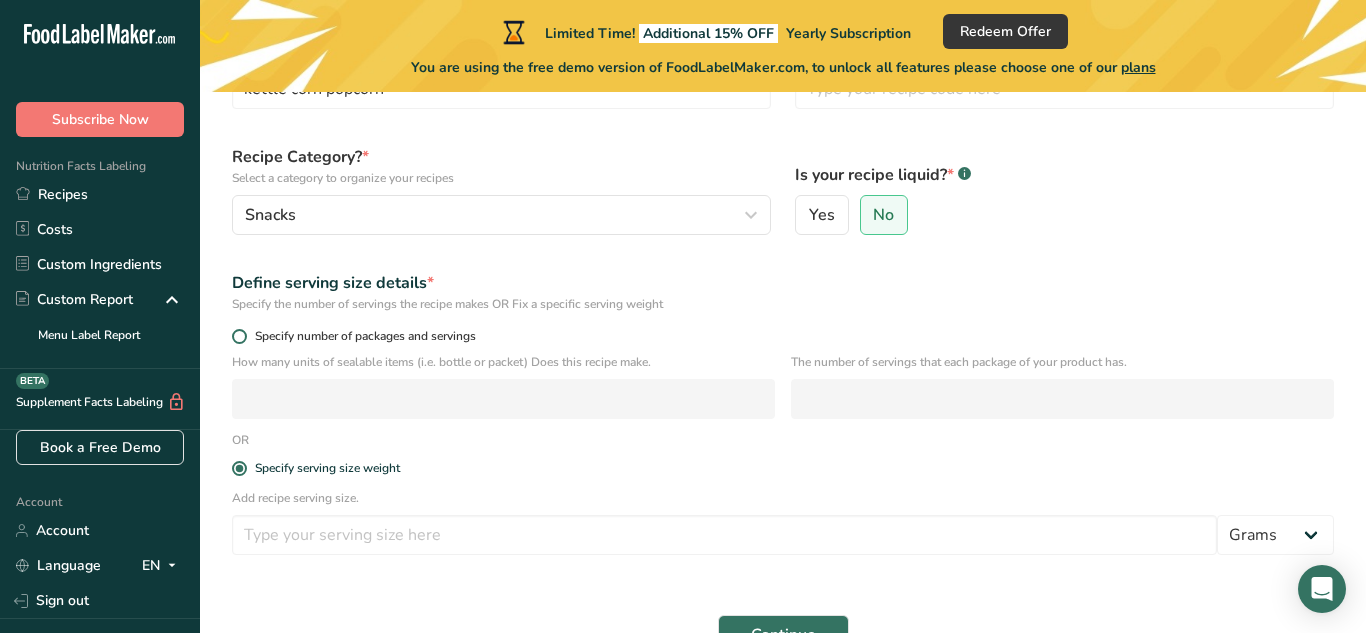 click on "Specify number of packages and servings" at bounding box center [783, 336] 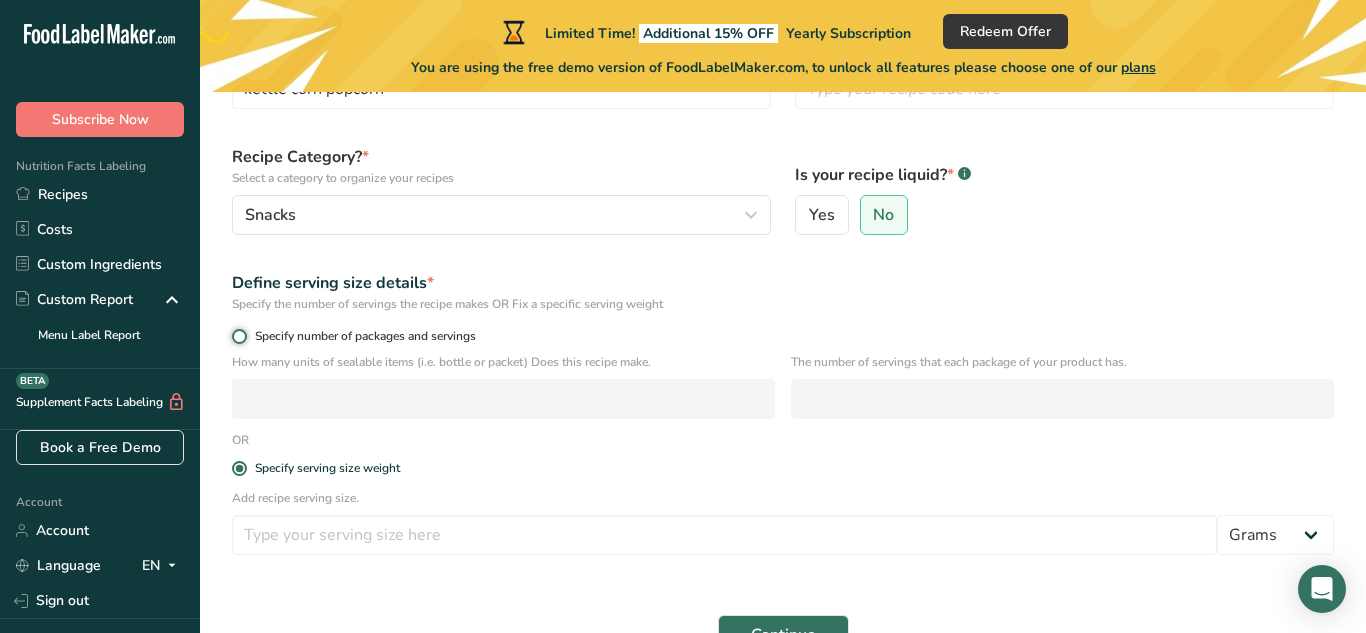 click on "Specify number of packages and servings" at bounding box center [238, 336] 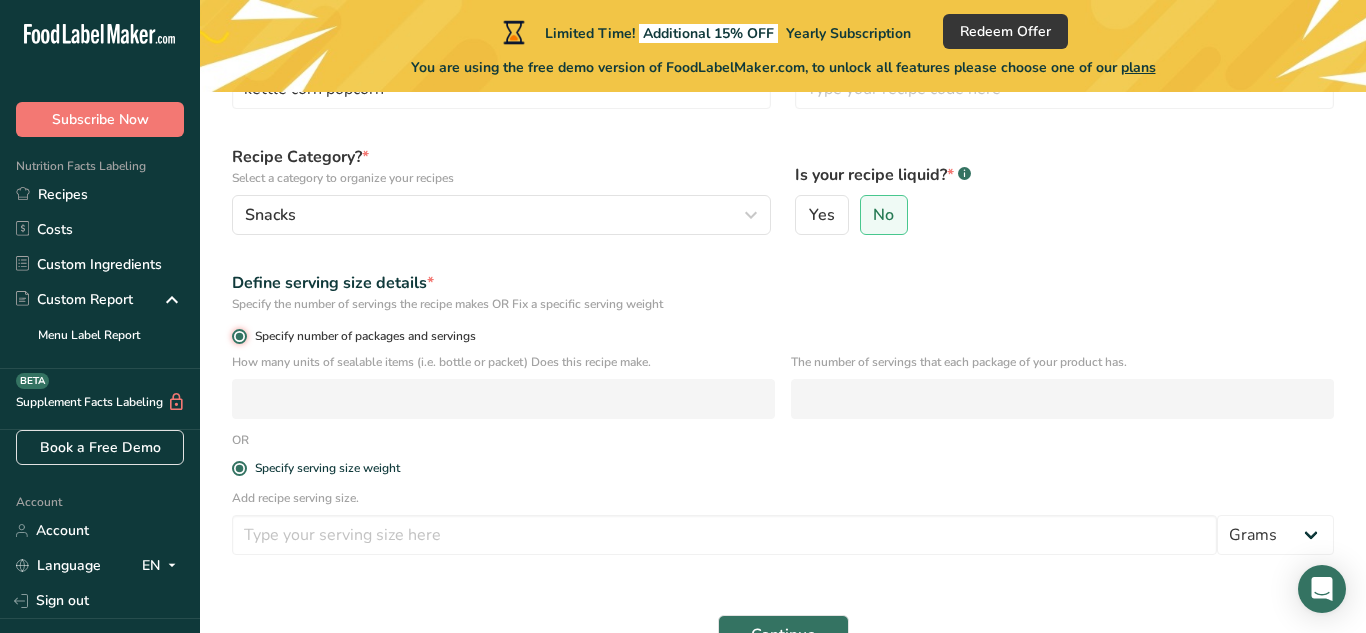 radio on "false" 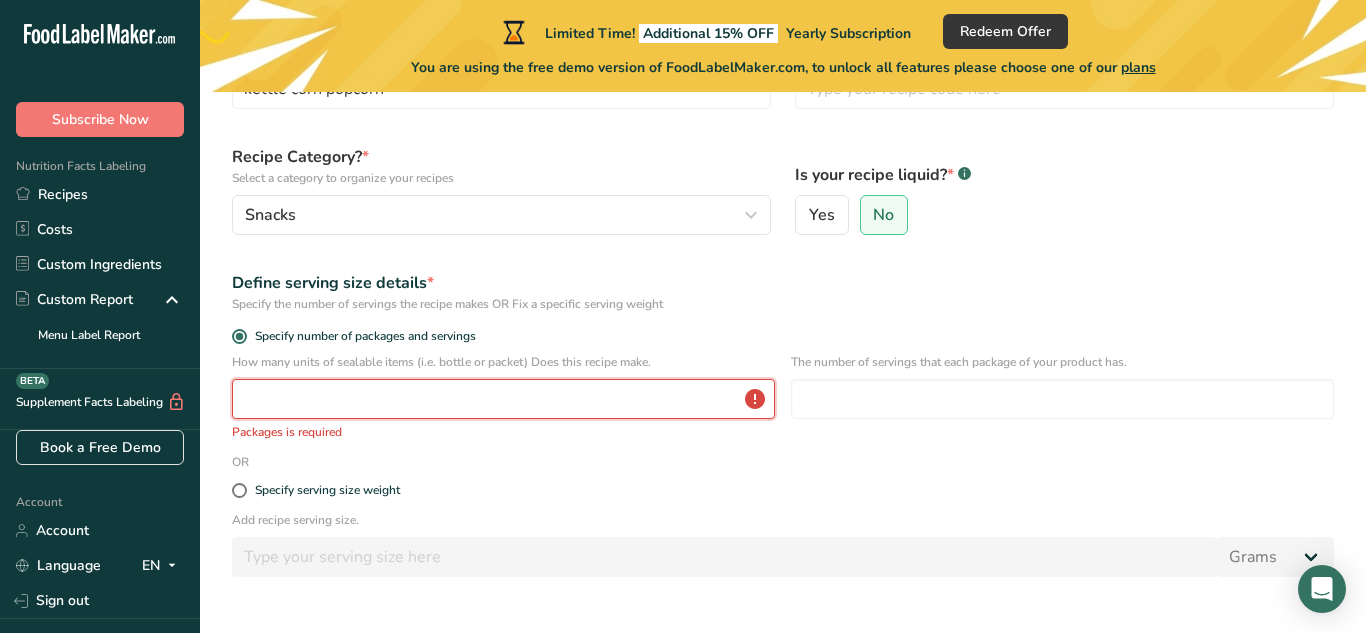 click at bounding box center (503, 399) 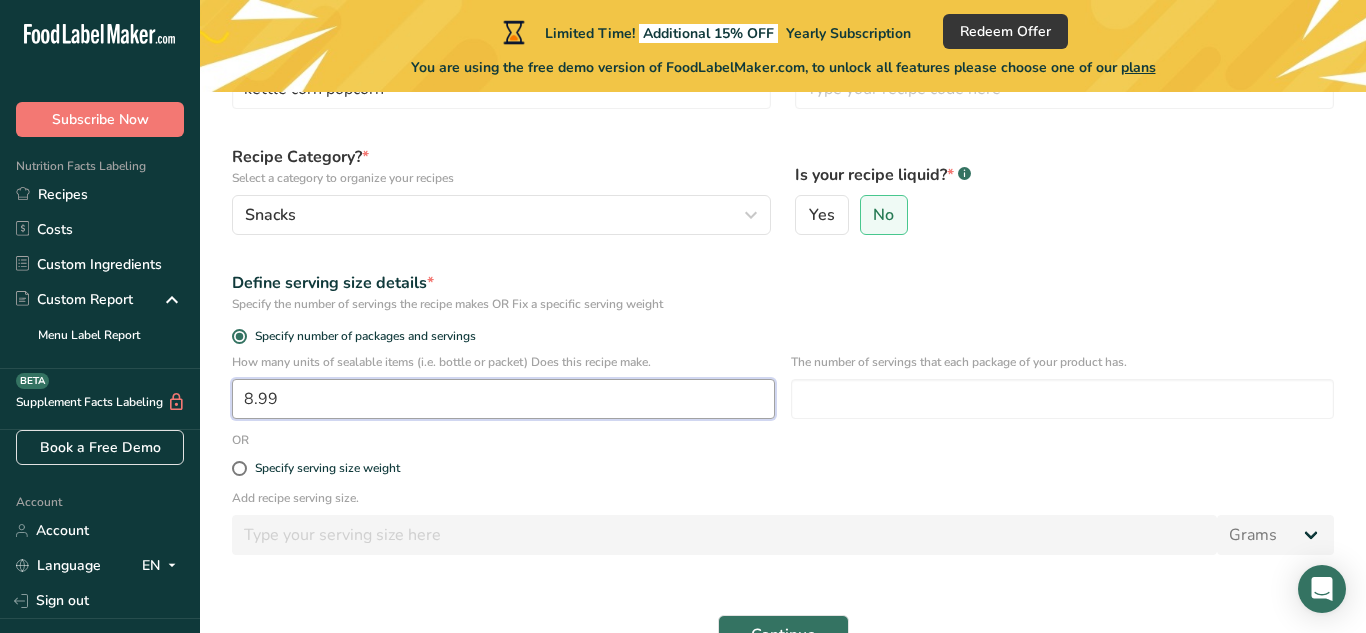 type on "8.989" 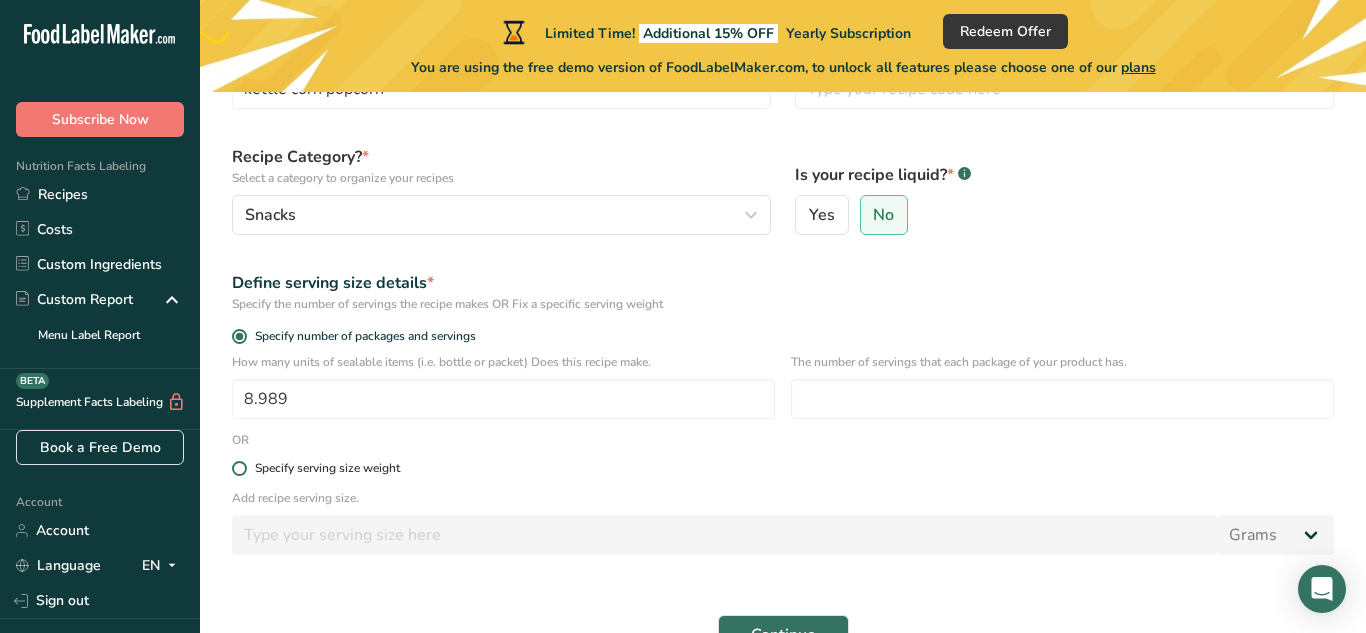 click at bounding box center (239, 468) 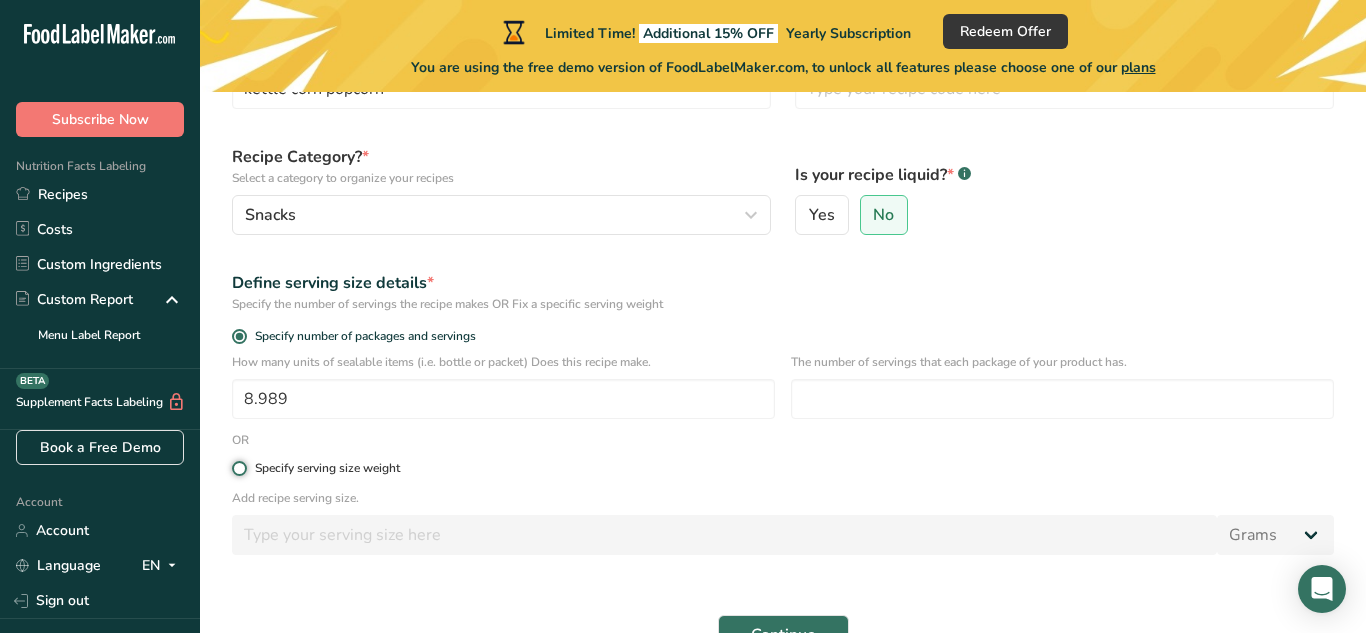 click on "Specify serving size weight" at bounding box center [238, 468] 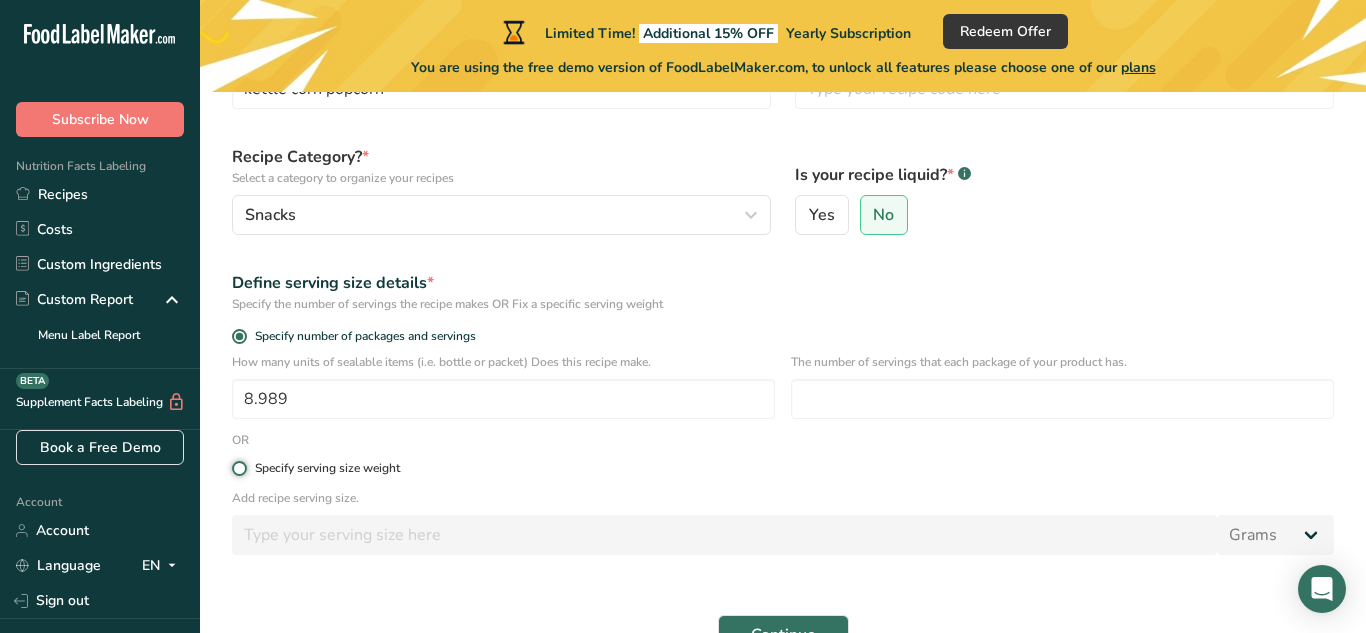 radio on "true" 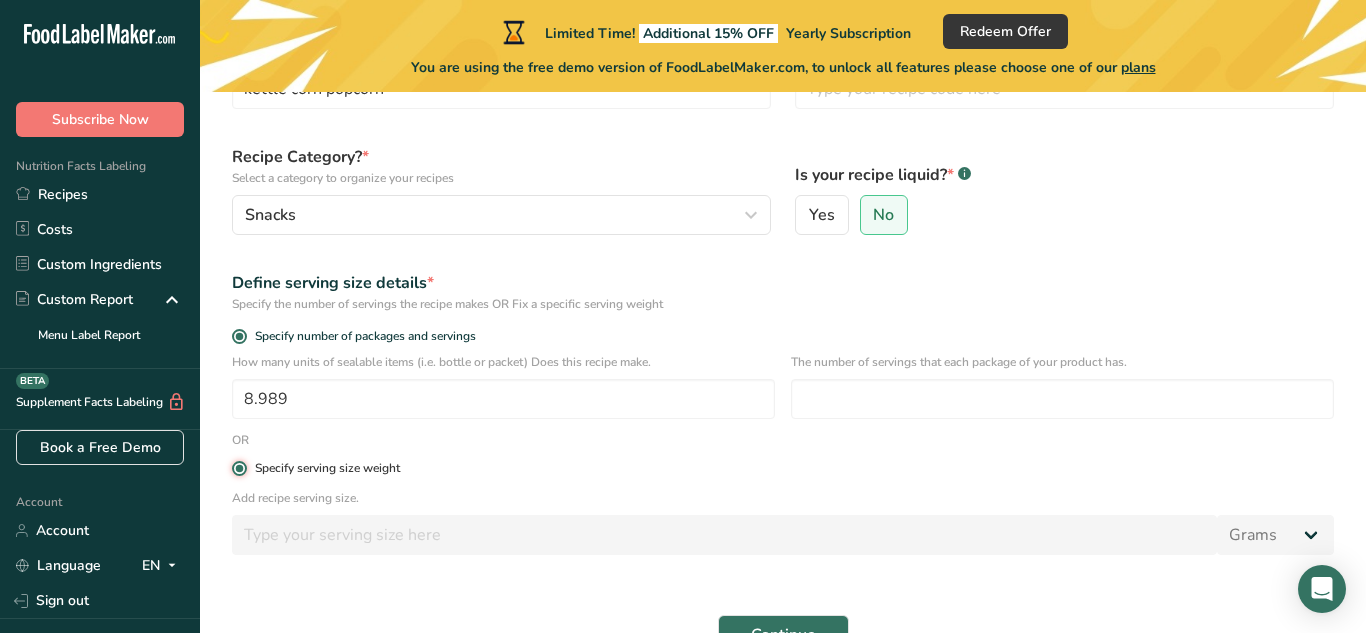 radio on "false" 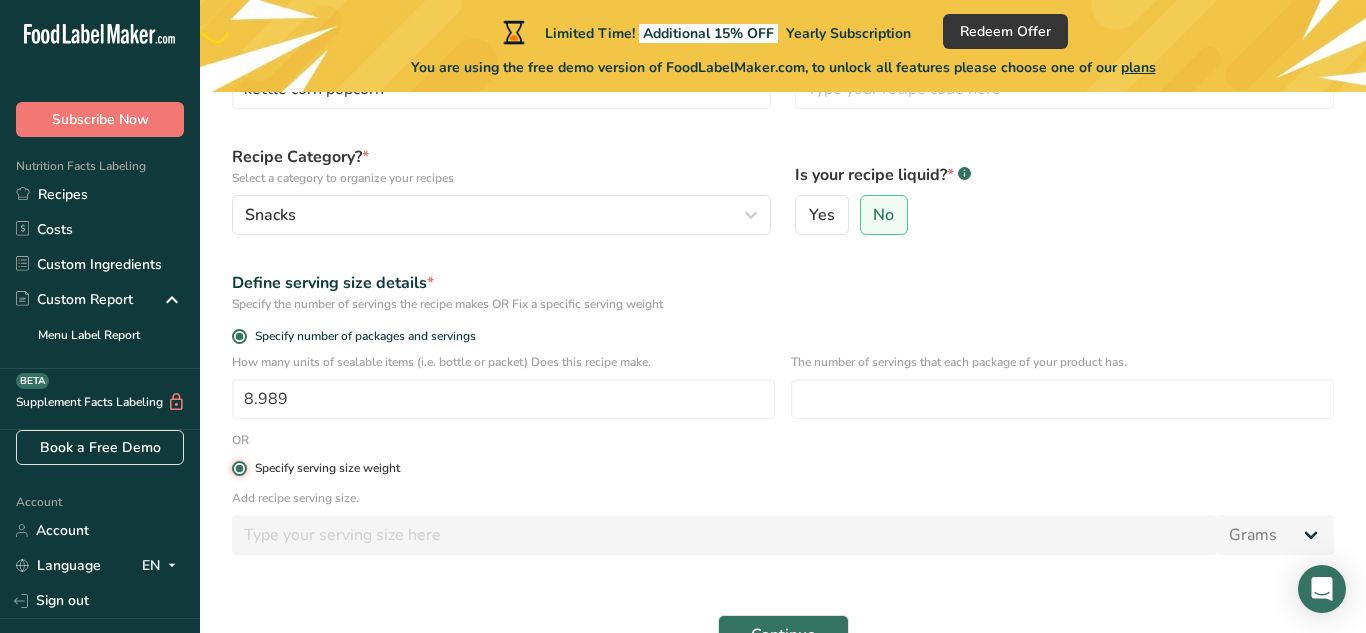 type 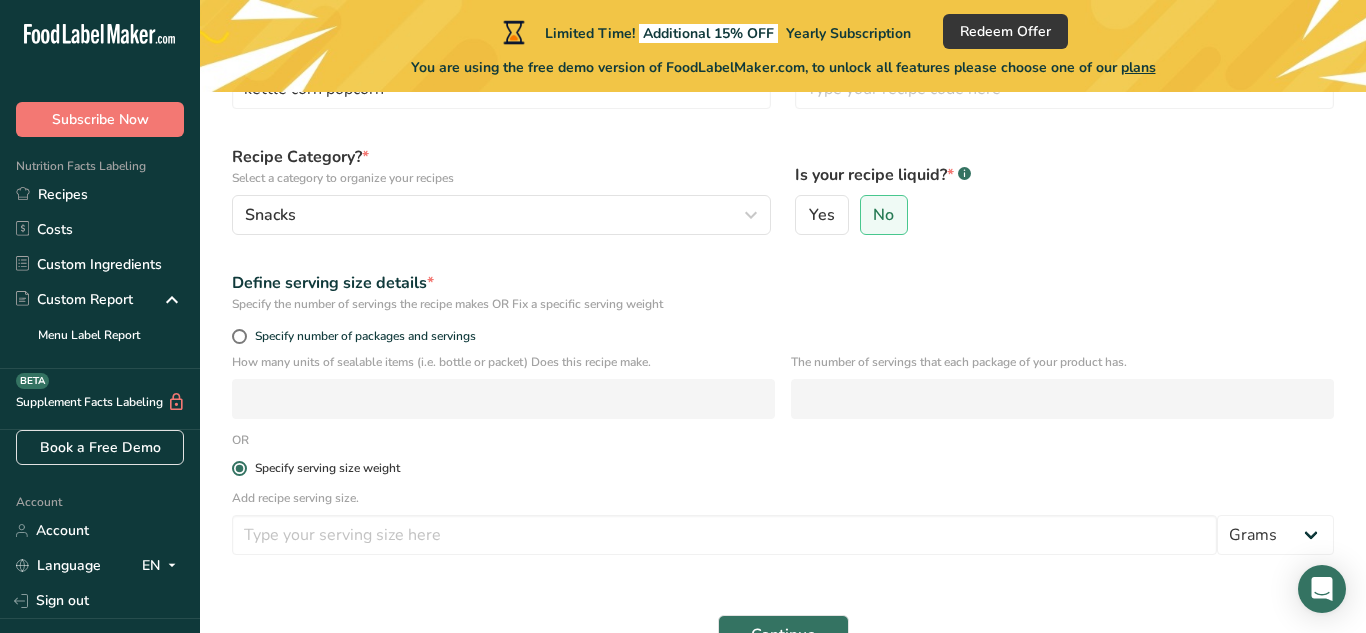 click on "Specify serving size weight" at bounding box center [327, 468] 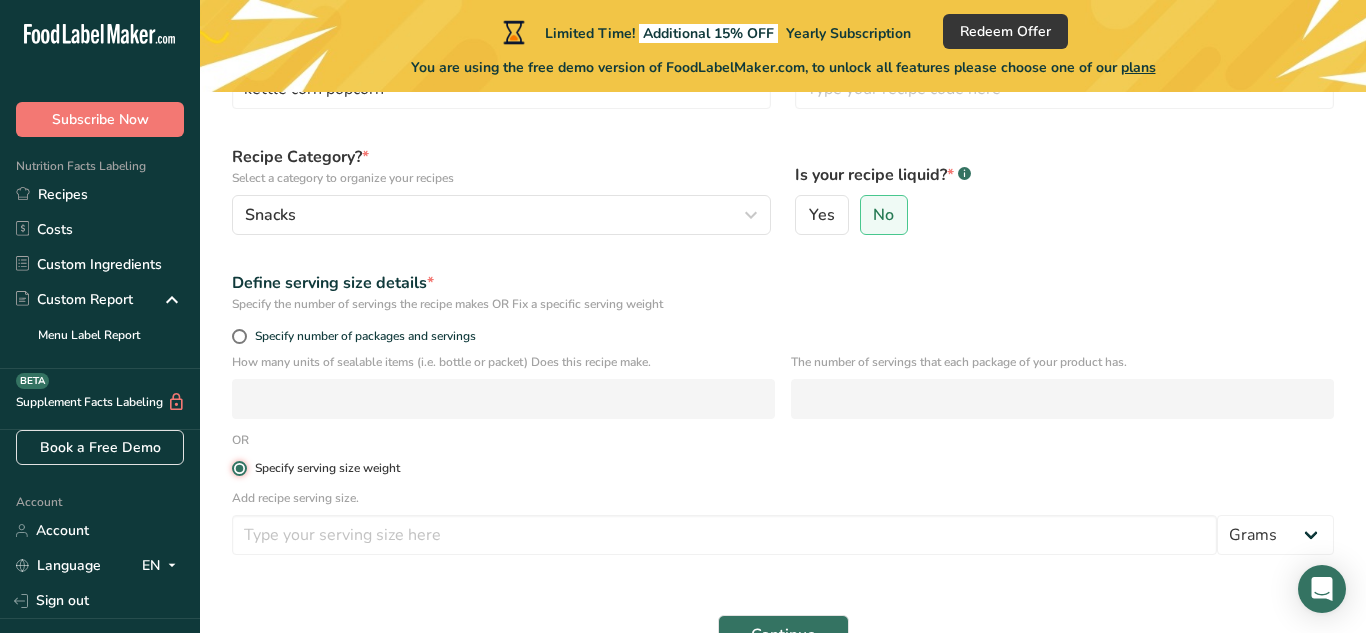 click on "Specify serving size weight" at bounding box center [238, 468] 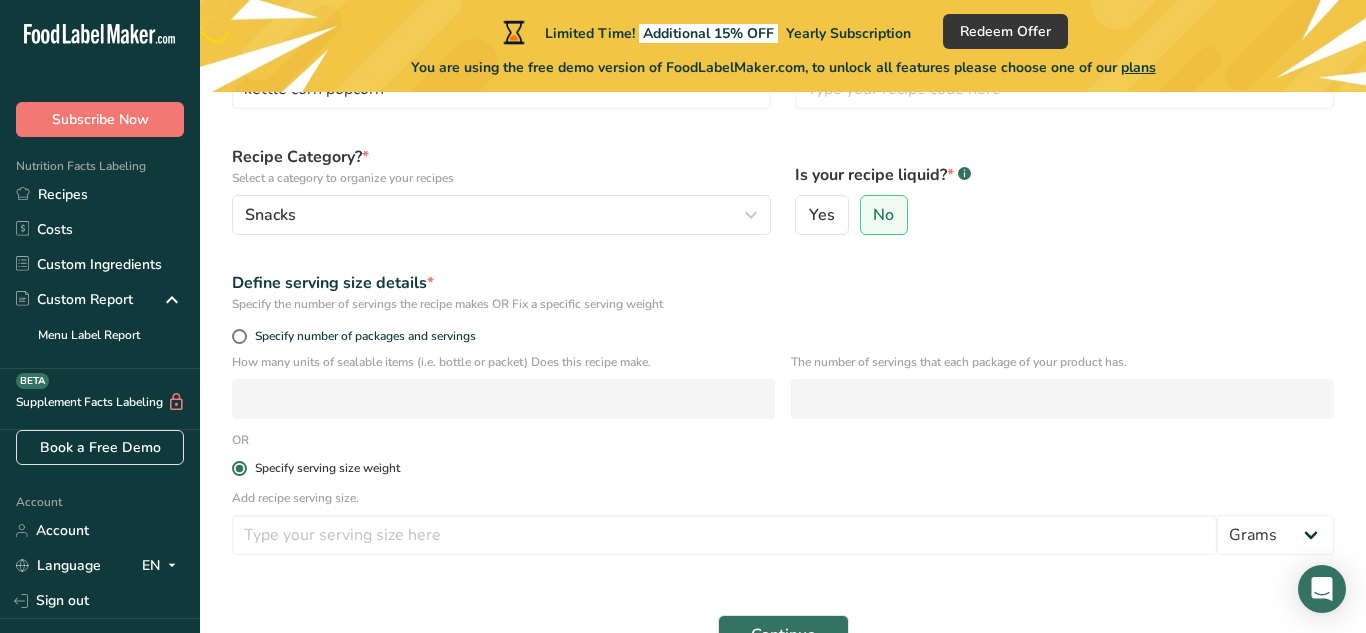 click on "Specify serving size weight" at bounding box center [327, 468] 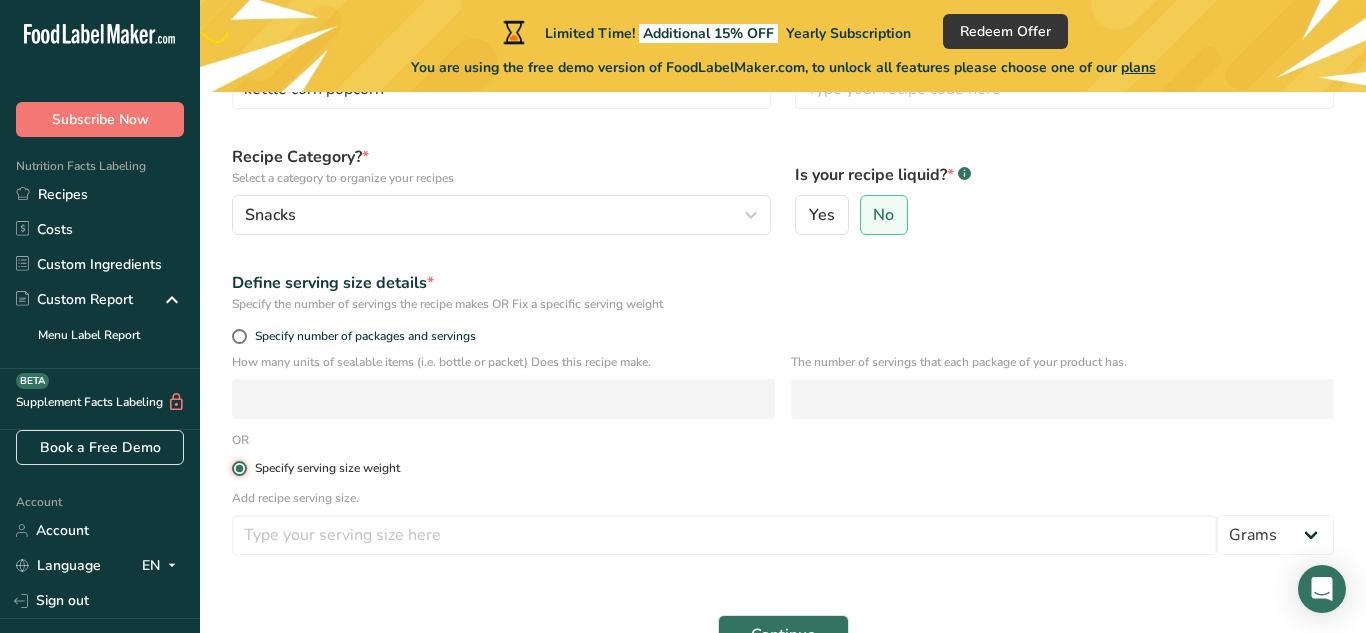 click on "Specify serving size weight" at bounding box center (238, 468) 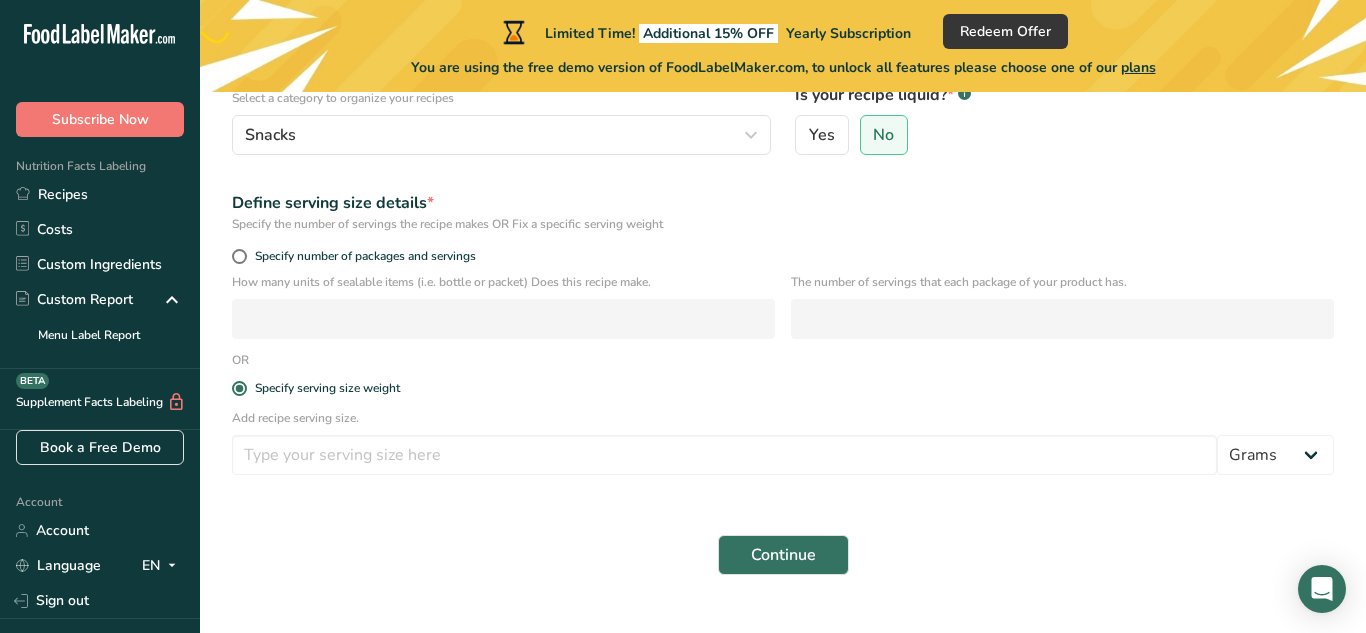 scroll, scrollTop: 278, scrollLeft: 0, axis: vertical 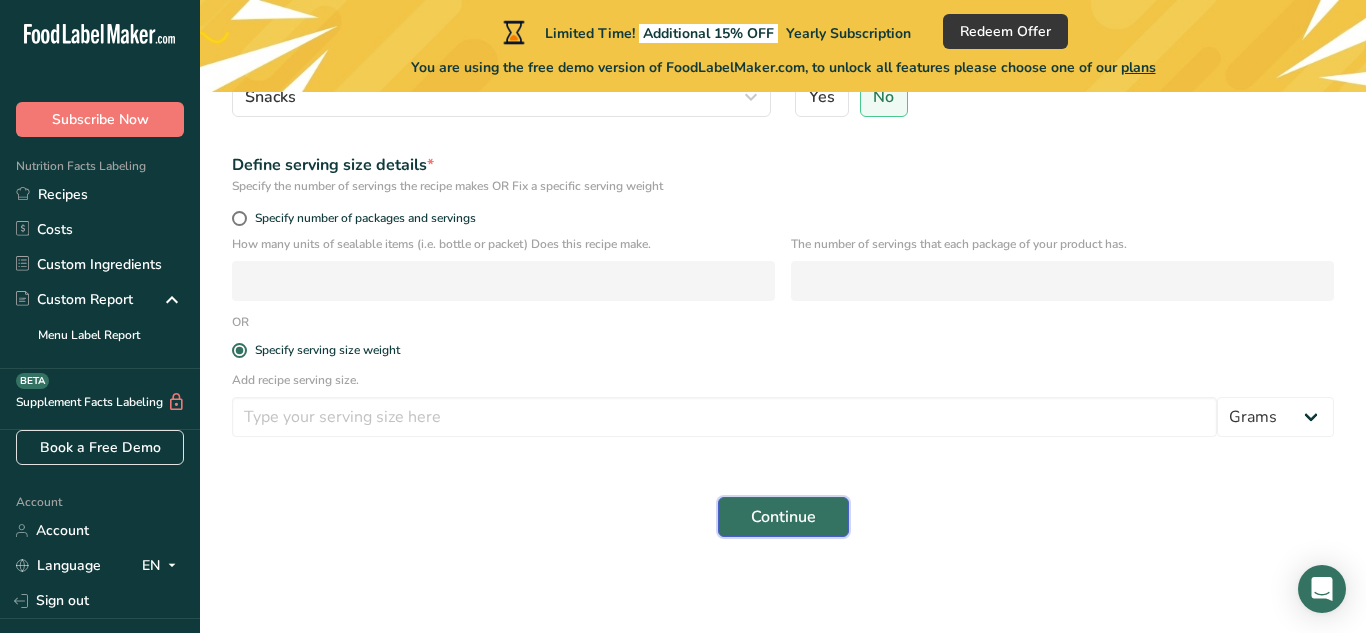 click on "Continue" at bounding box center [783, 517] 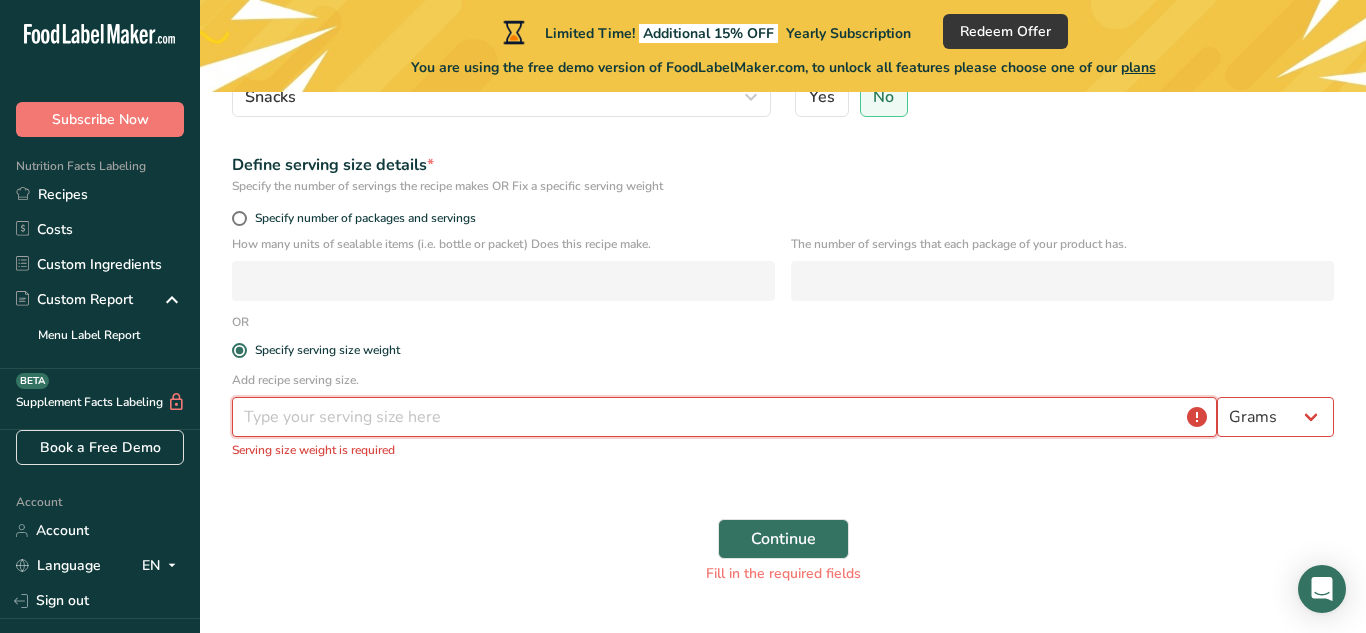 click at bounding box center (724, 417) 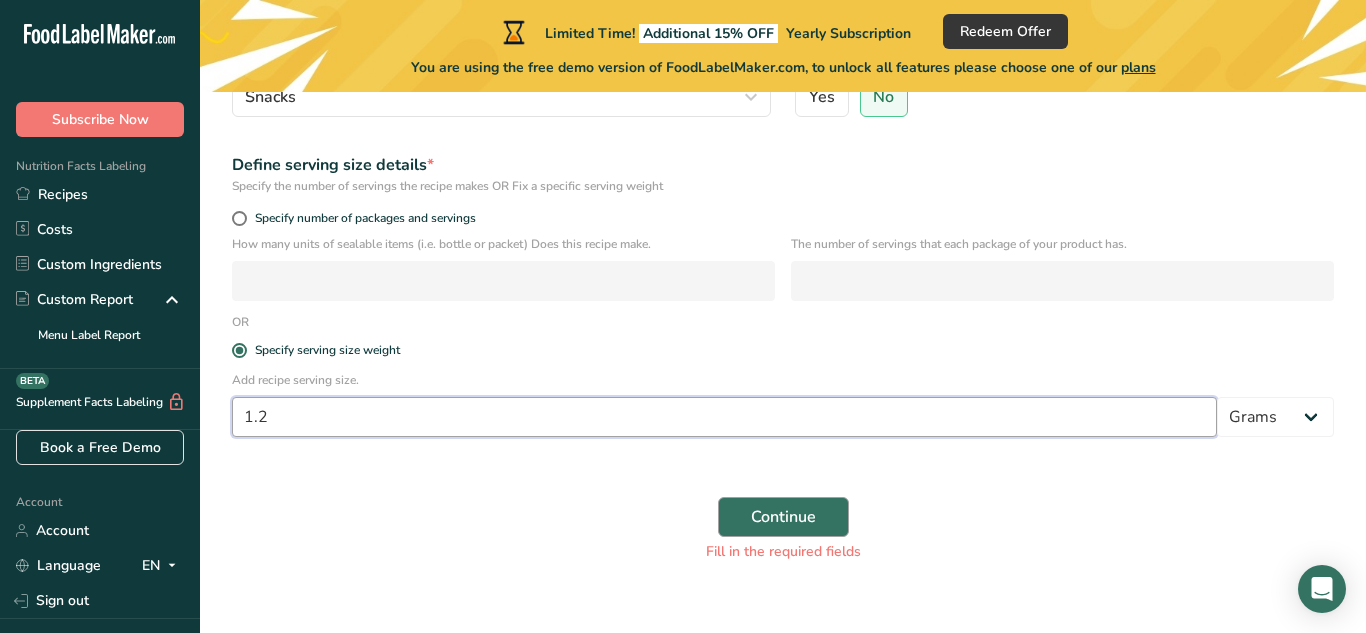 type on "1.2" 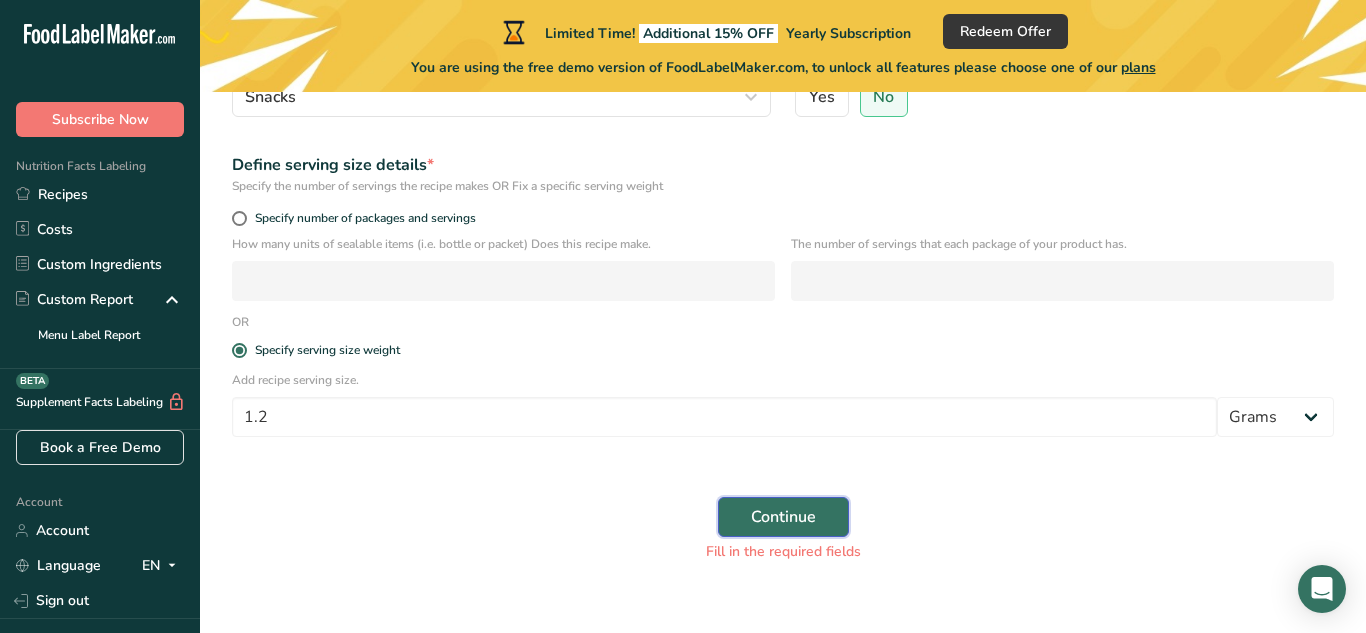 click on "Continue" at bounding box center (783, 517) 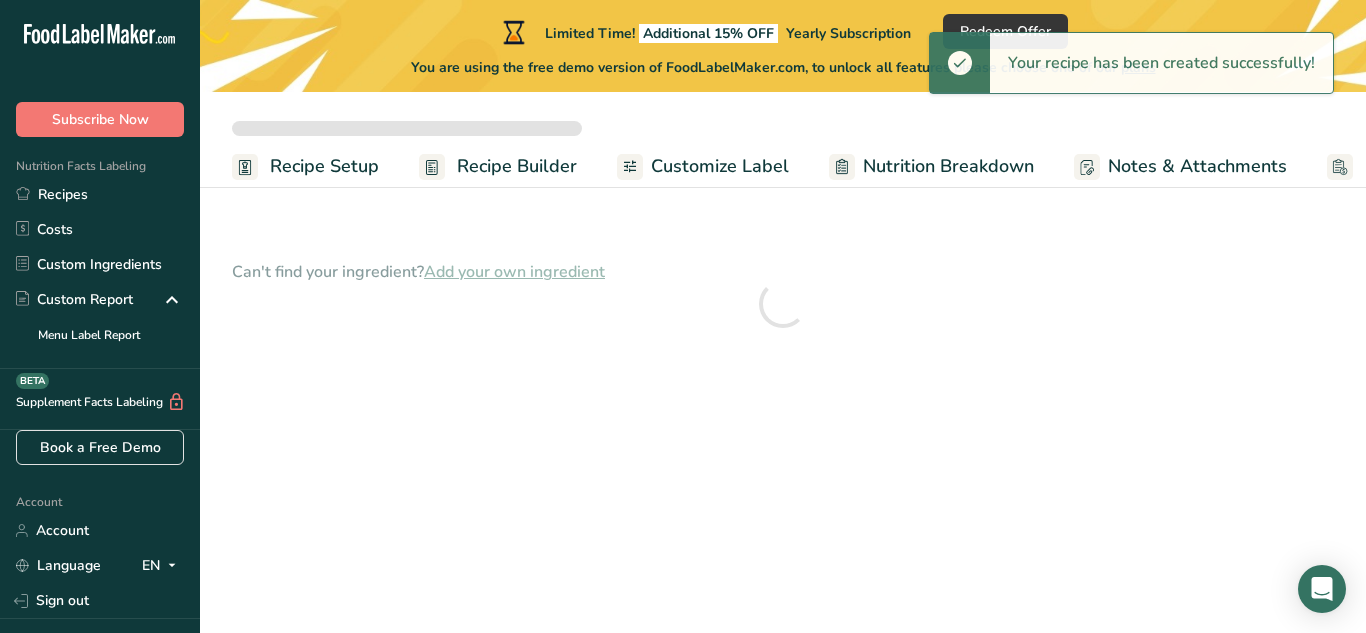 scroll, scrollTop: 0, scrollLeft: 0, axis: both 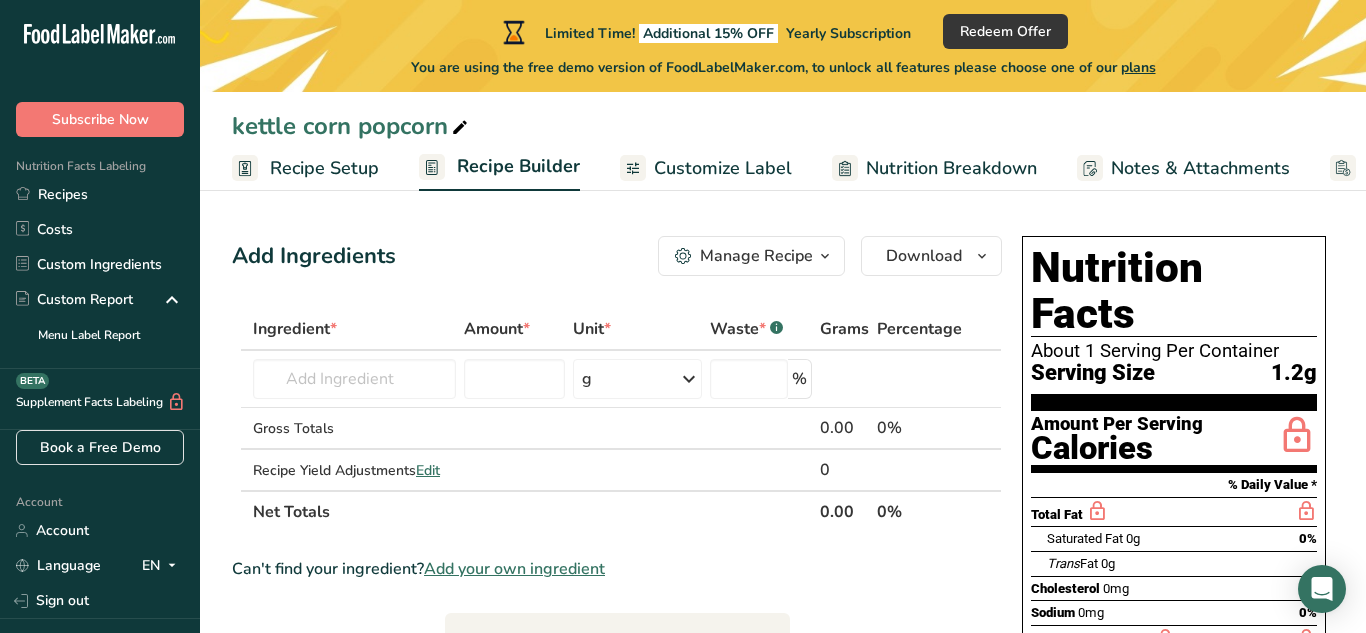 click on "Add your own ingredient" at bounding box center (514, 569) 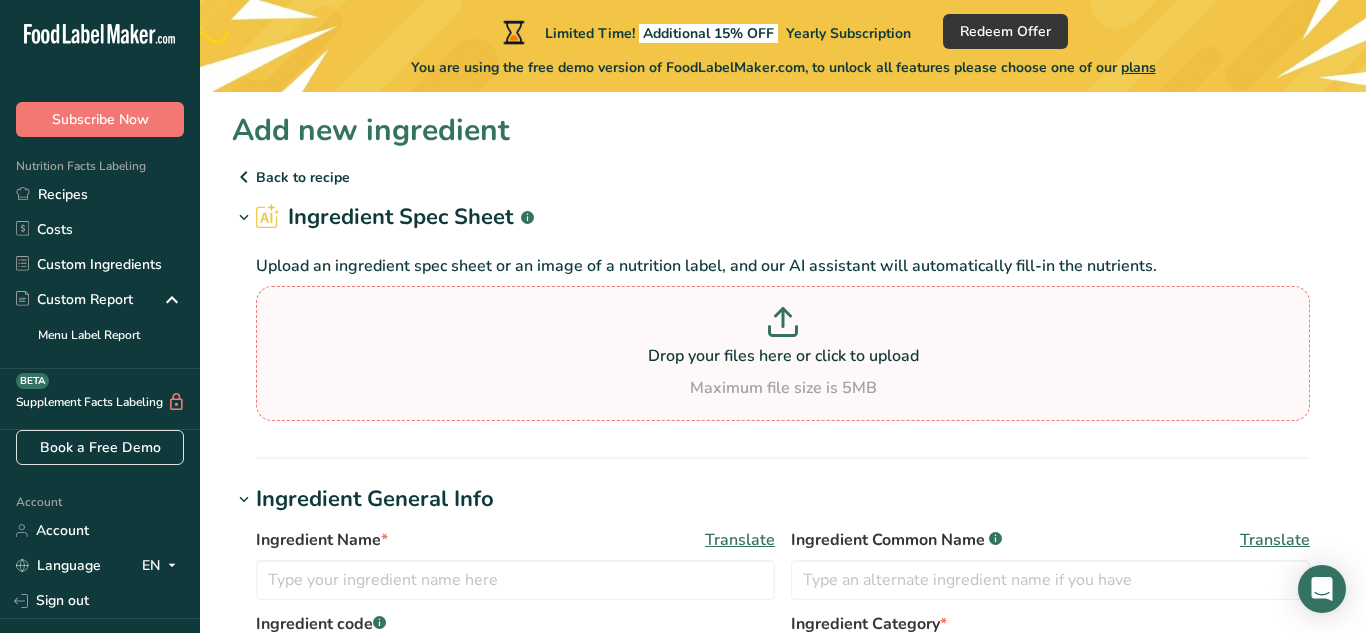 click on "Drop your files here or click to upload
Maximum file size is 5MB" at bounding box center (783, 353) 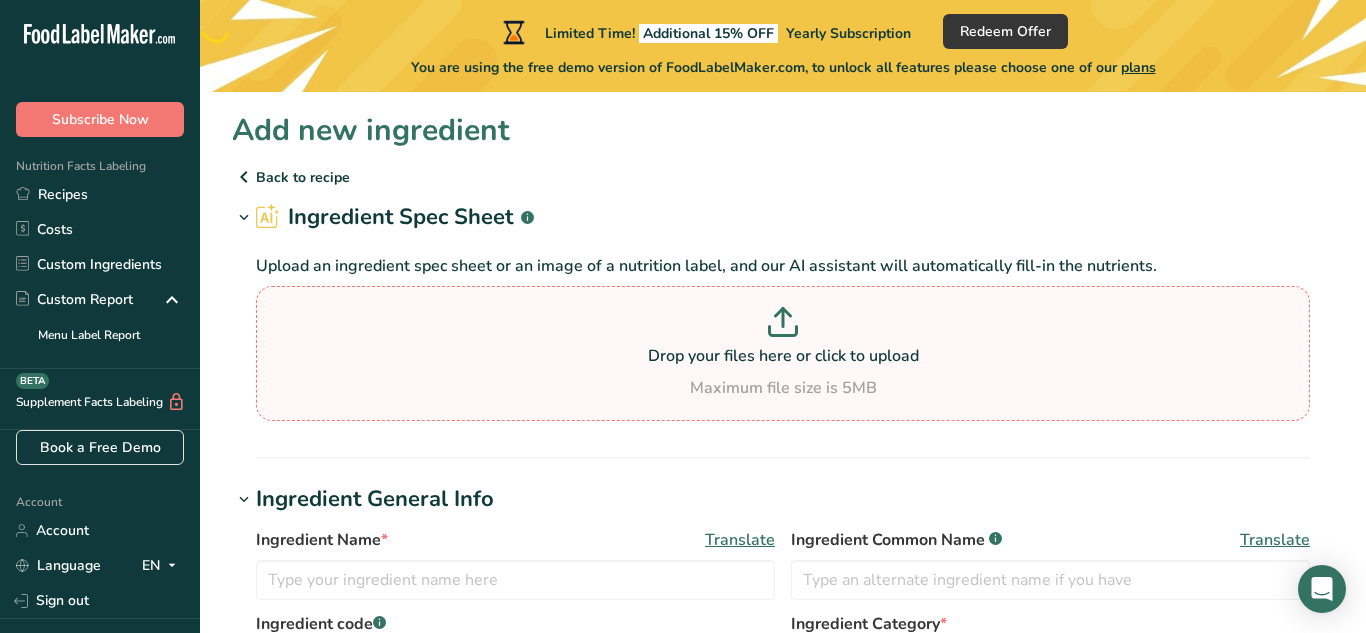 type on "C:\fakepath\Sample Label - ReciPal Cookie - Nutrition Label.pdf" 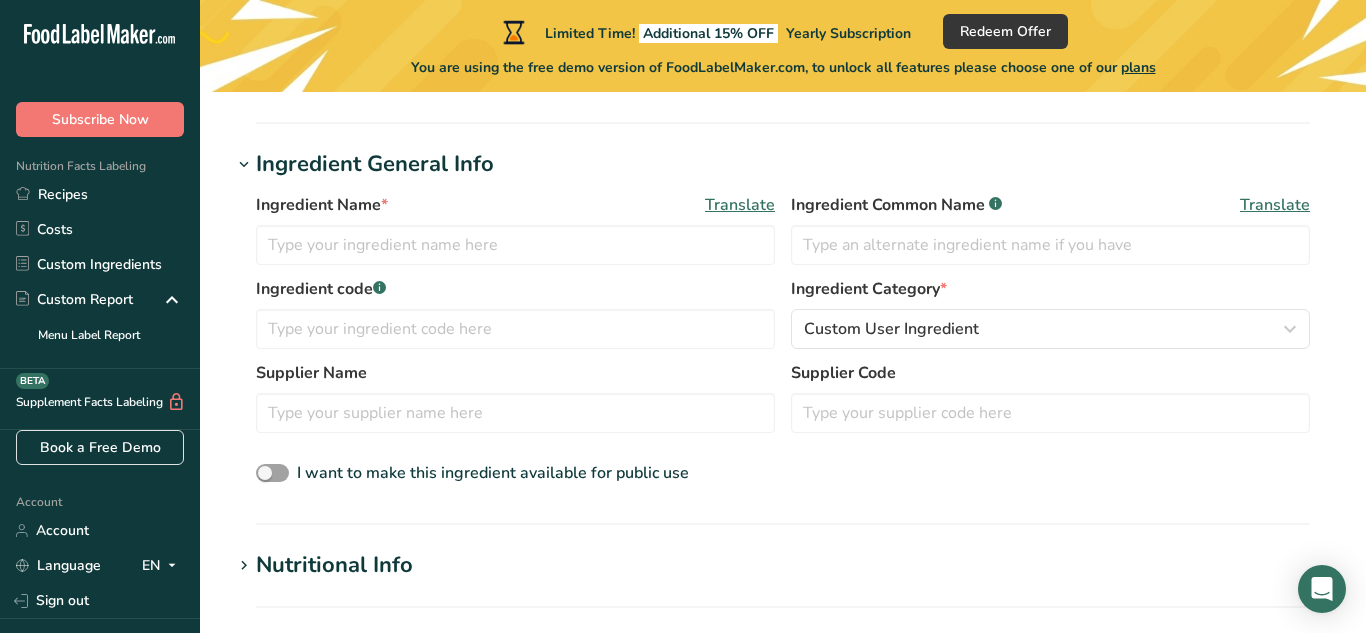 scroll, scrollTop: 240, scrollLeft: 0, axis: vertical 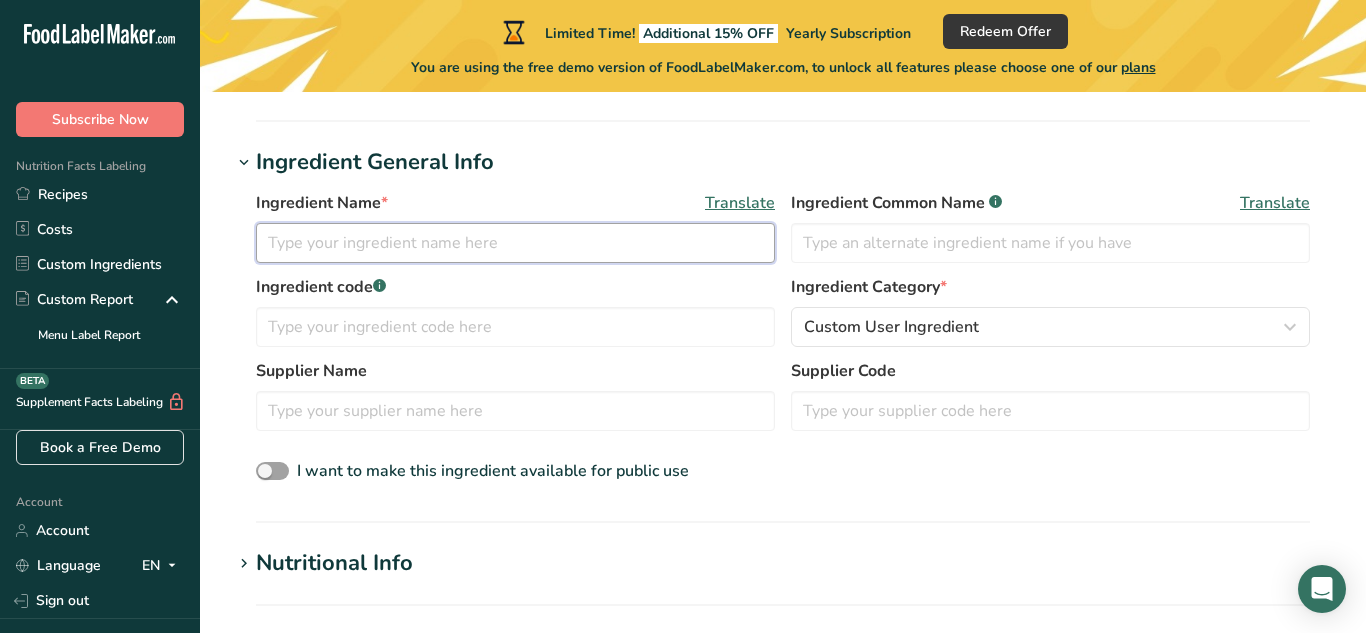 click at bounding box center [515, 243] 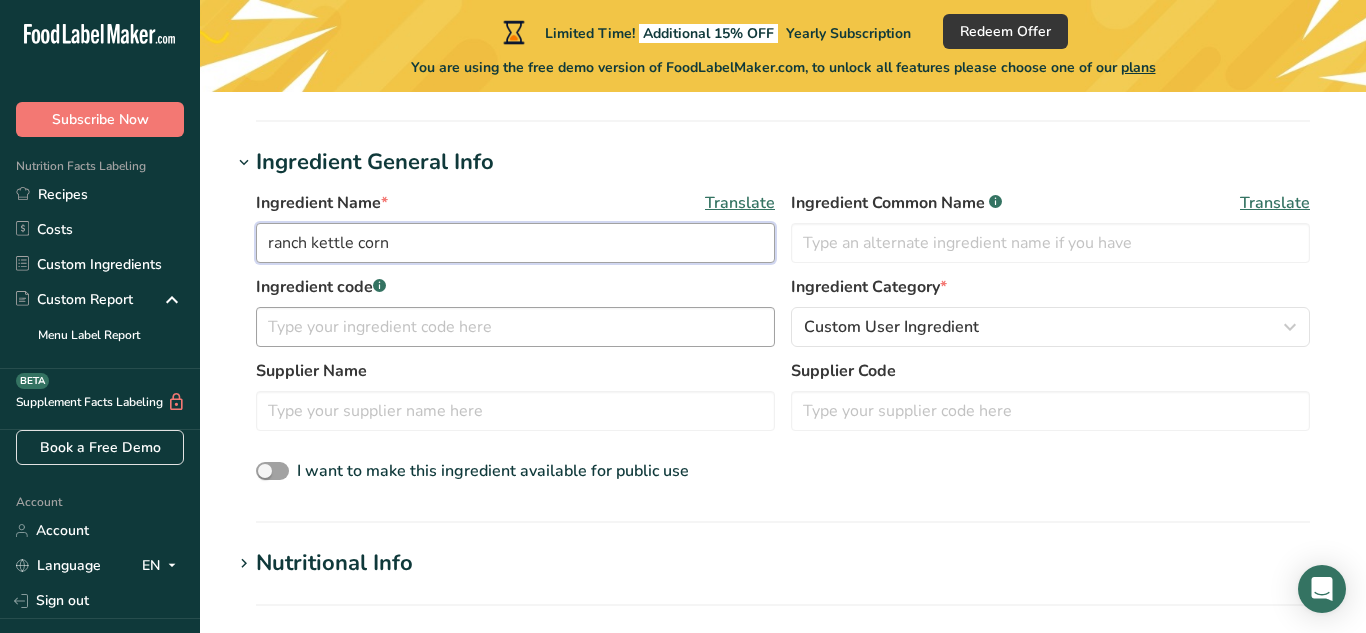 type on "ranch kettle corn" 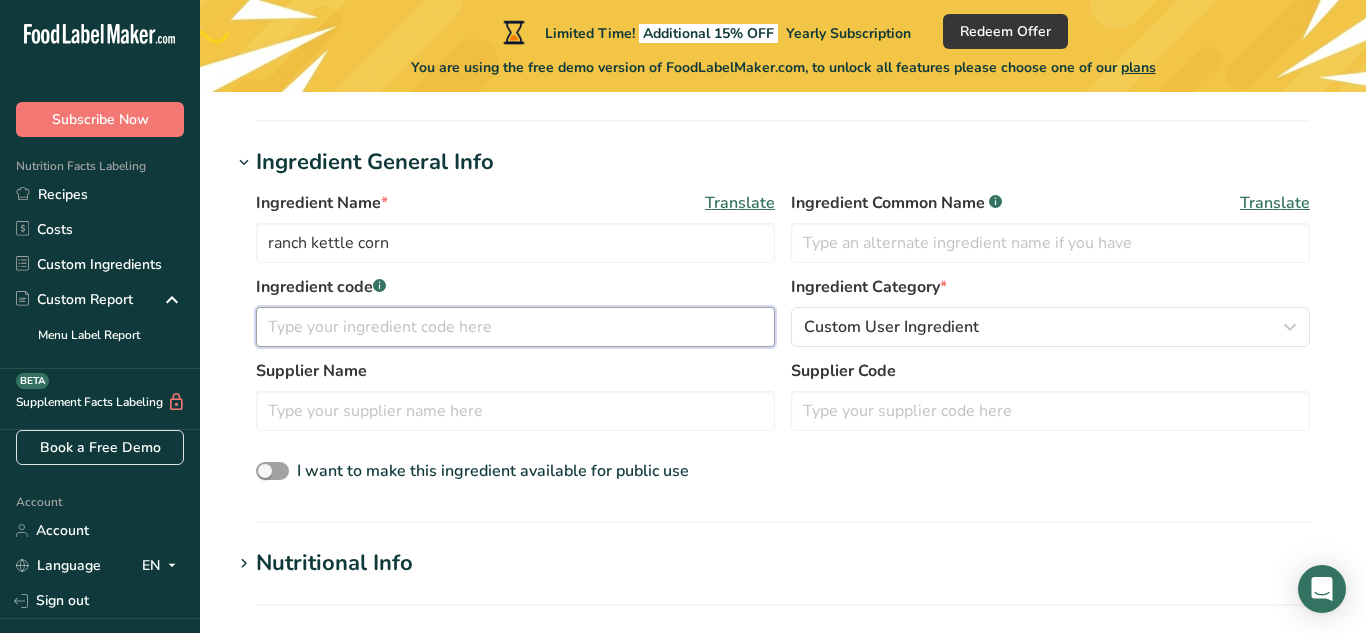 click at bounding box center [515, 327] 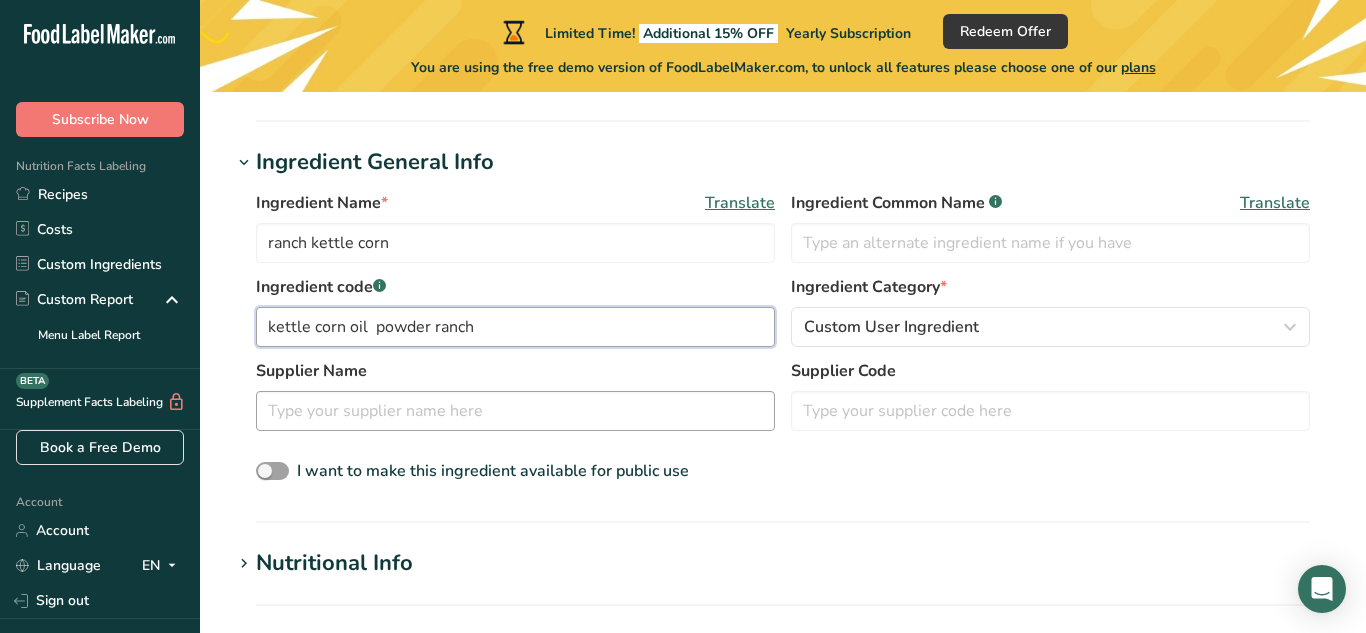 type on "kettle corn oil  powder ranch" 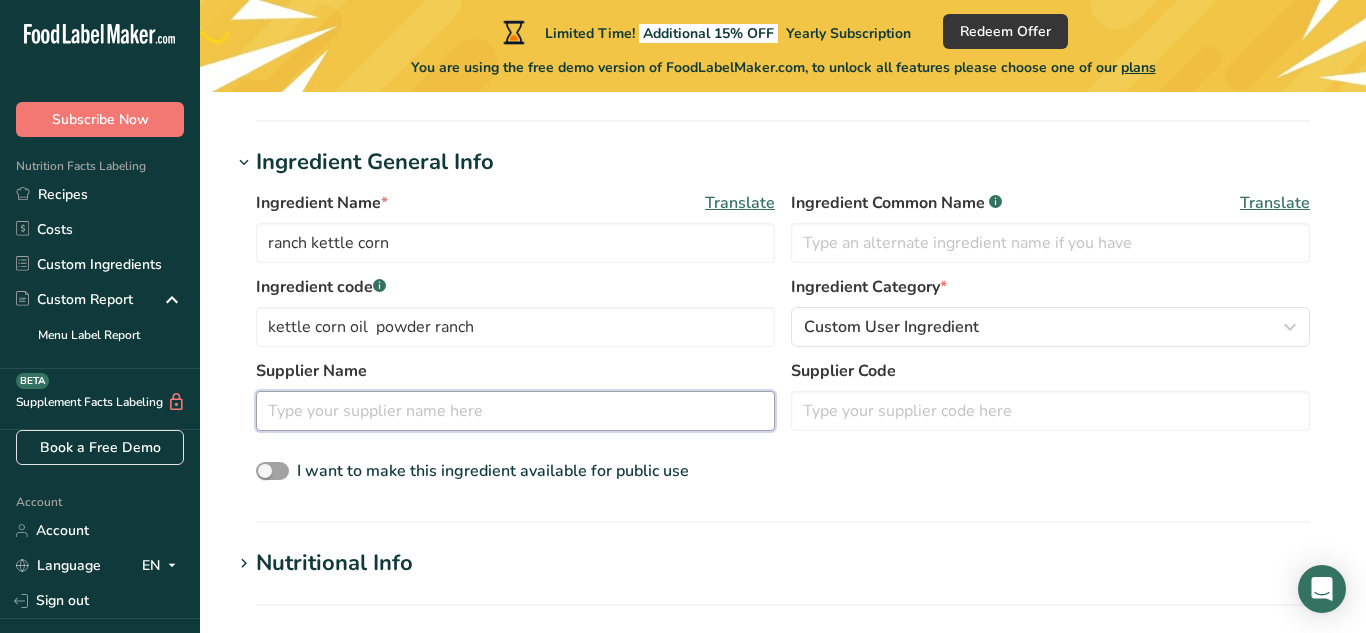 click at bounding box center (515, 411) 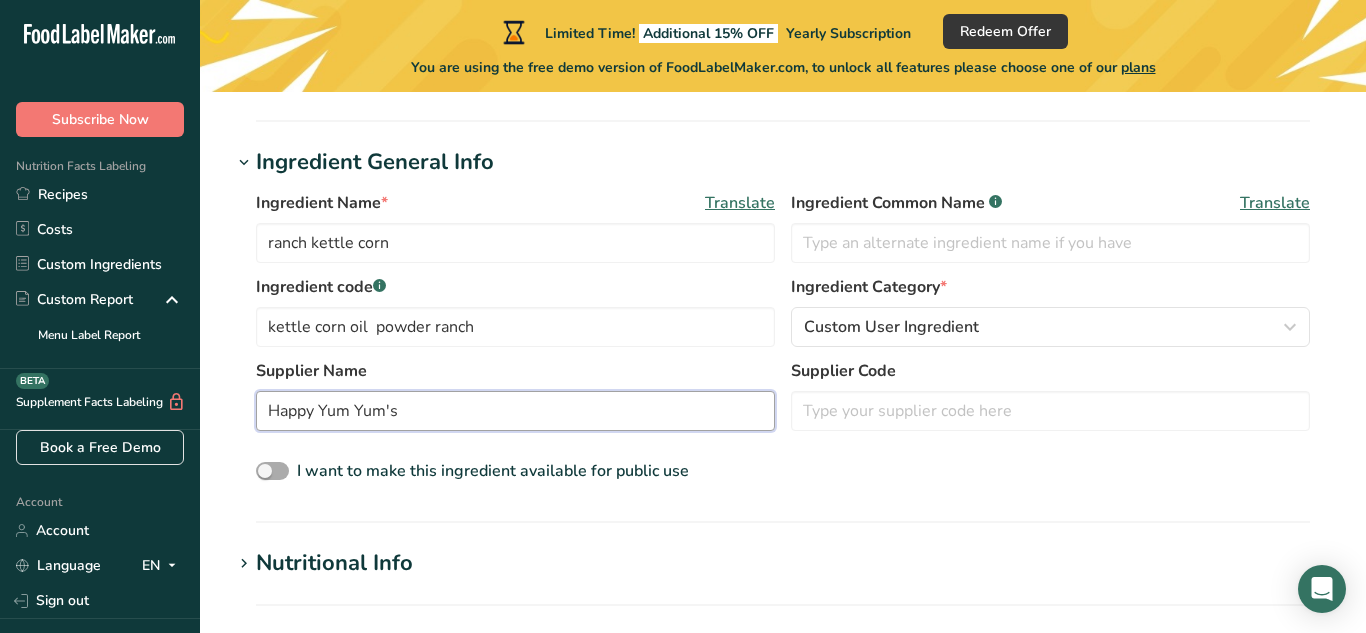 type on "Happy Yum Yum's" 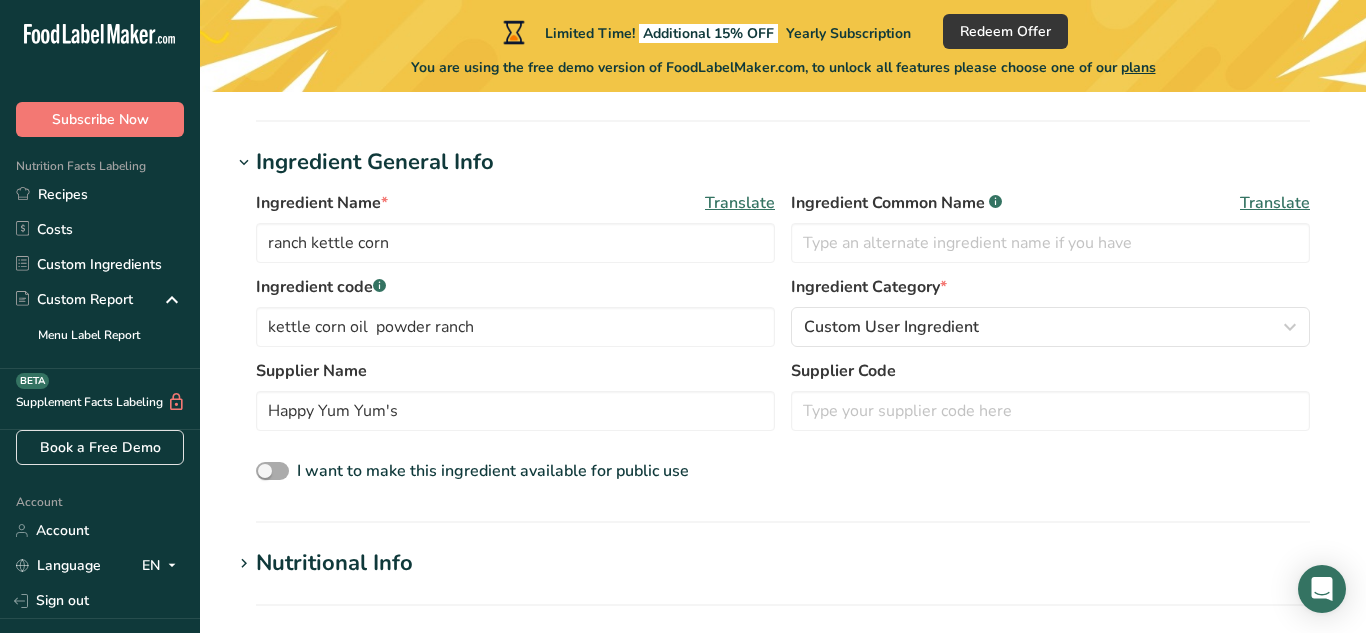 click at bounding box center [272, 471] 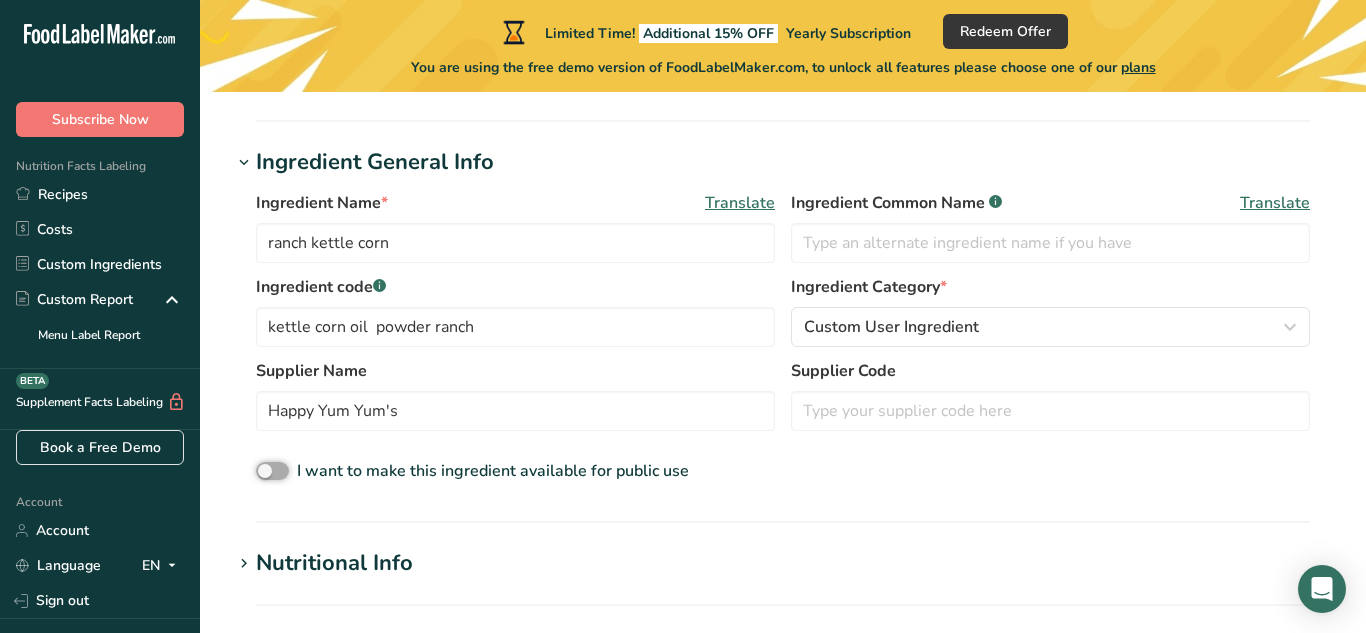 click on "I want to make this ingredient available for public use" at bounding box center (262, 471) 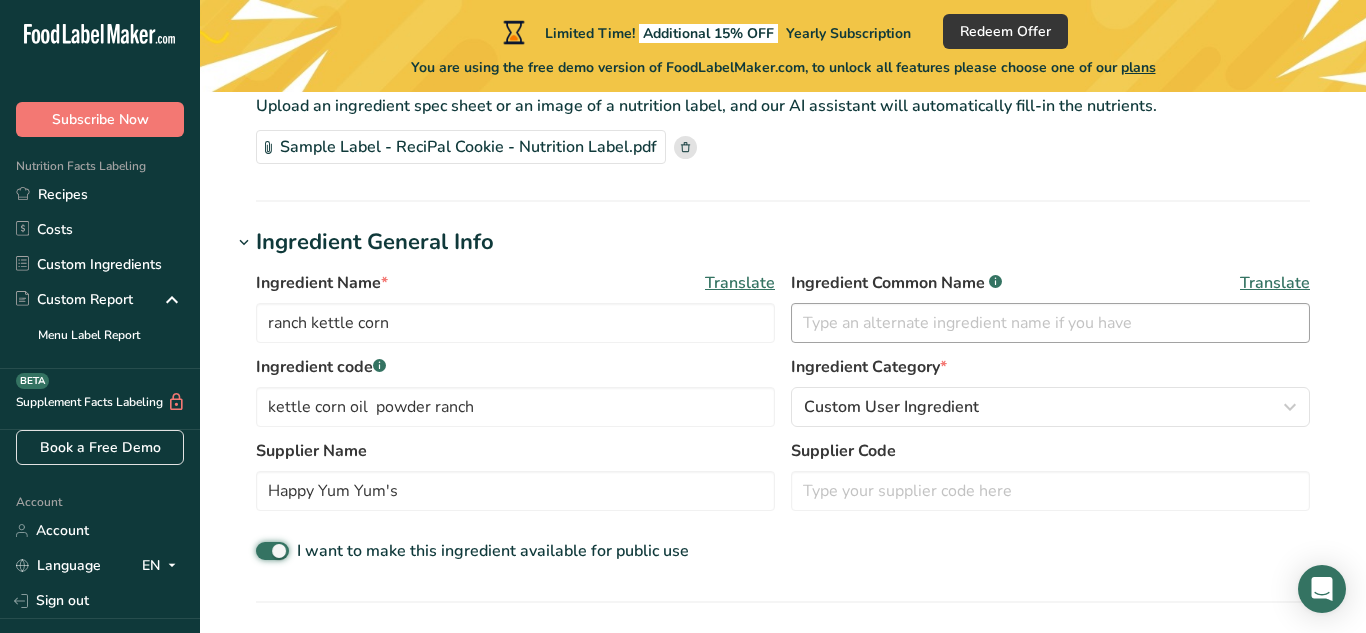 scroll, scrollTop: 200, scrollLeft: 0, axis: vertical 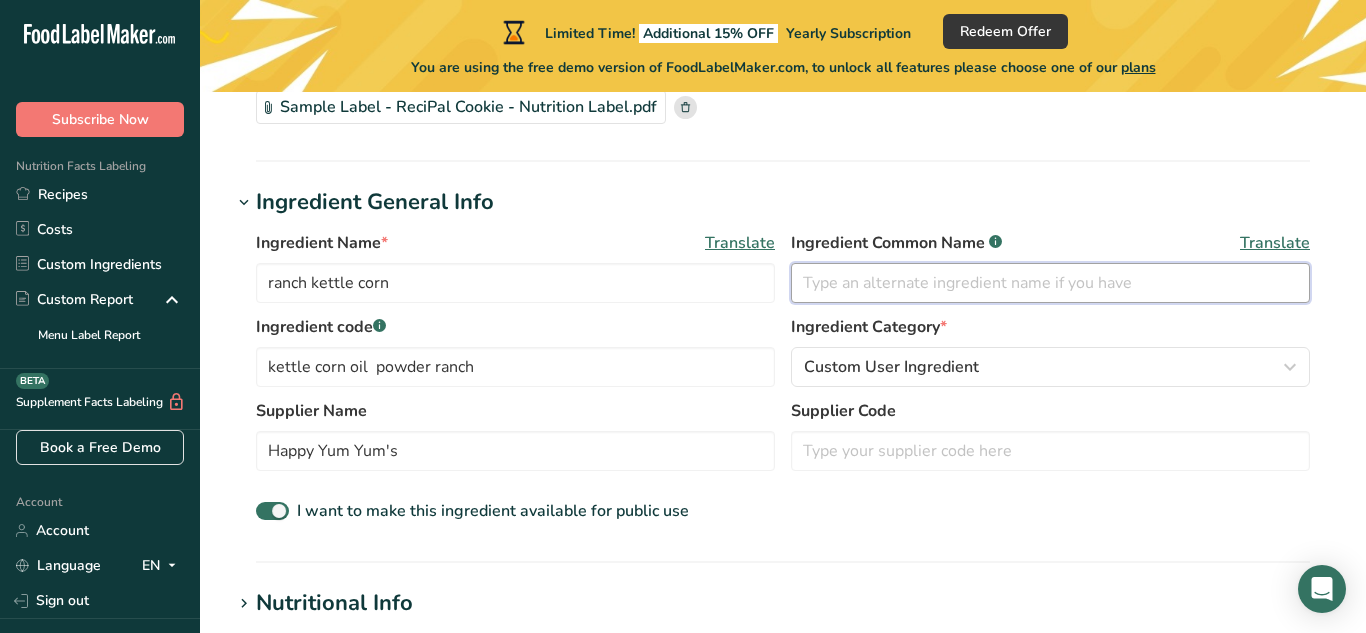 click at bounding box center [1050, 283] 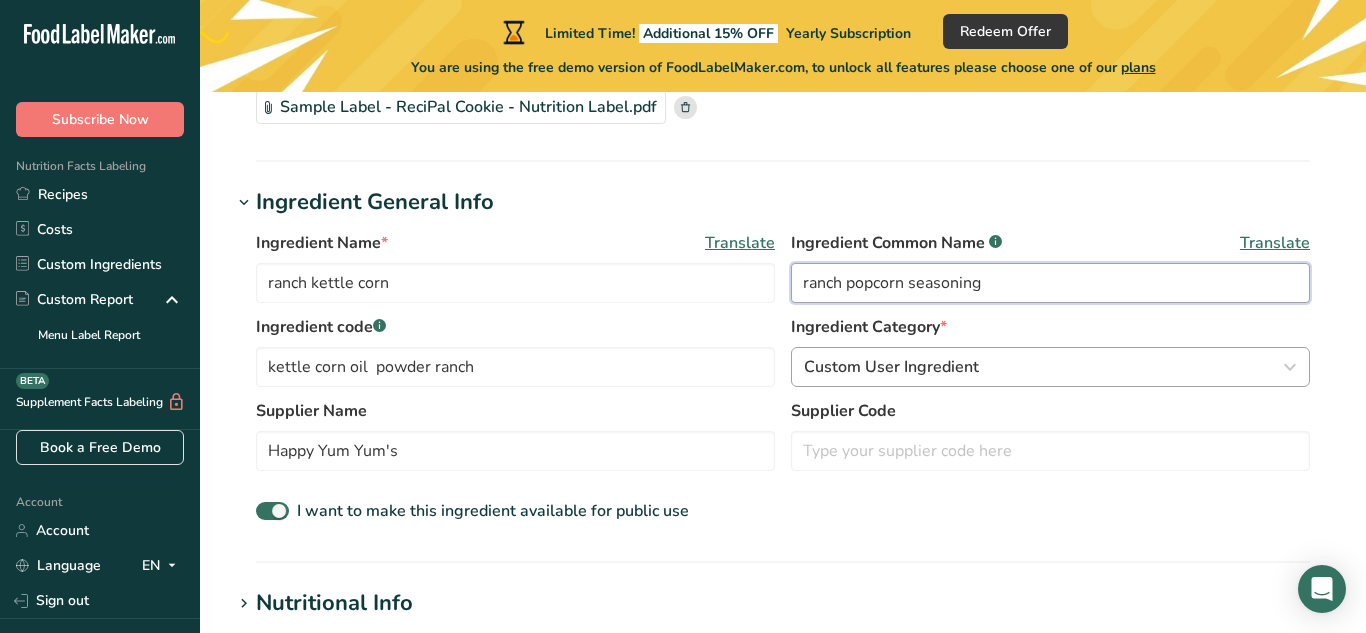 type on "ranch popcorn seasoning" 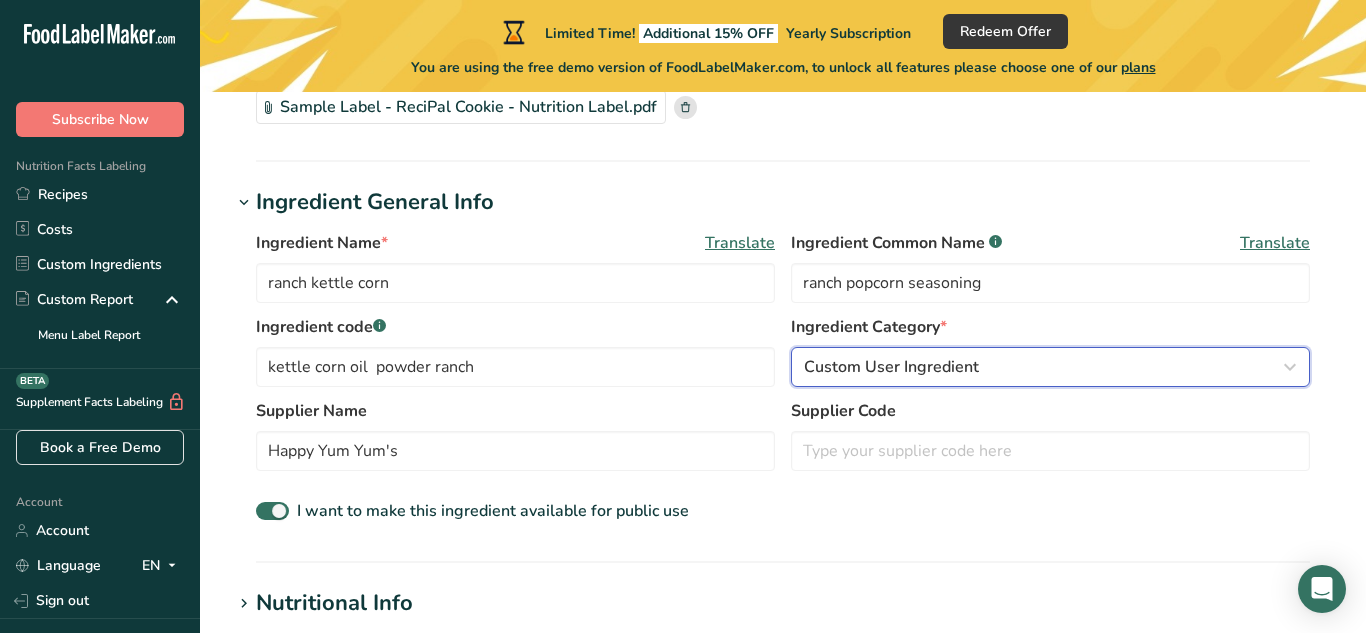 click on "Custom User Ingredient" at bounding box center (1050, 367) 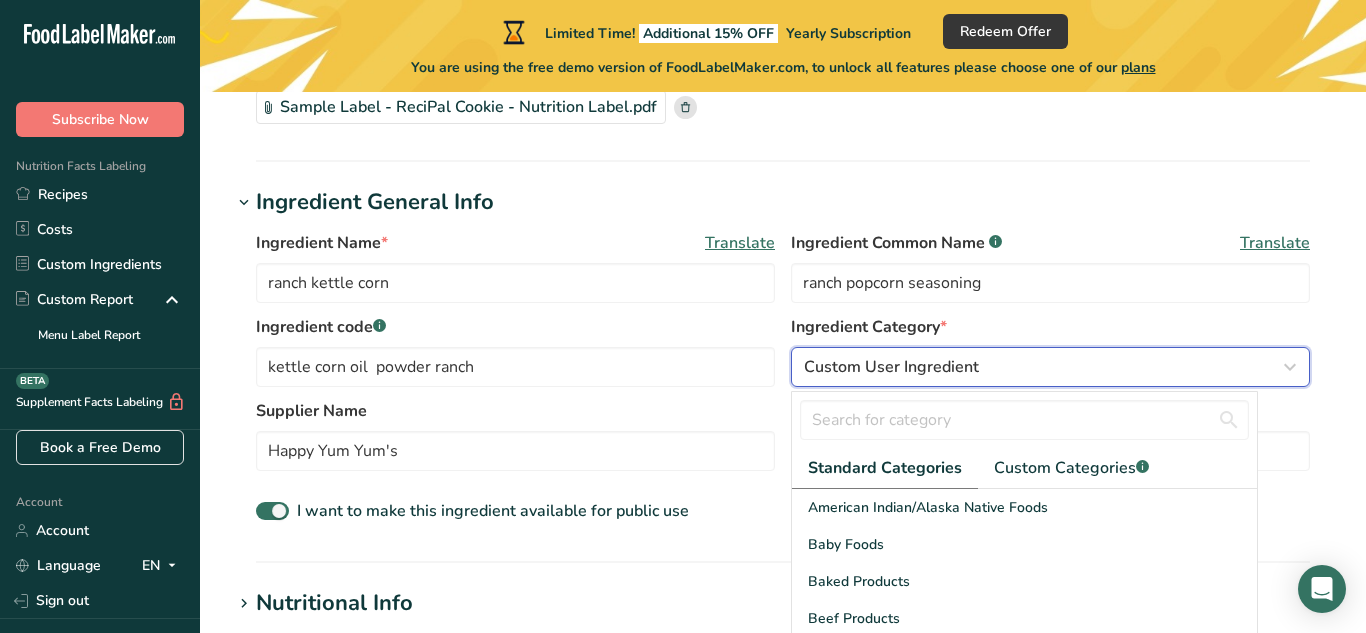 type 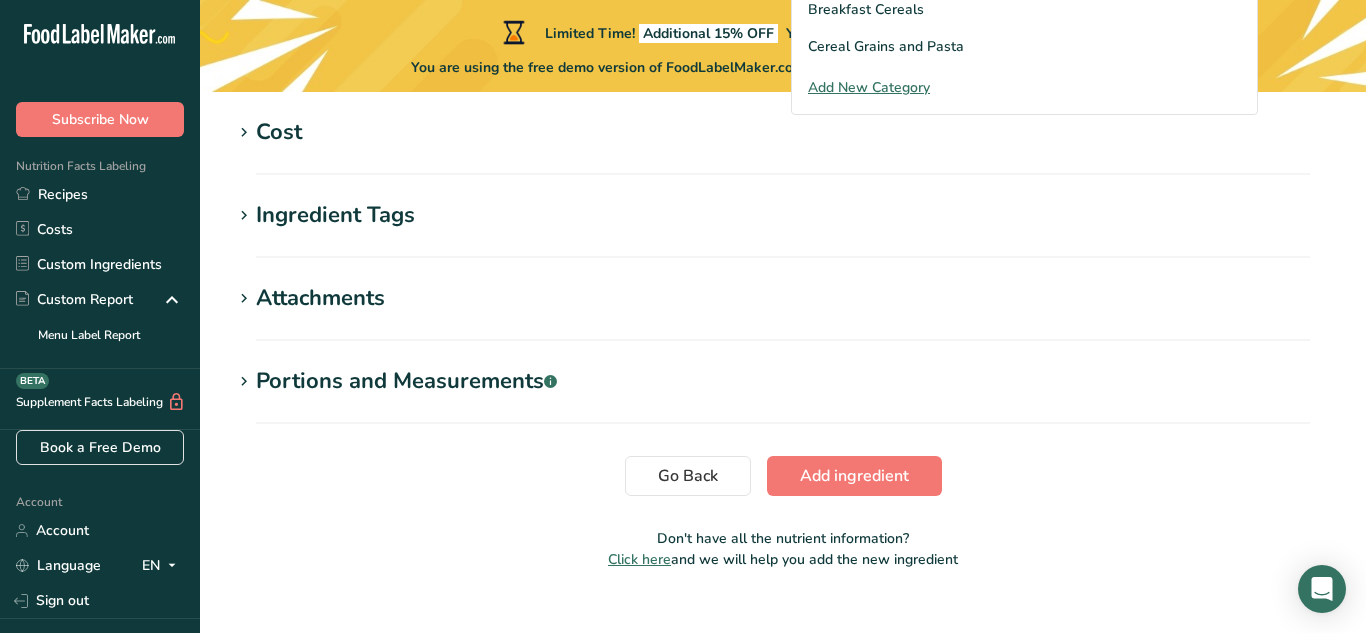 scroll, scrollTop: 953, scrollLeft: 0, axis: vertical 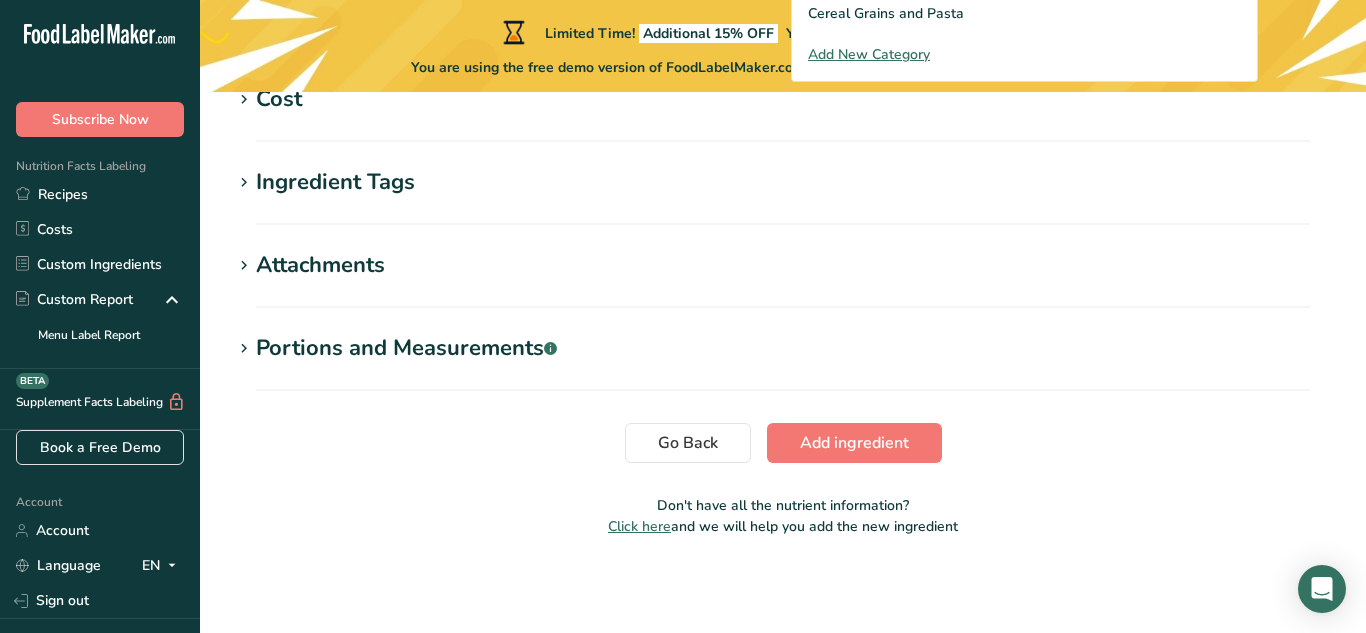 click on "Add New Category" at bounding box center (1024, 54) 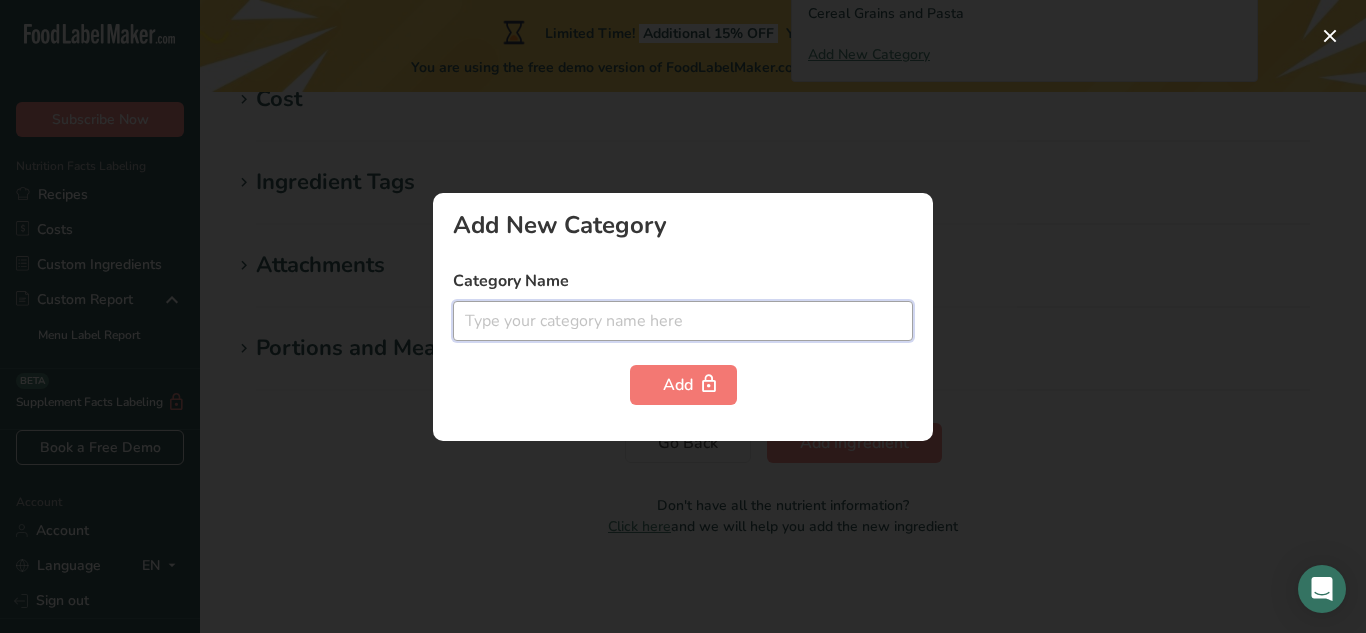 click at bounding box center (683, 321) 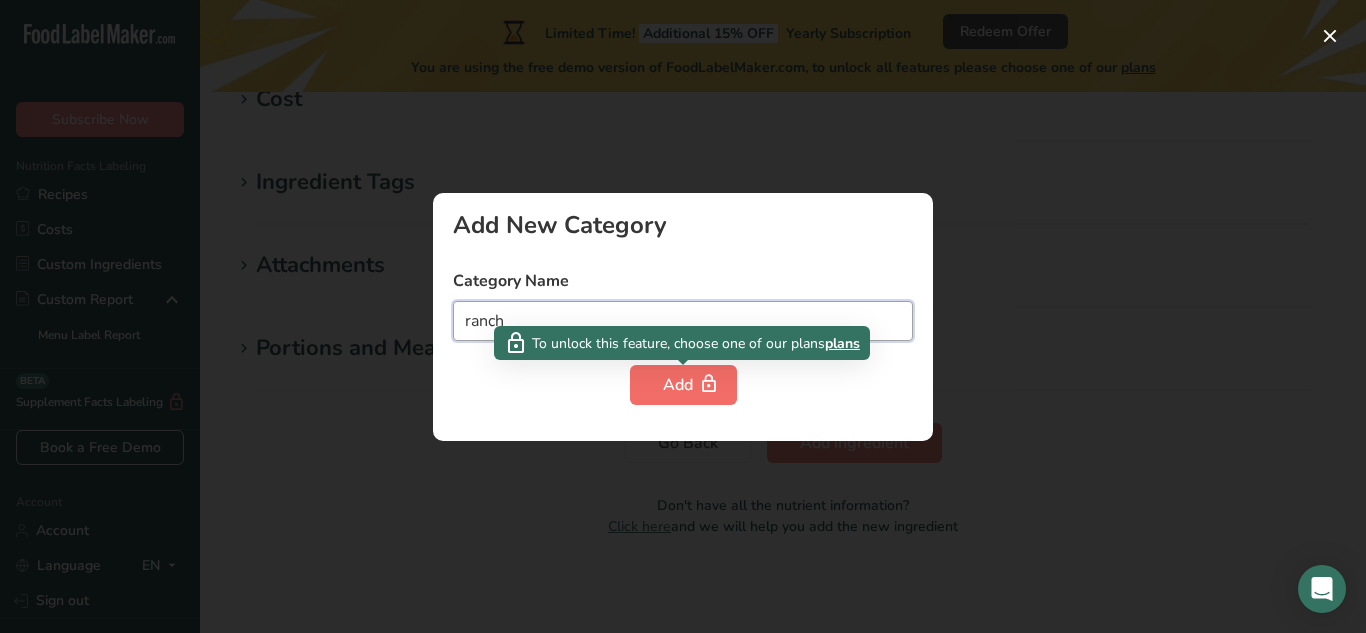 type on "ranch" 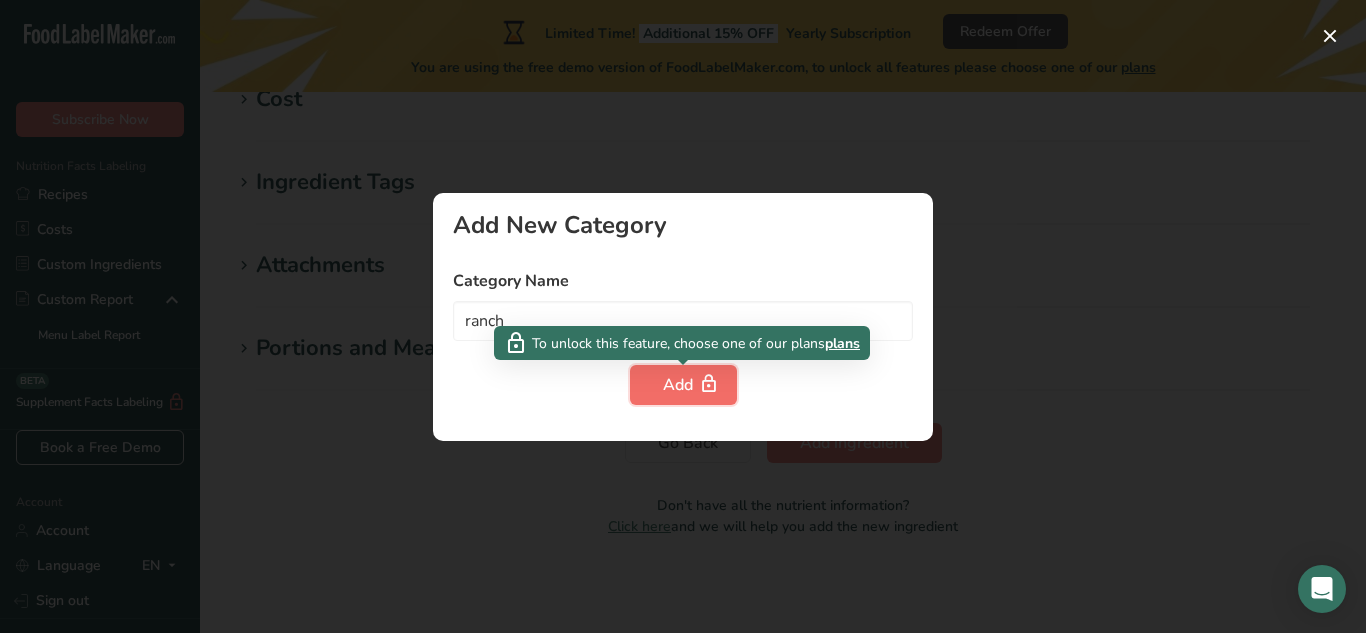click on "Add" at bounding box center (683, 385) 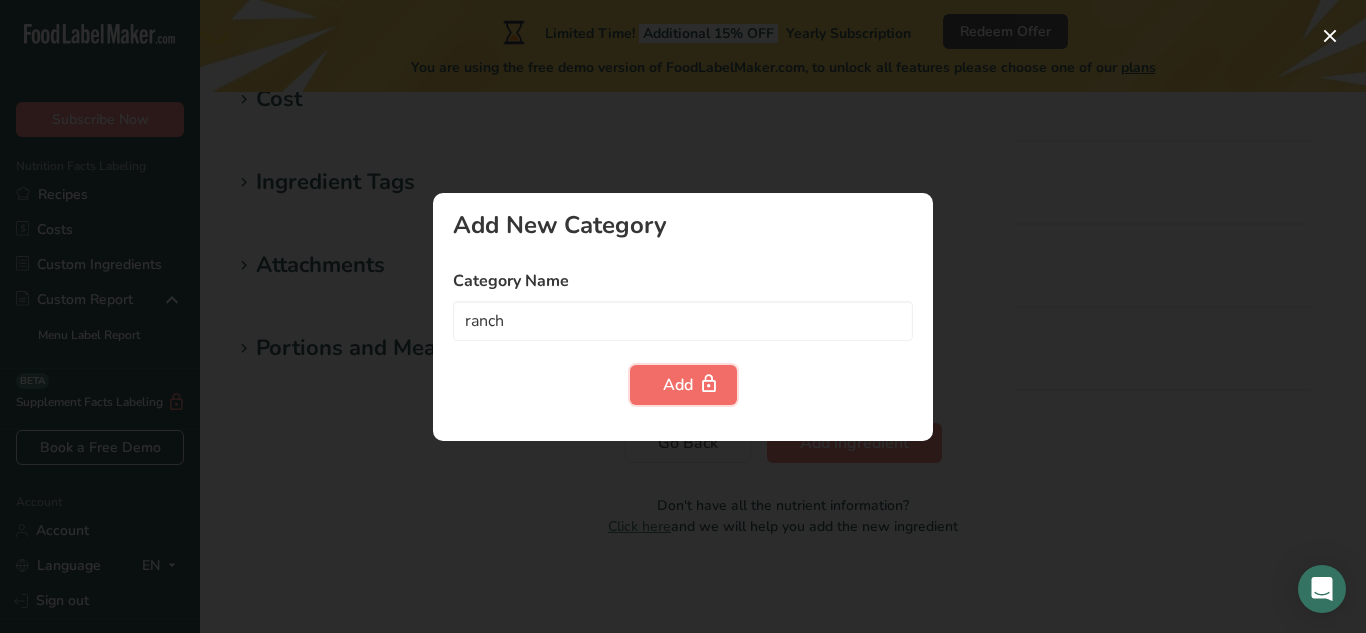 click on "Add" at bounding box center (683, 385) 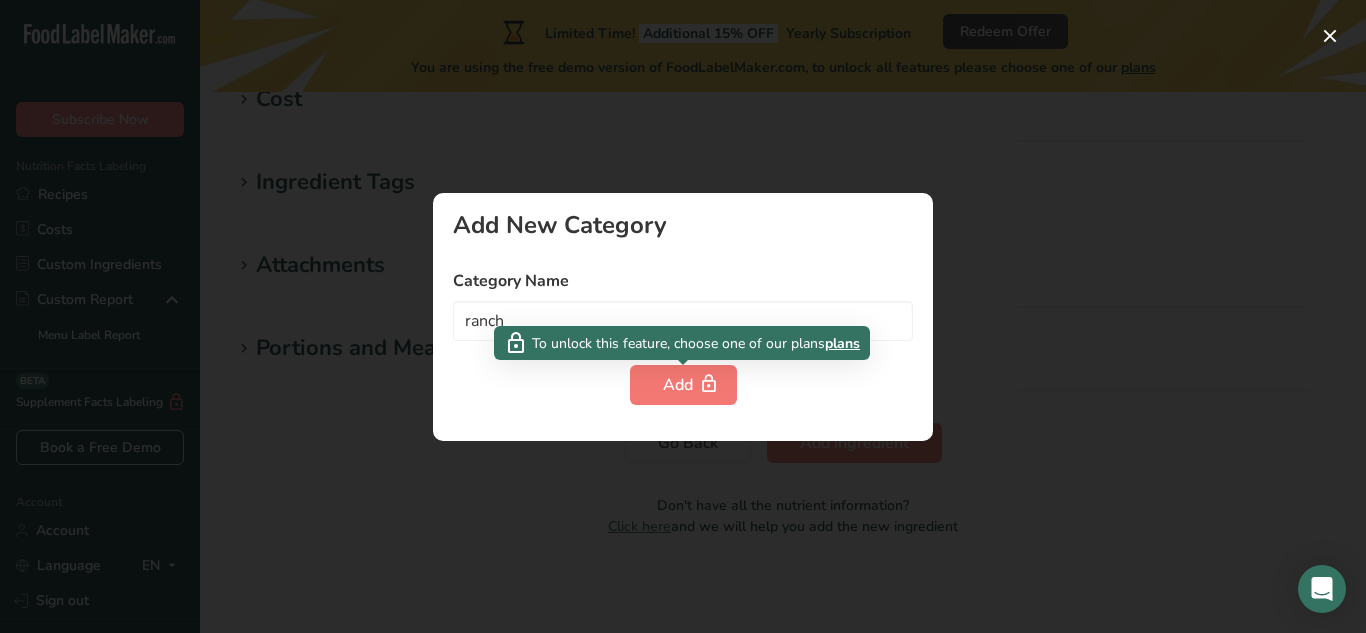 click on "To unlock this feature, choose one of our plans" at bounding box center (678, 343) 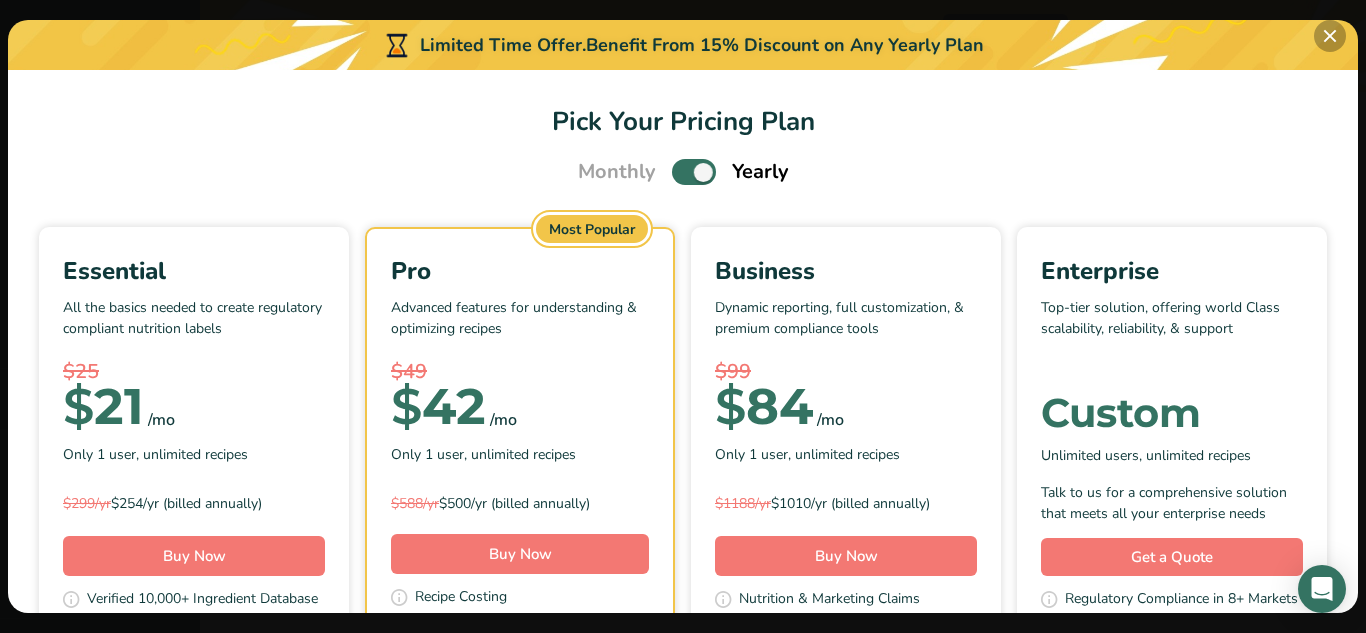 click at bounding box center (1330, 36) 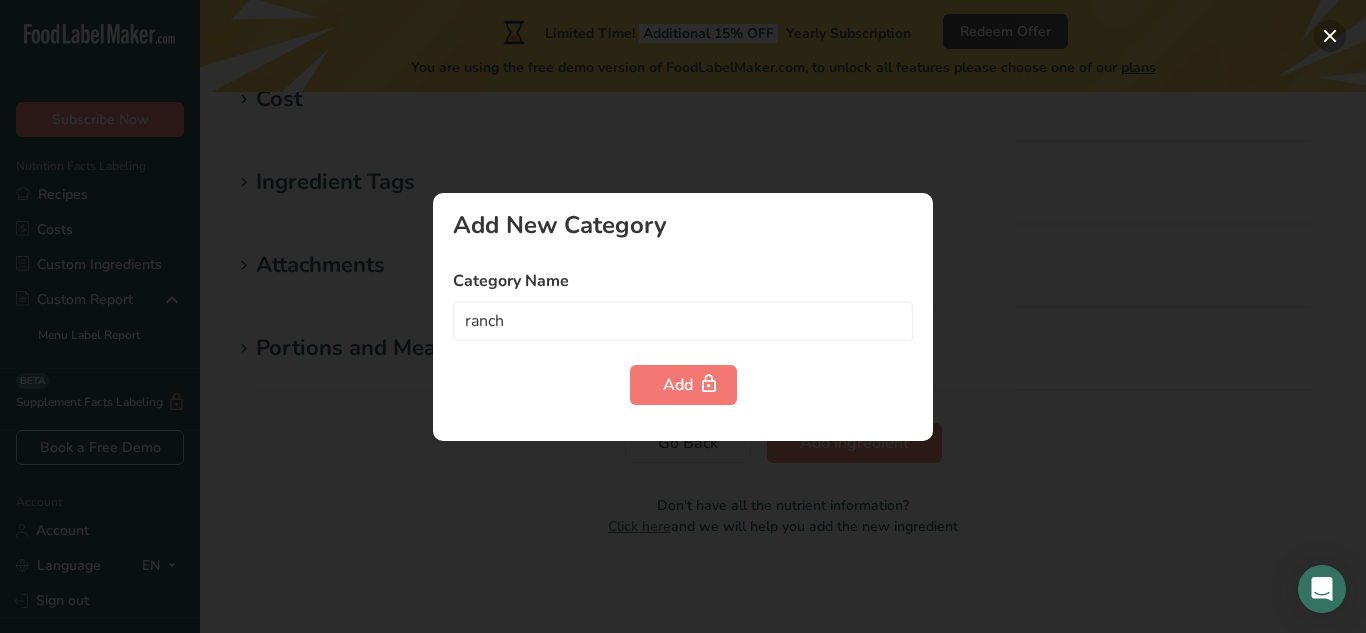 click at bounding box center [1330, 36] 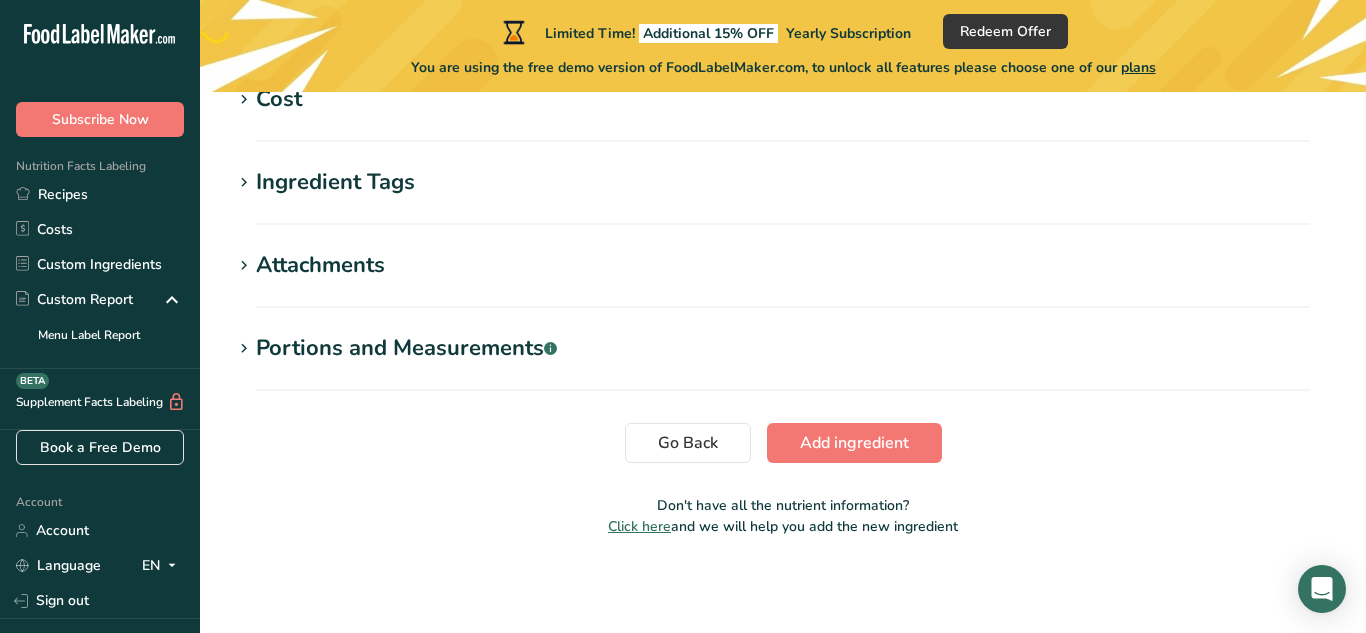 click on "Click here" at bounding box center [639, 526] 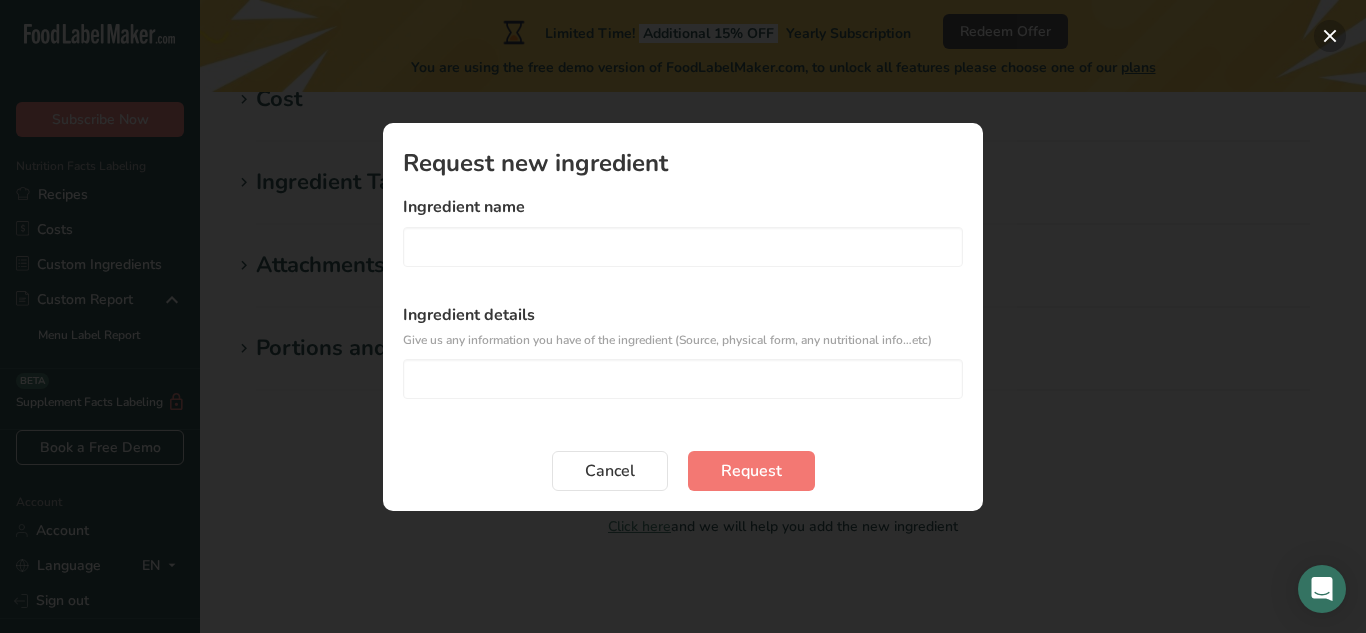 click at bounding box center [1330, 36] 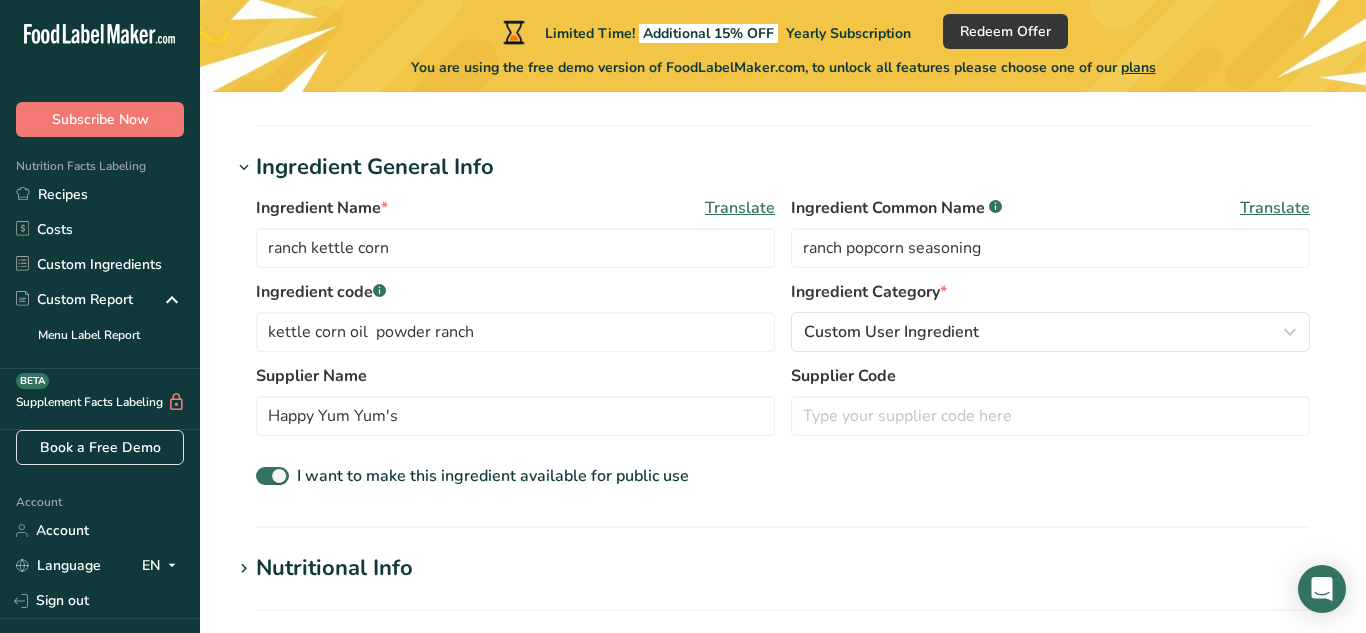 scroll, scrollTop: 233, scrollLeft: 0, axis: vertical 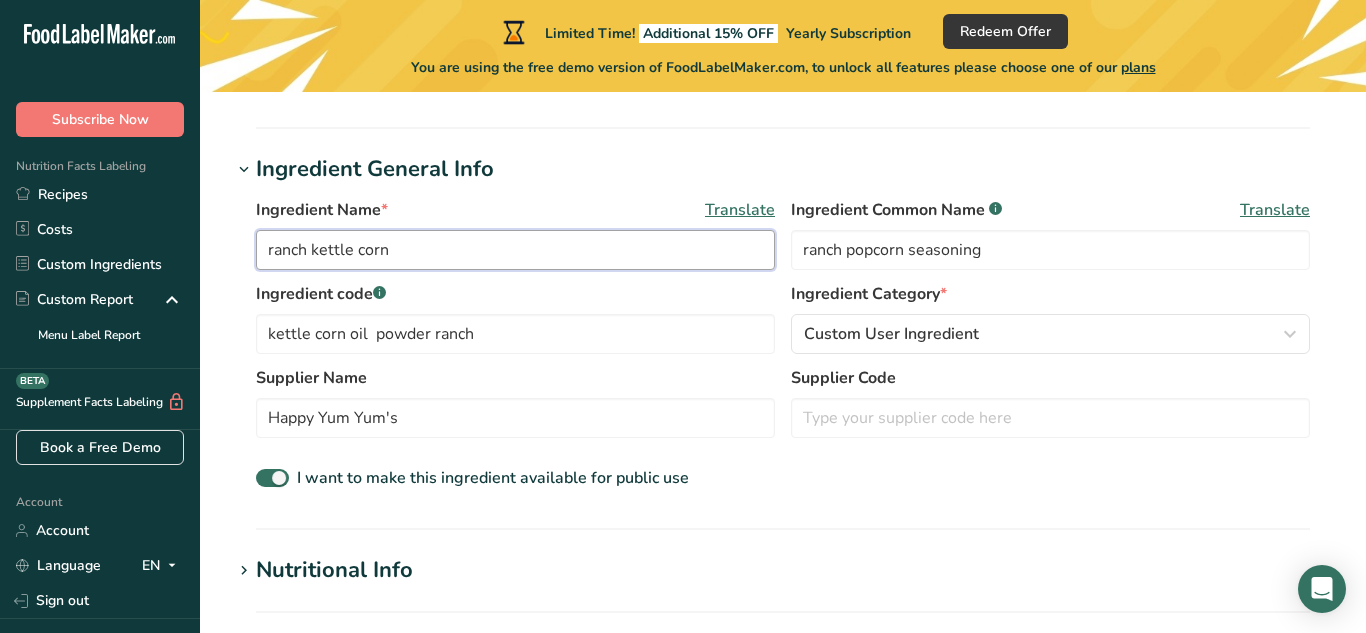 click on "ranch kettle corn" at bounding box center [515, 250] 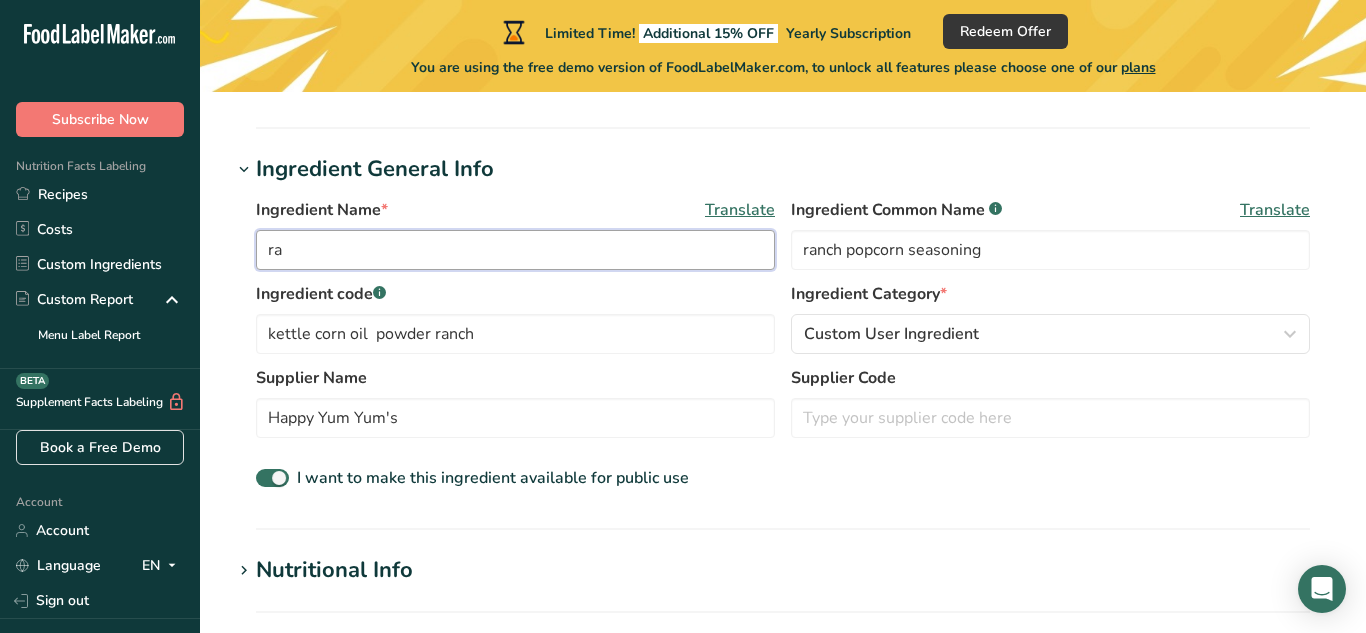 type on "r" 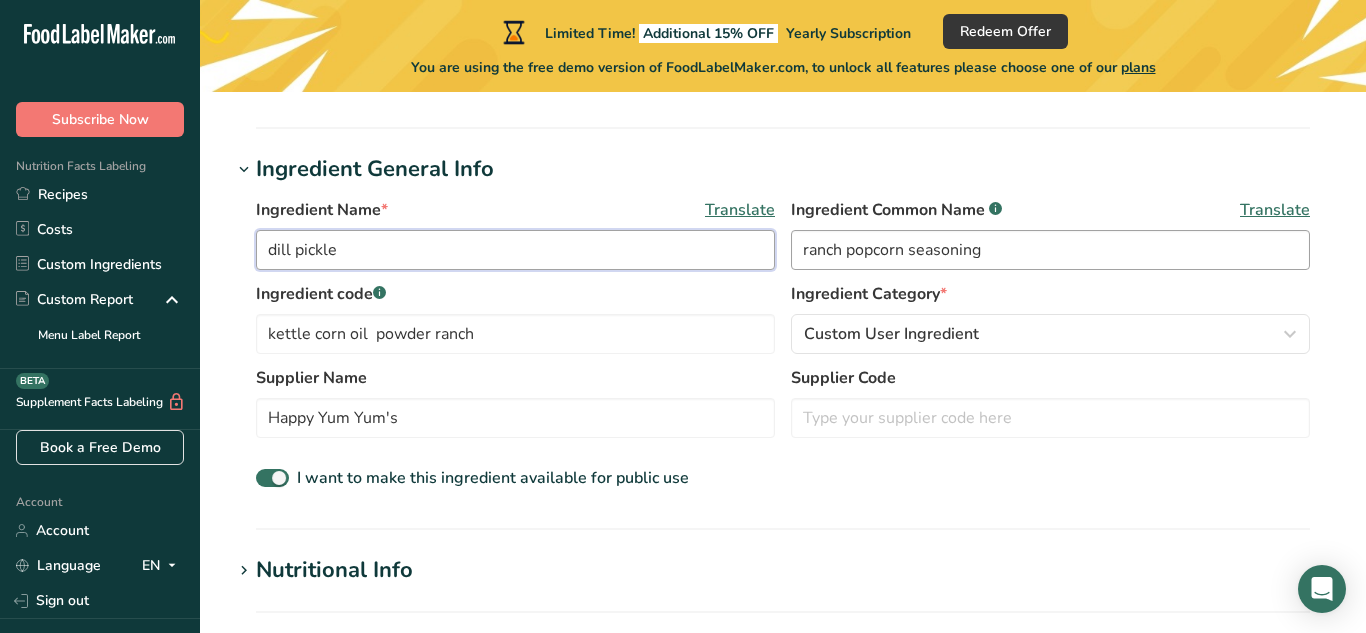 type on "dill pickle" 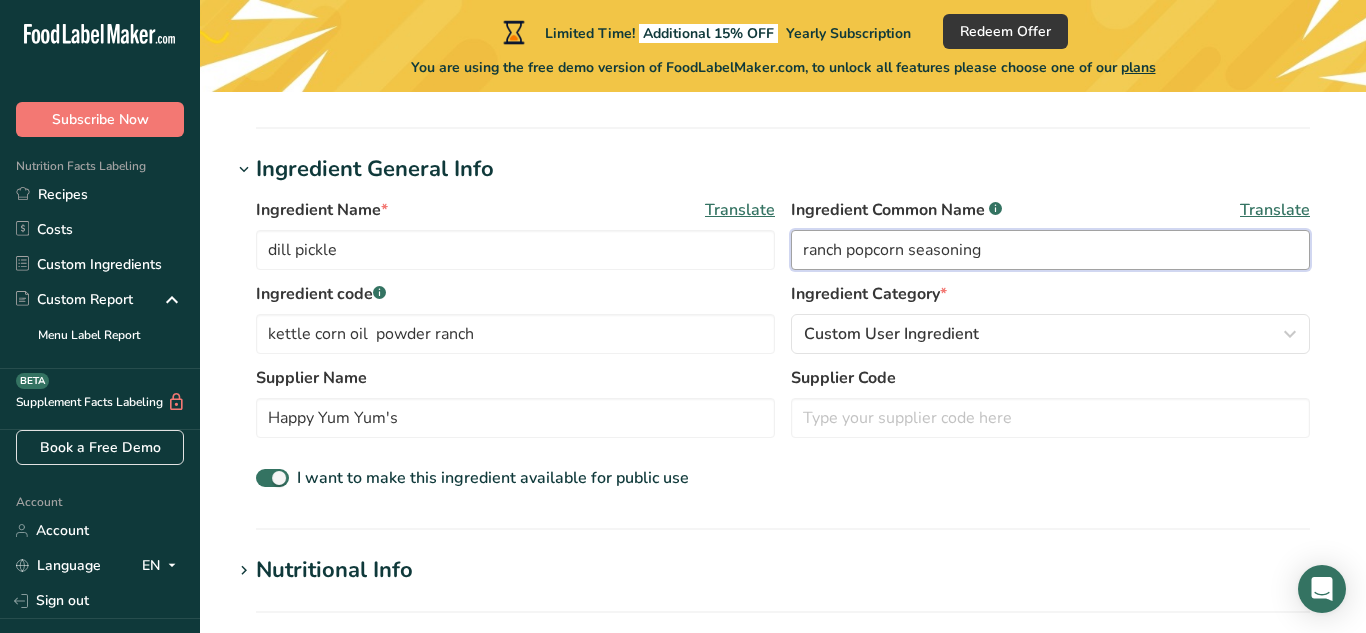 click on "ranch popcorn seasoning" at bounding box center (1050, 250) 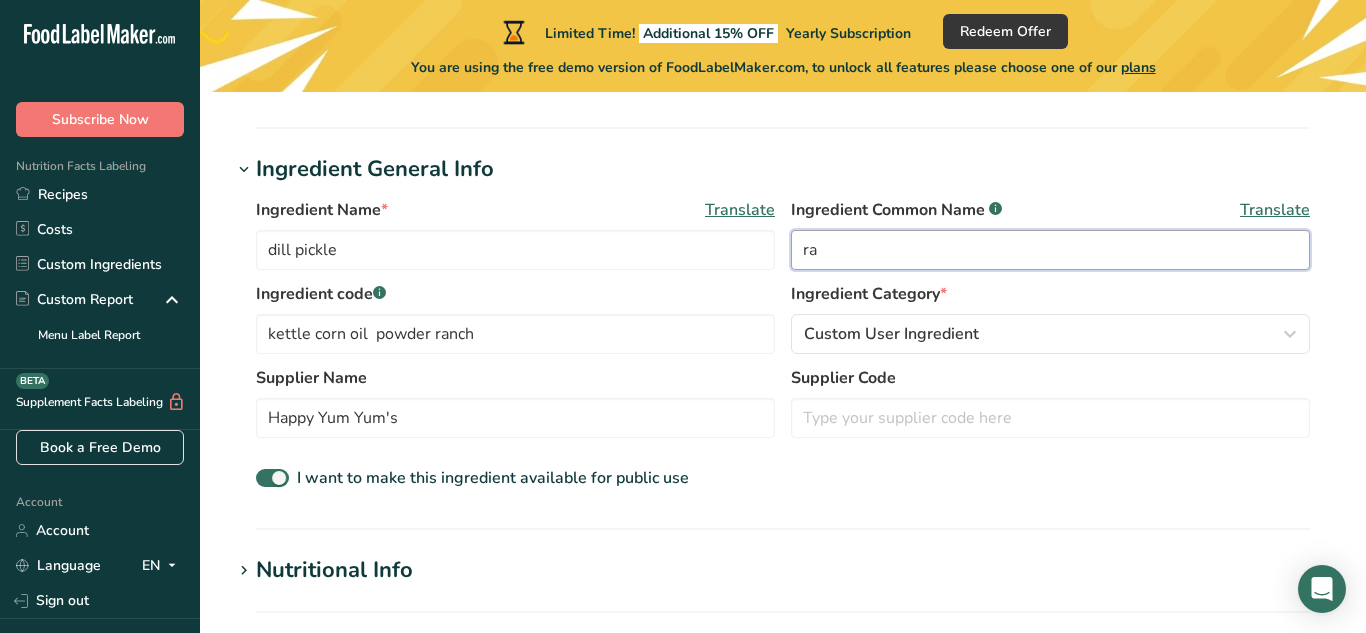 type on "r" 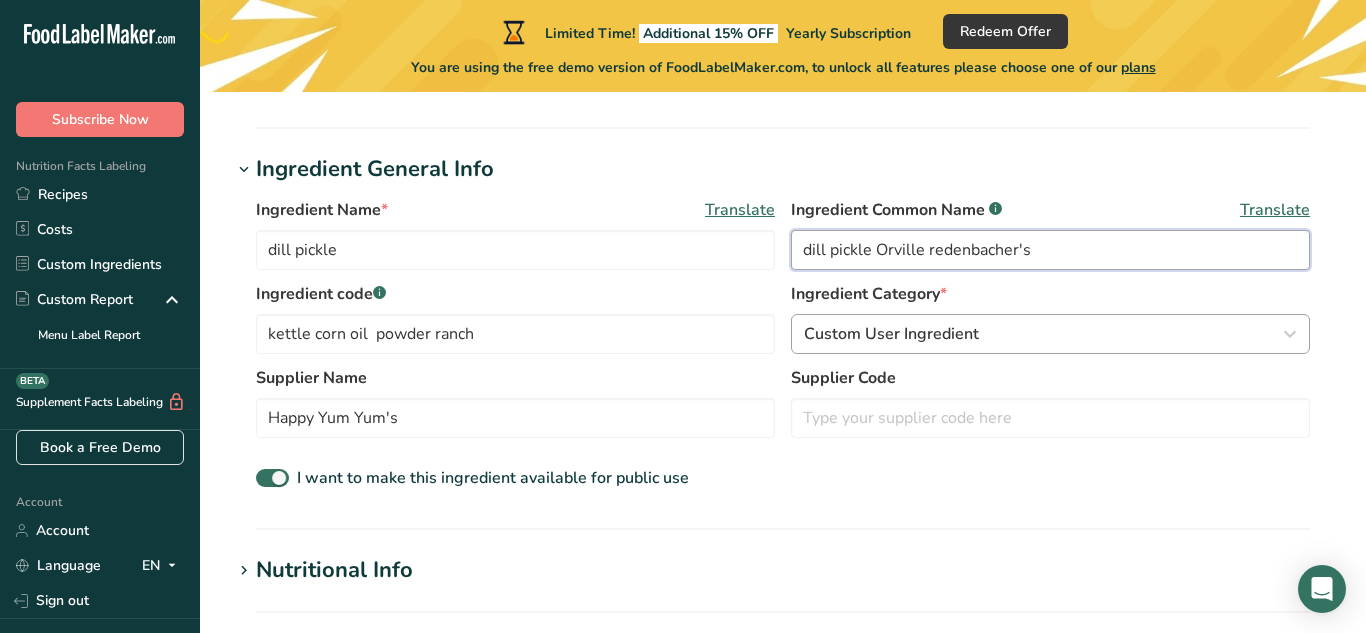 type on "dill pickle Orville redenbacher's" 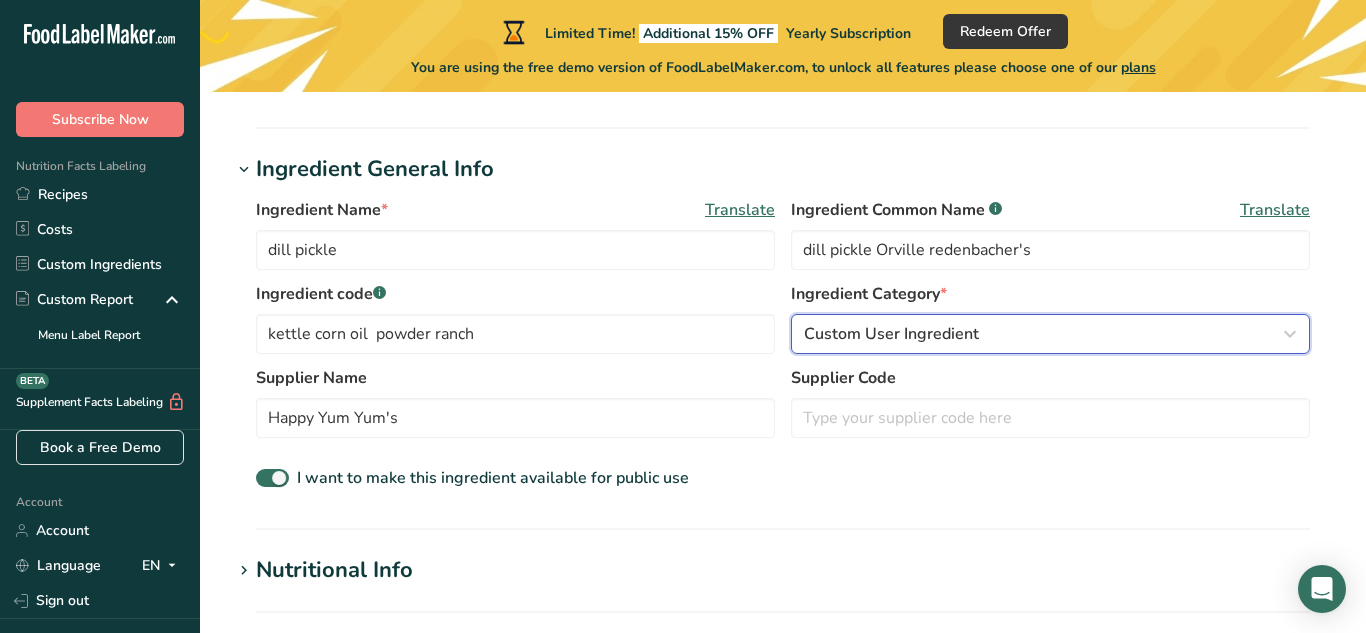 click on "Custom User Ingredient" at bounding box center (891, 334) 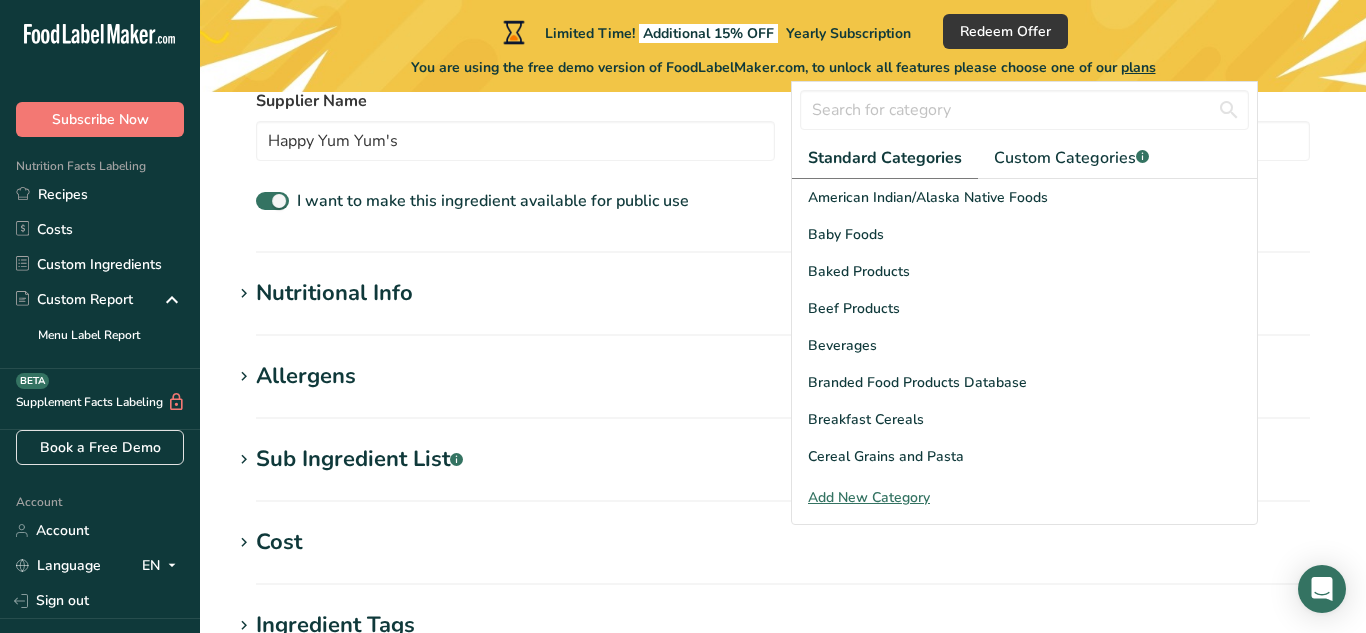 scroll, scrollTop: 513, scrollLeft: 0, axis: vertical 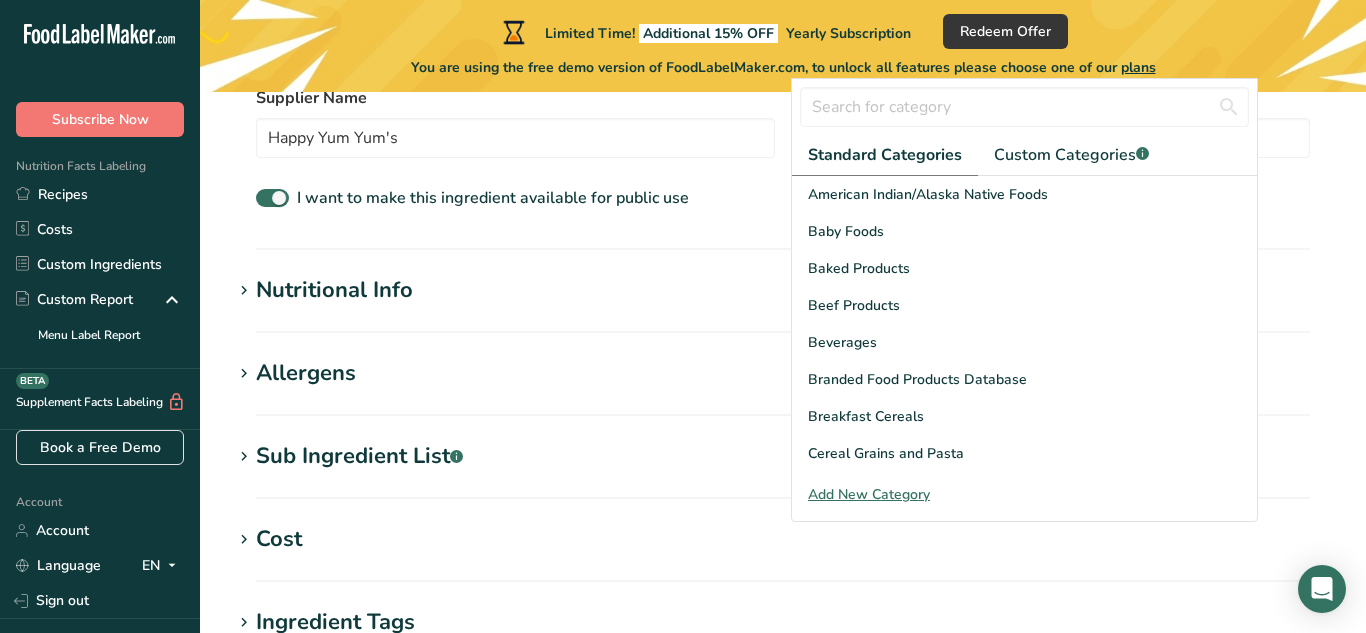 click on "Add New Category" at bounding box center [1024, 494] 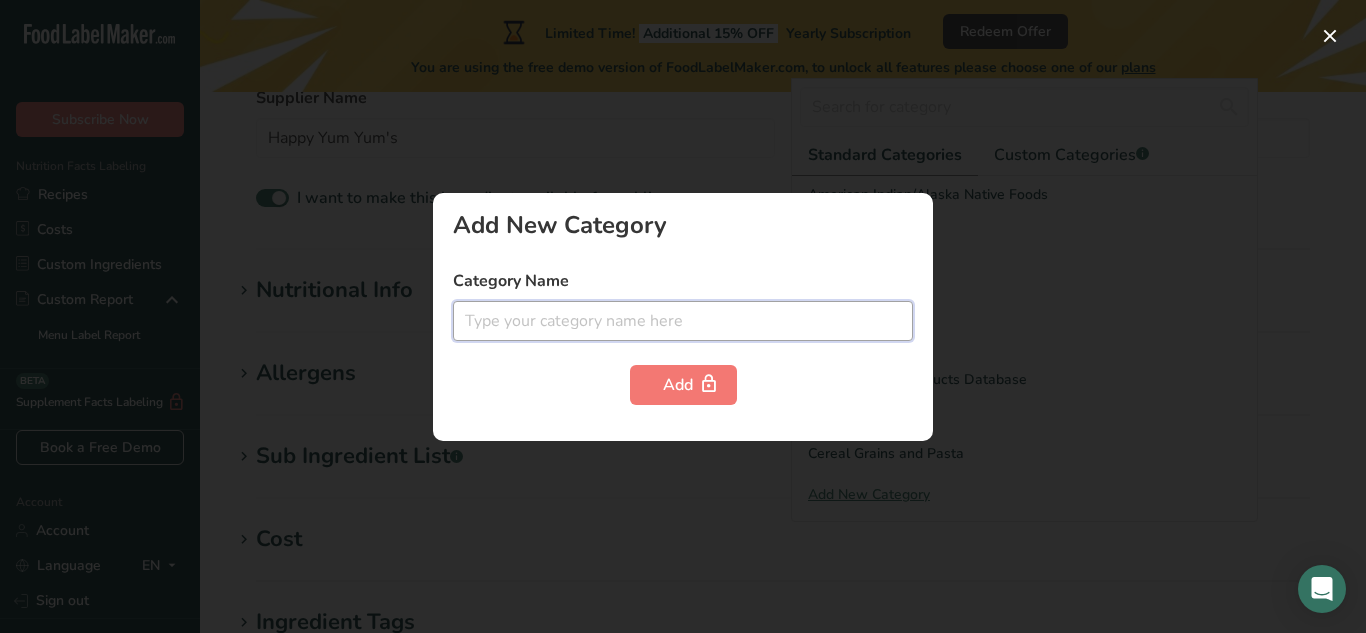 click at bounding box center (683, 321) 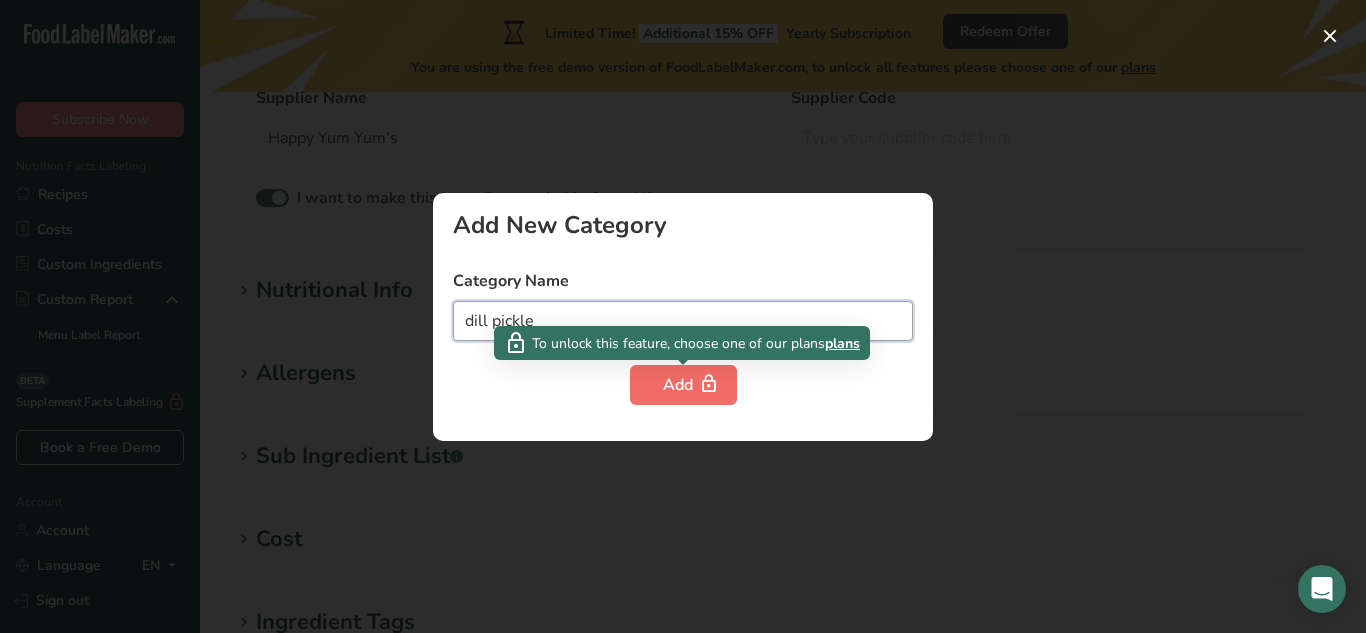 type on "dill pickle" 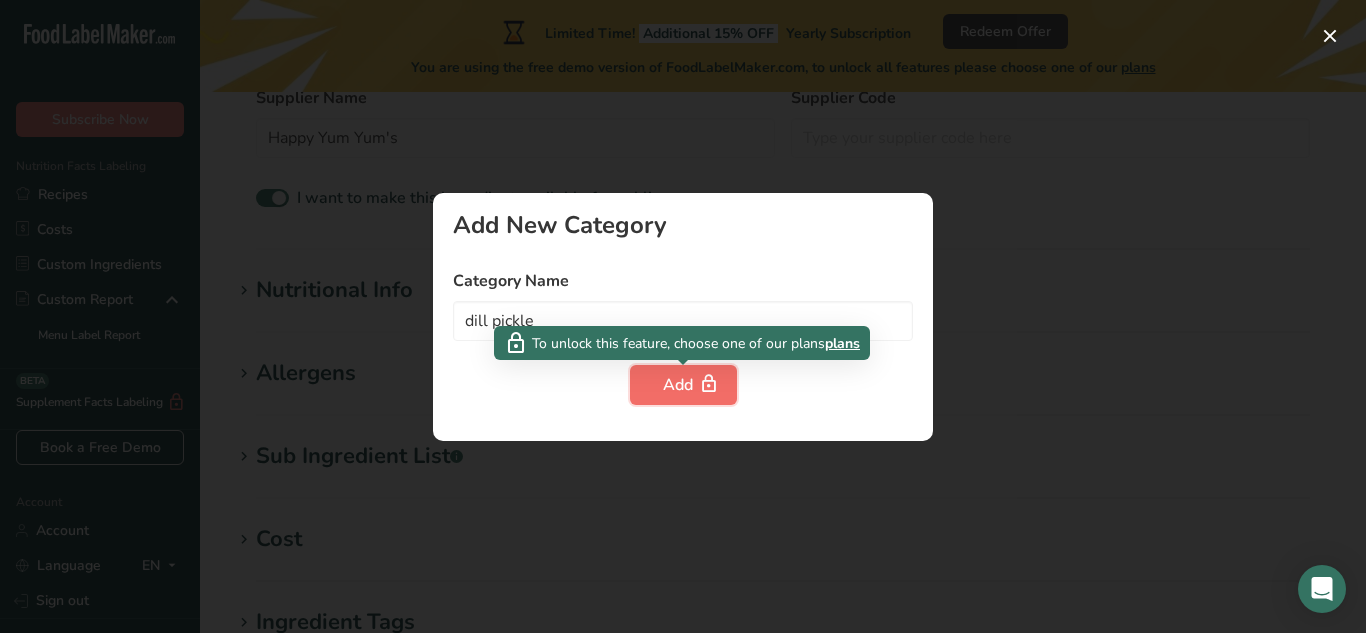 click on "Add" at bounding box center [683, 385] 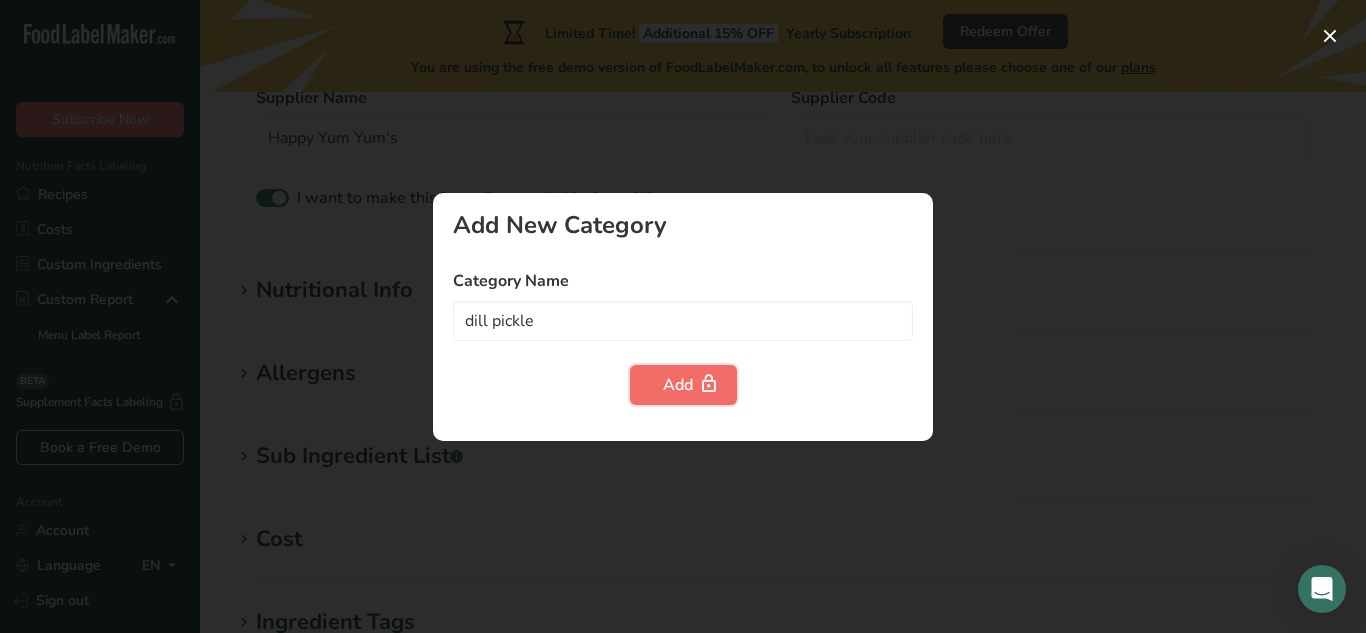 click on "Add" at bounding box center [683, 385] 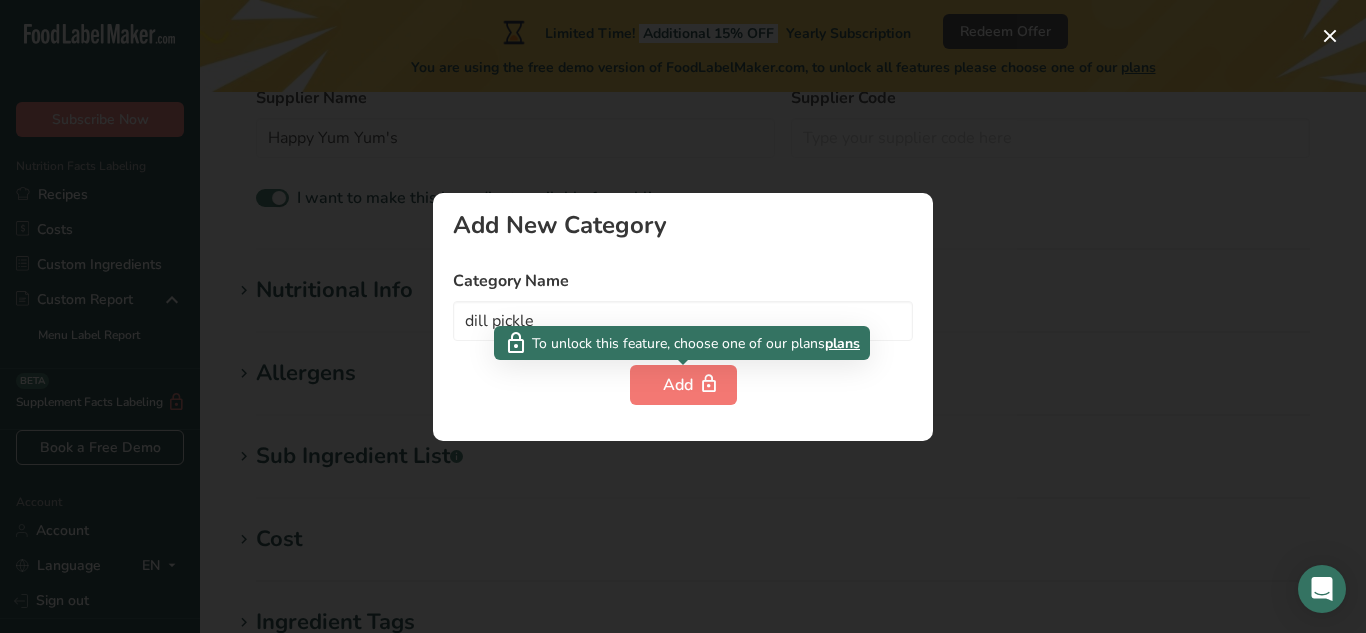 click on "plans" at bounding box center [842, 343] 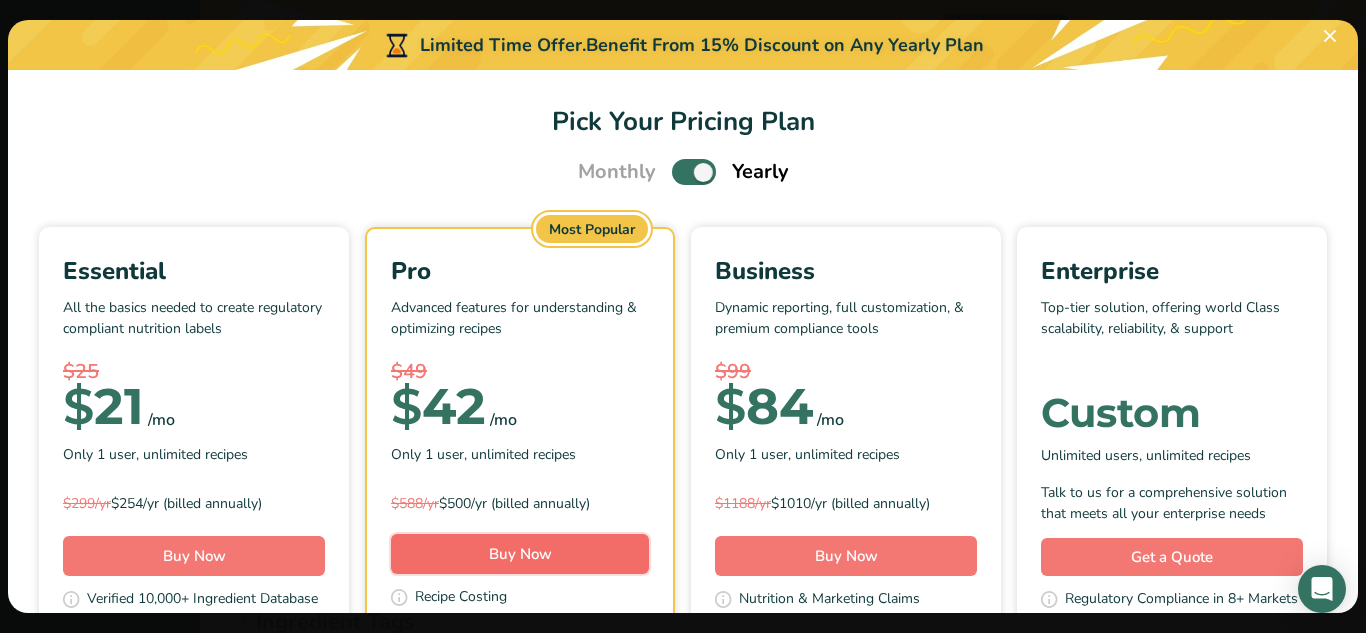 click on "Buy Now" at bounding box center (520, 554) 